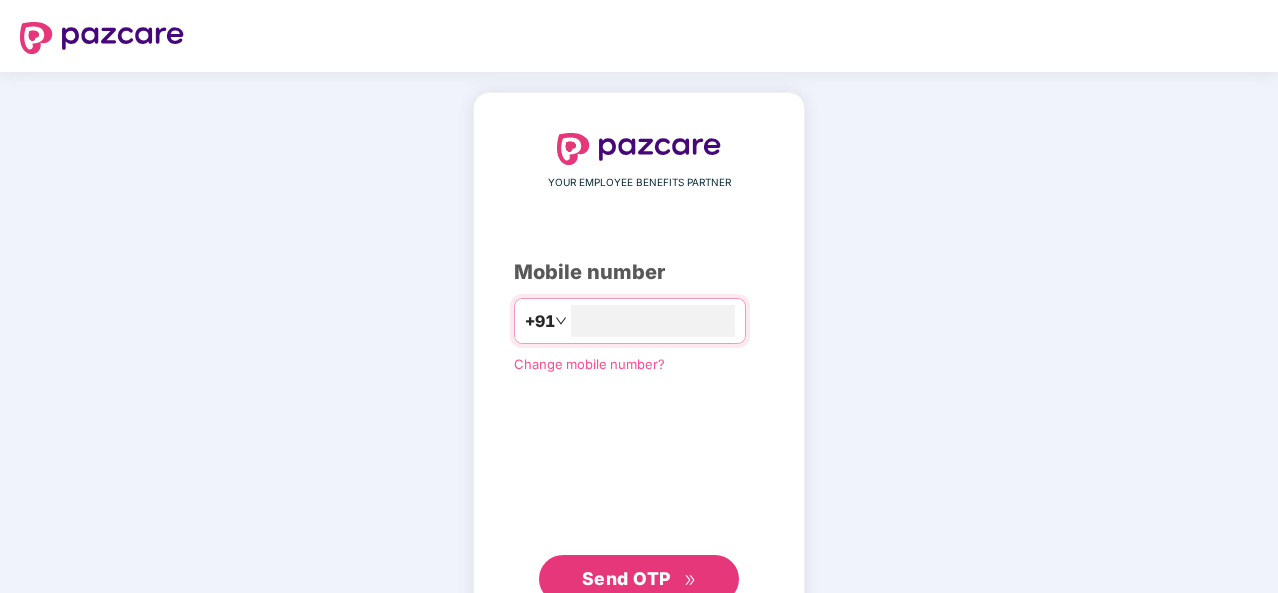 scroll, scrollTop: 0, scrollLeft: 0, axis: both 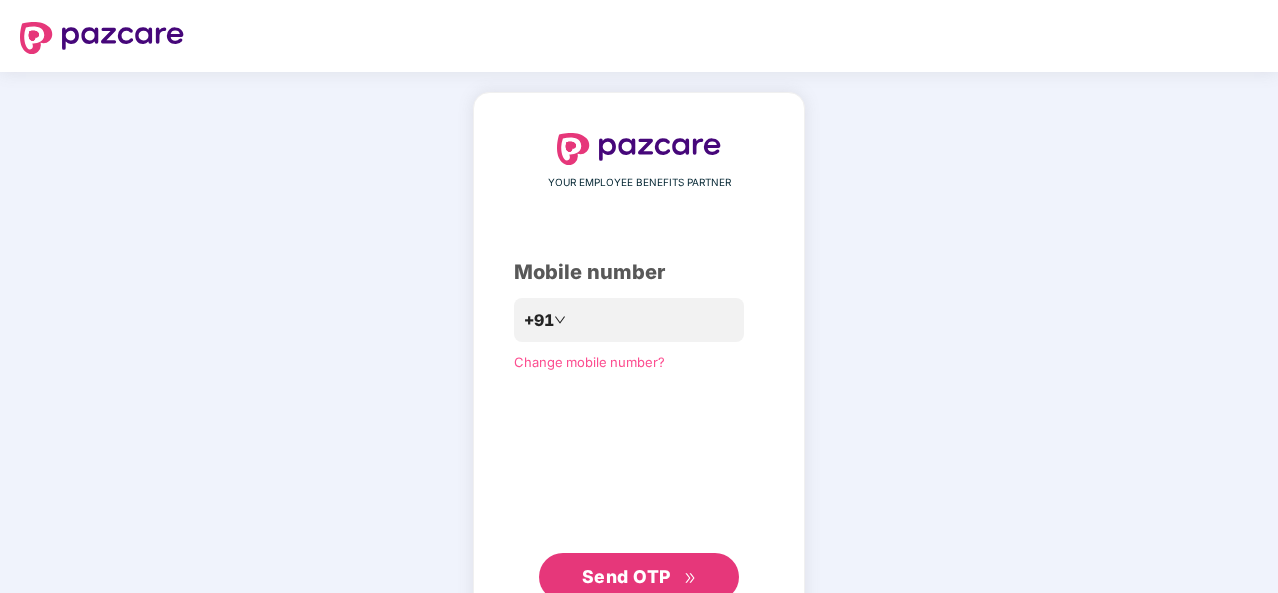 click on "Send OTP" at bounding box center [626, 576] 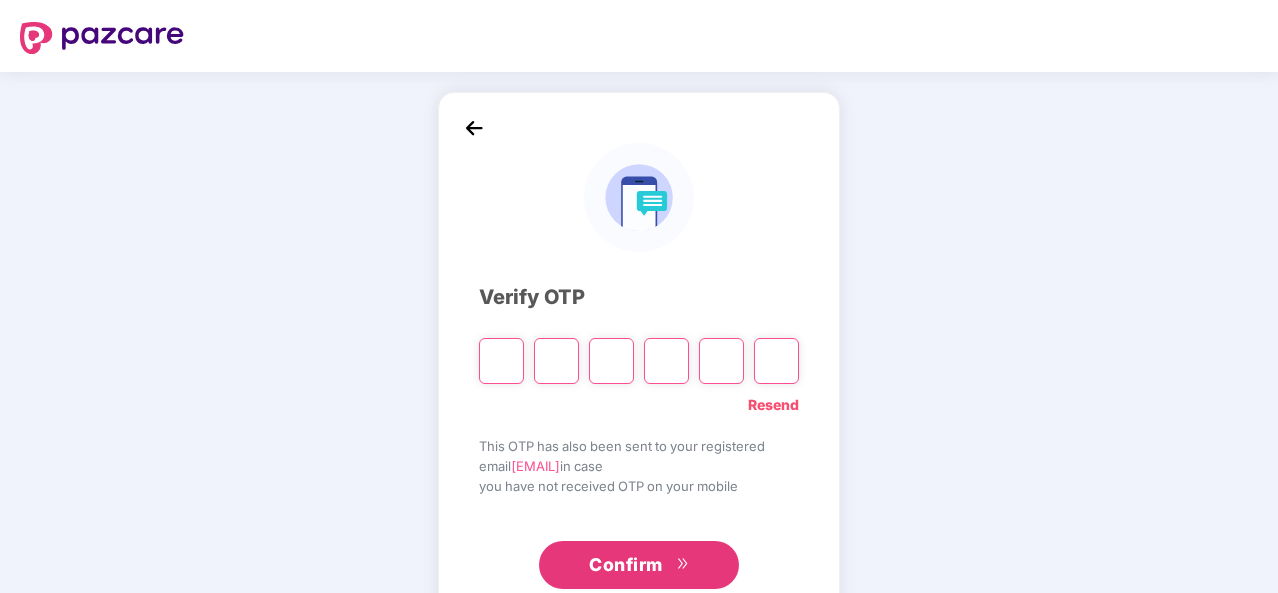 type on "*" 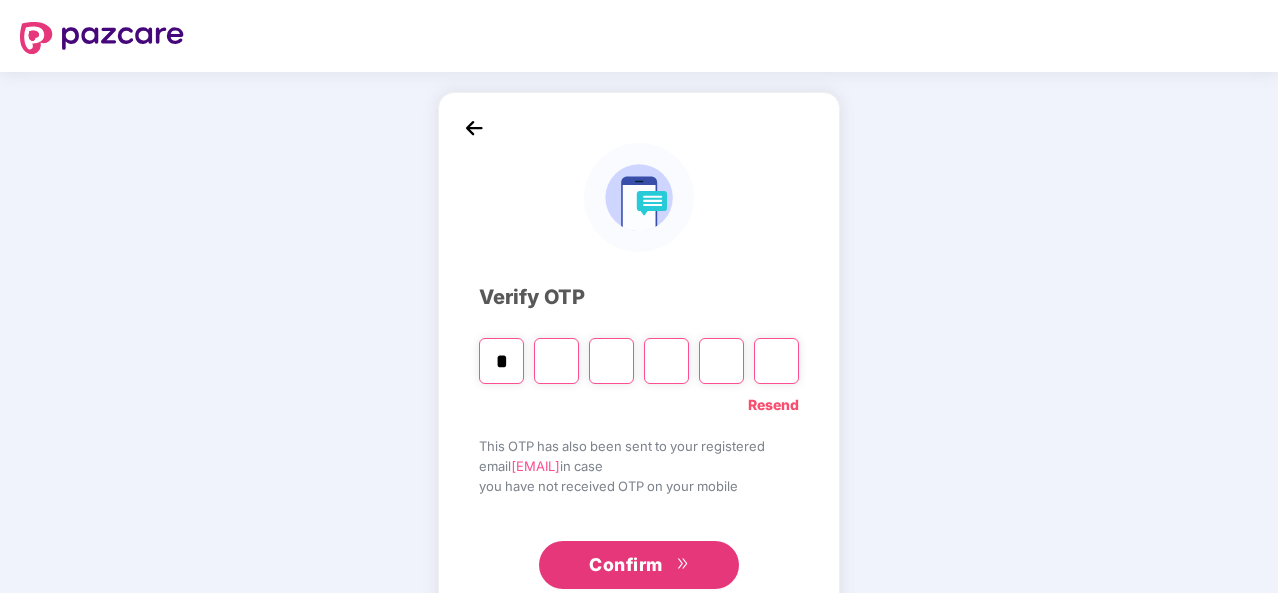 type on "*" 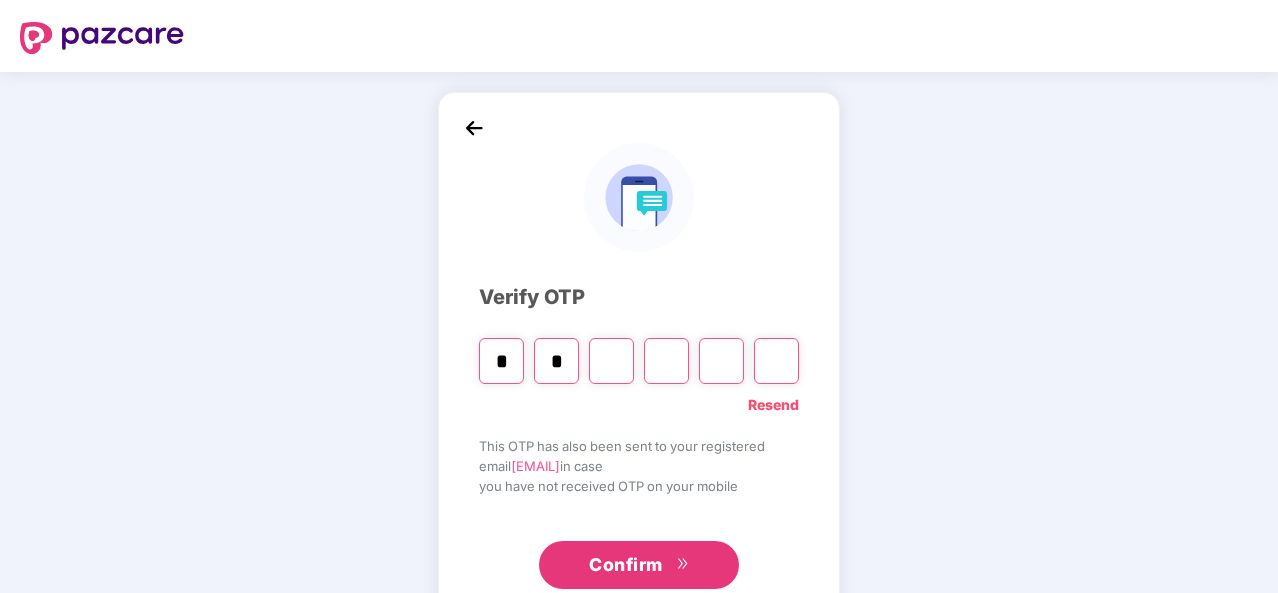 type on "*" 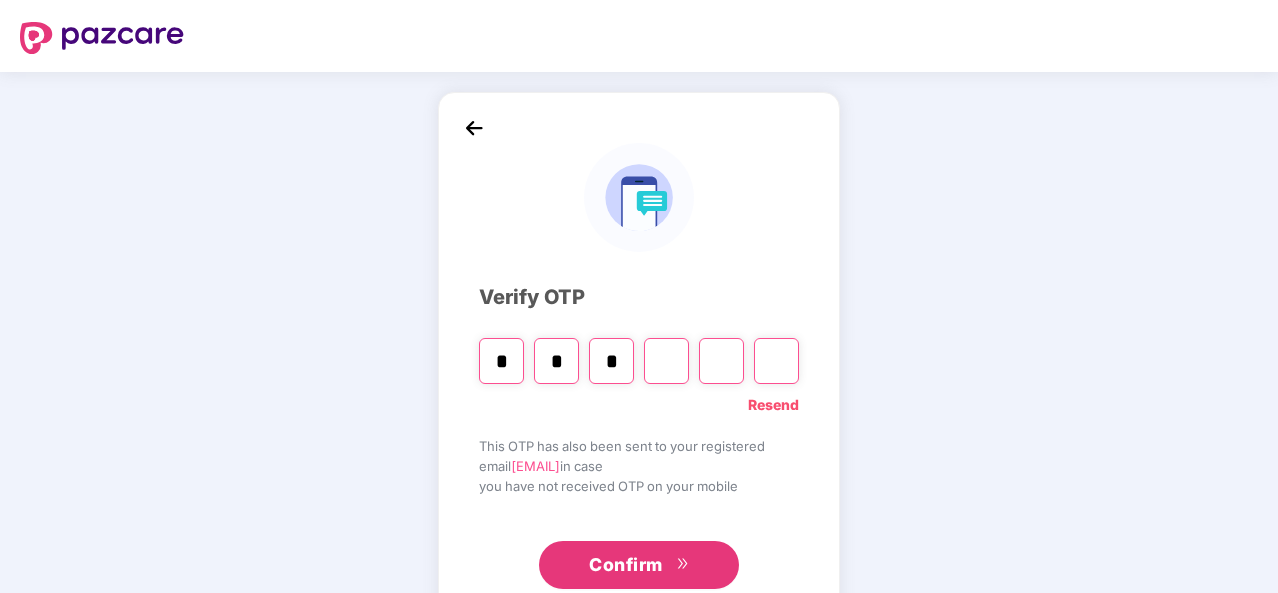 type on "*" 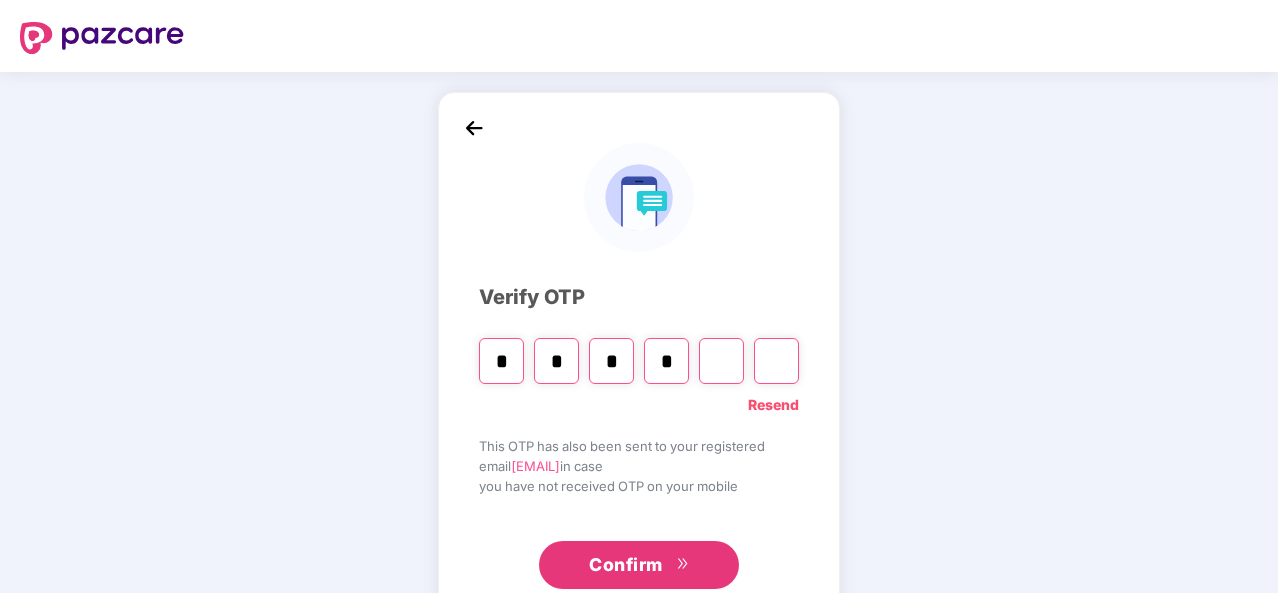 type on "*" 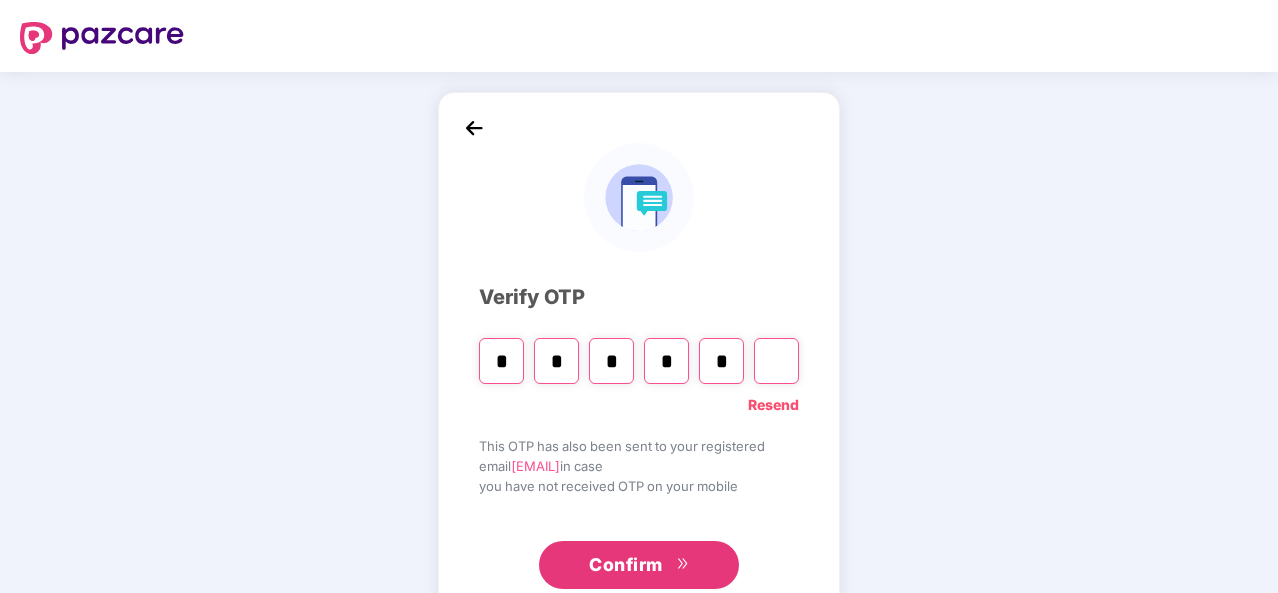 type on "*" 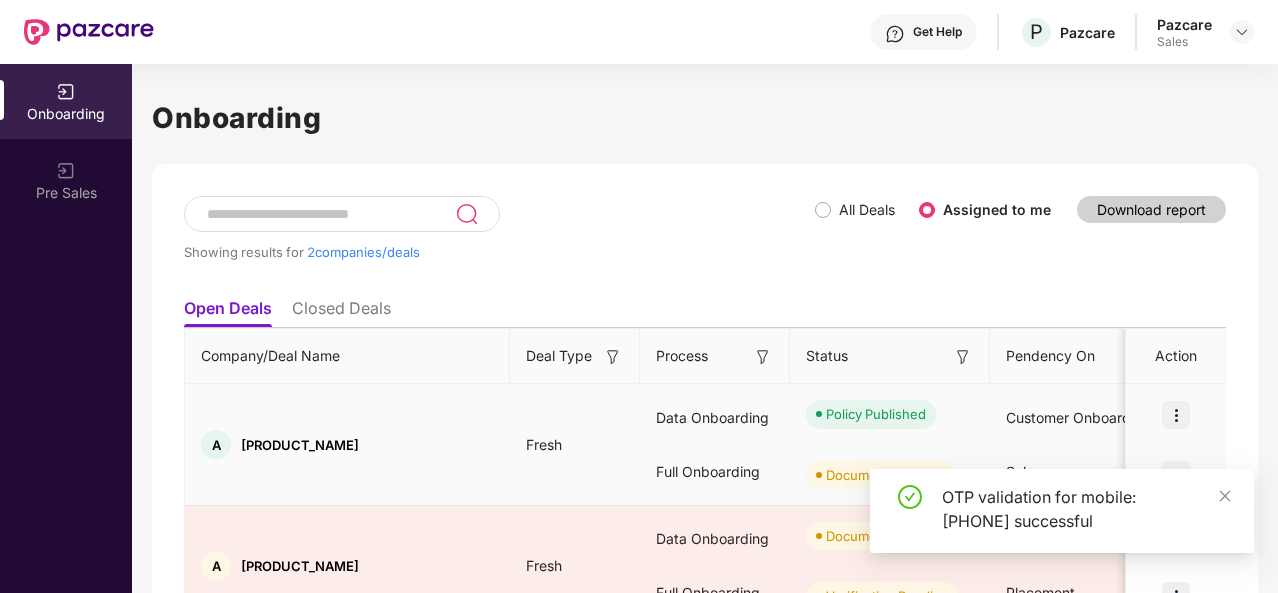 scroll, scrollTop: 106, scrollLeft: 0, axis: vertical 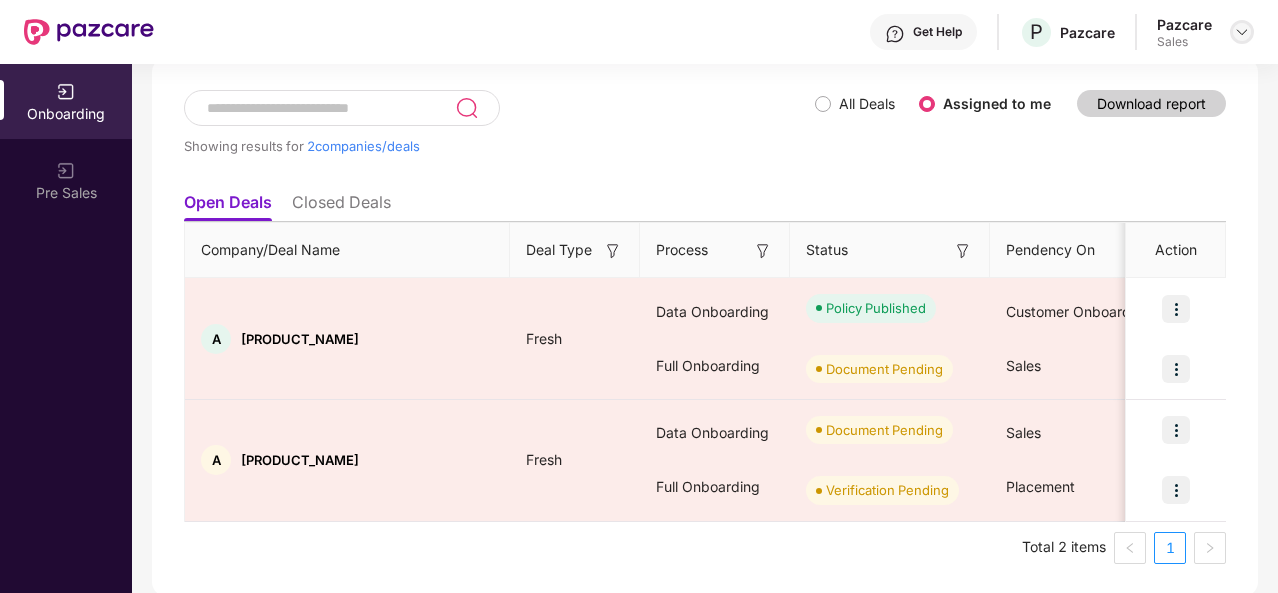 click at bounding box center [1242, 32] 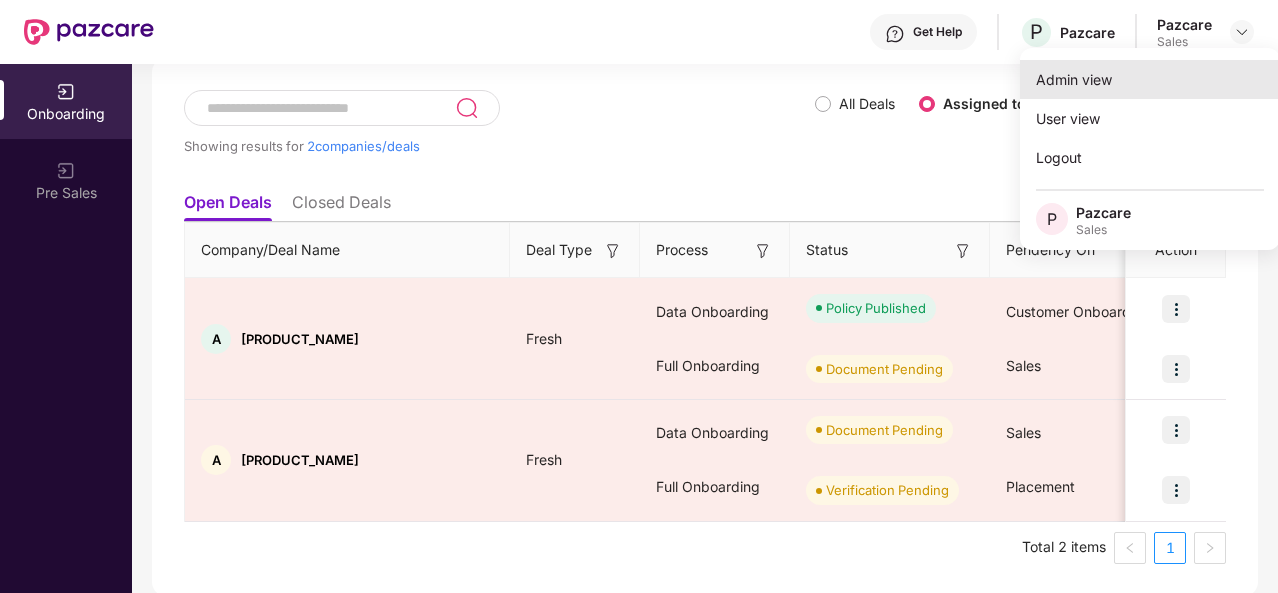 click on "Admin view" at bounding box center [1150, 79] 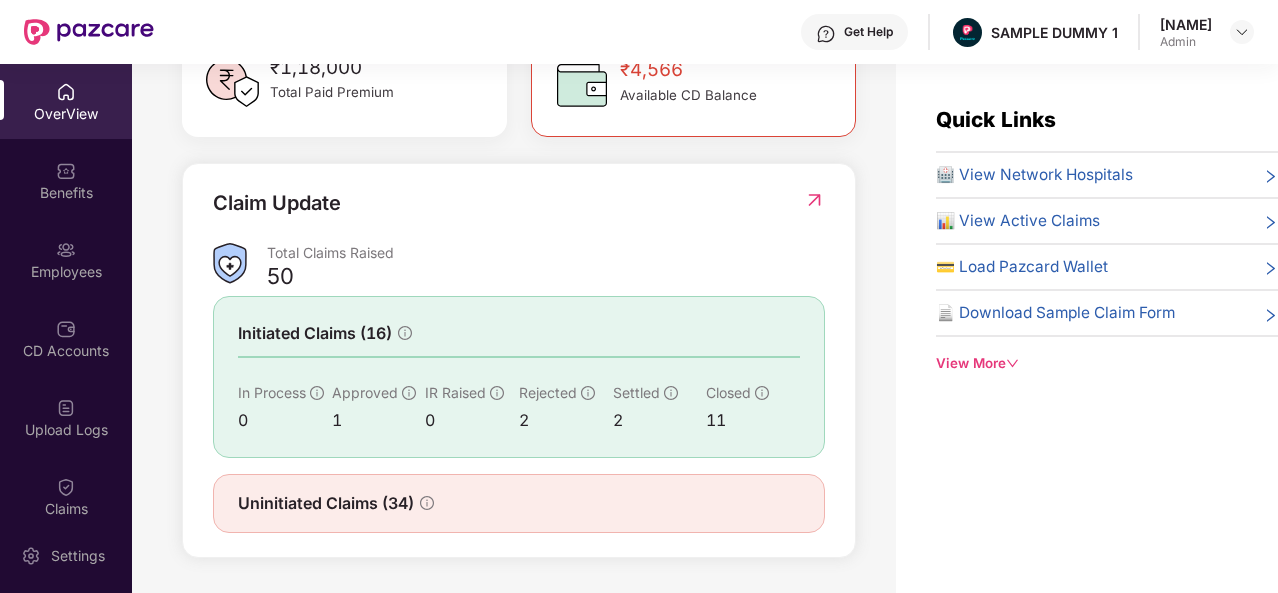 scroll, scrollTop: 630, scrollLeft: 0, axis: vertical 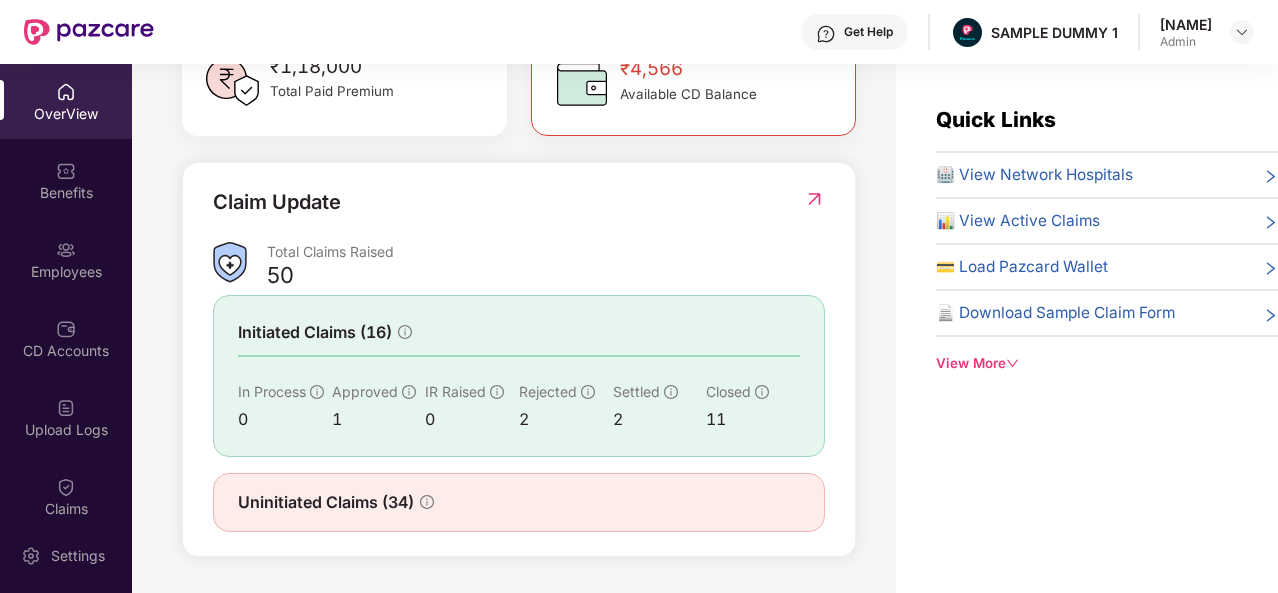 click on "View More" at bounding box center [1107, 363] 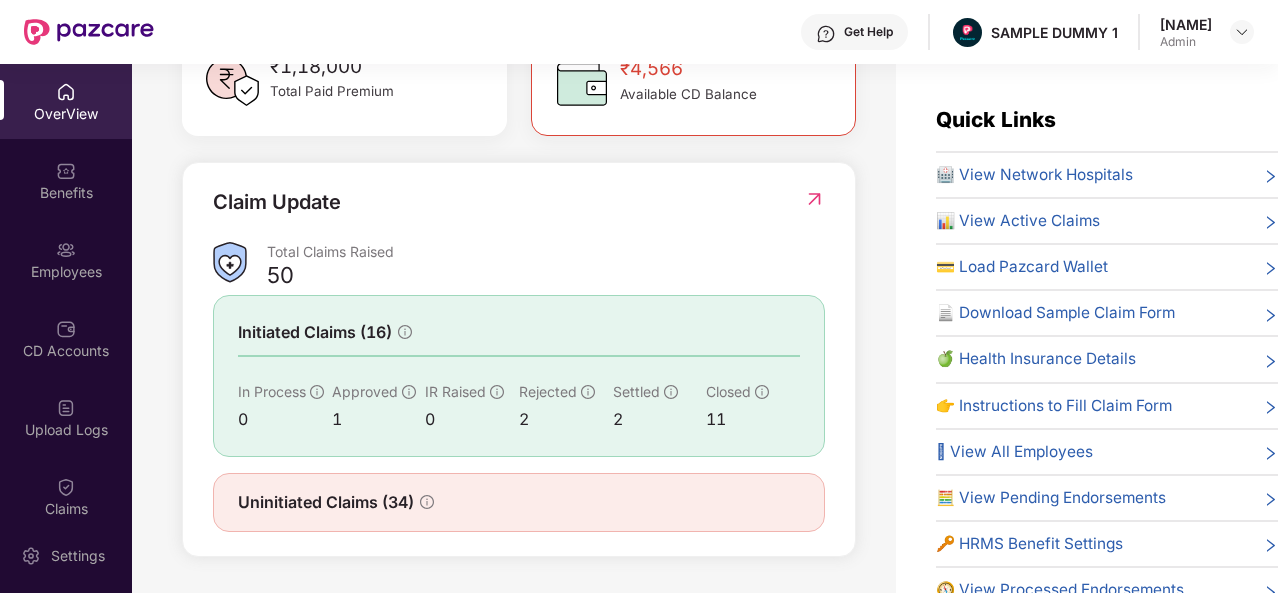 scroll, scrollTop: 32, scrollLeft: 0, axis: vertical 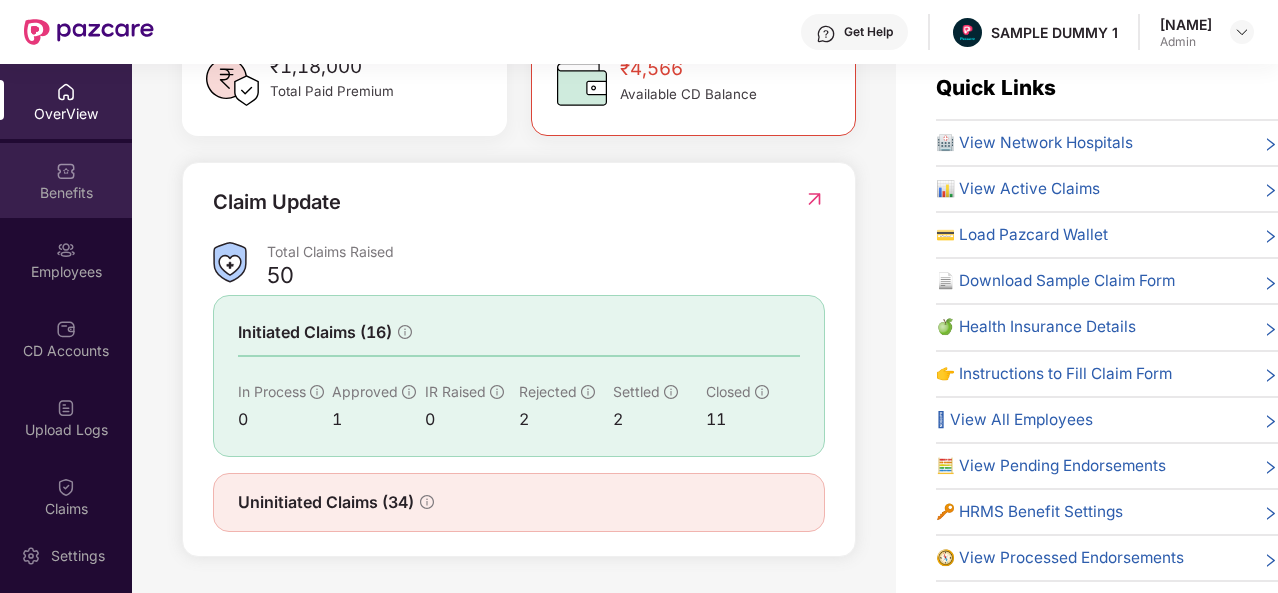 click on "Benefits" at bounding box center (66, 180) 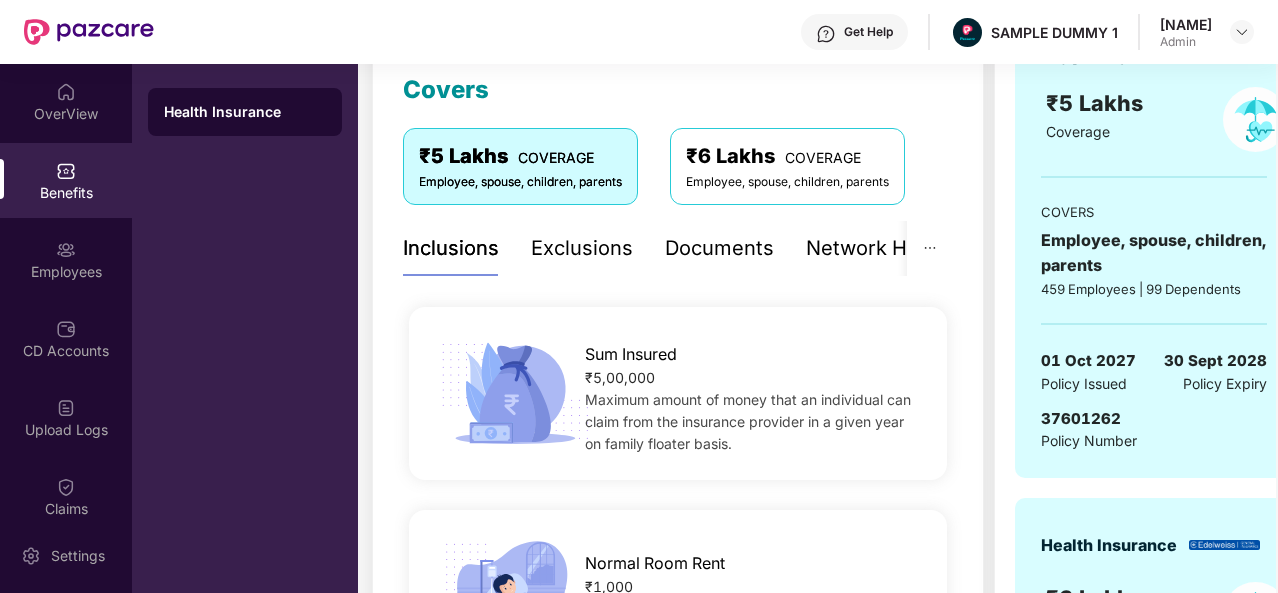 scroll, scrollTop: 261, scrollLeft: 0, axis: vertical 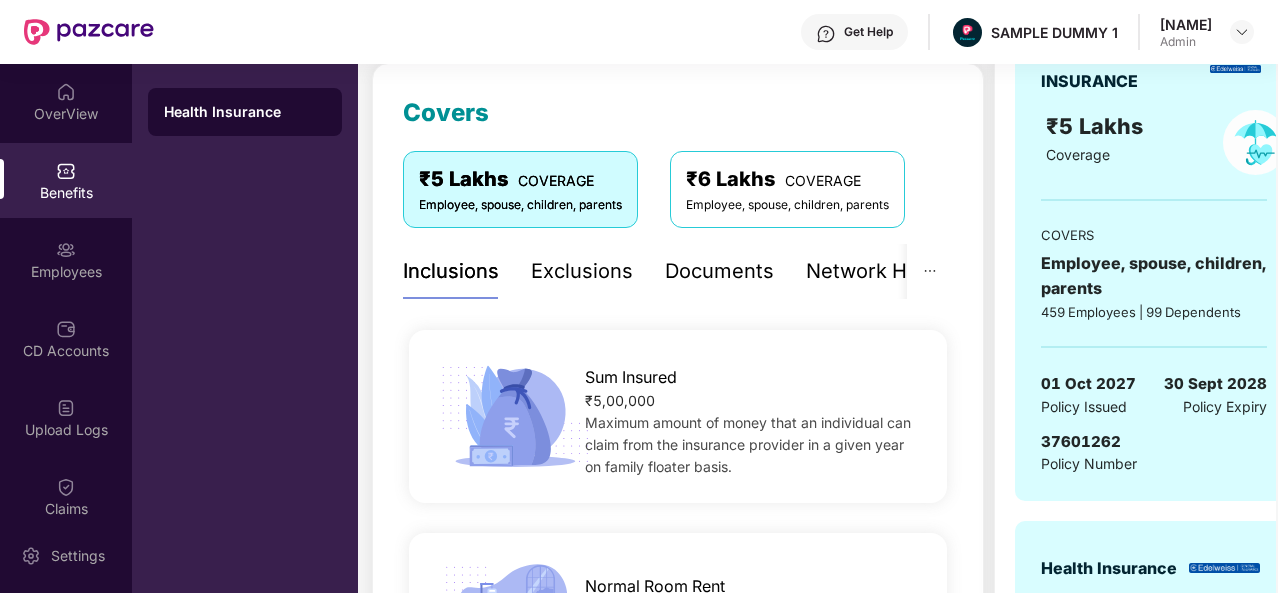 click on "Exclusions" at bounding box center (582, 271) 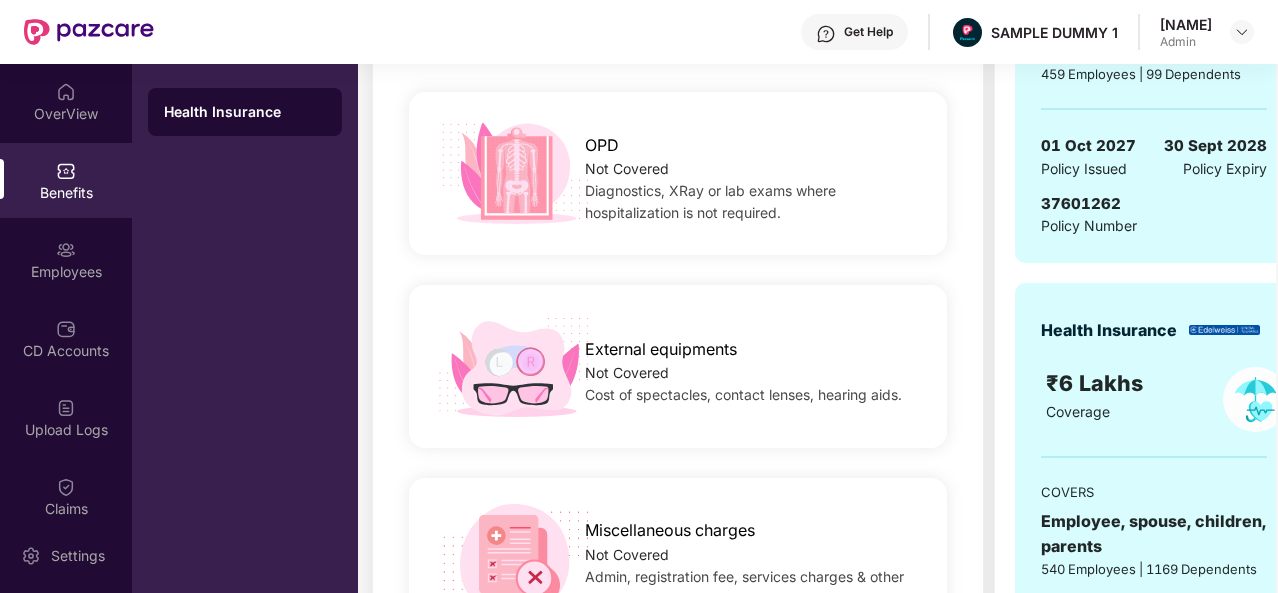 scroll, scrollTop: 528, scrollLeft: 0, axis: vertical 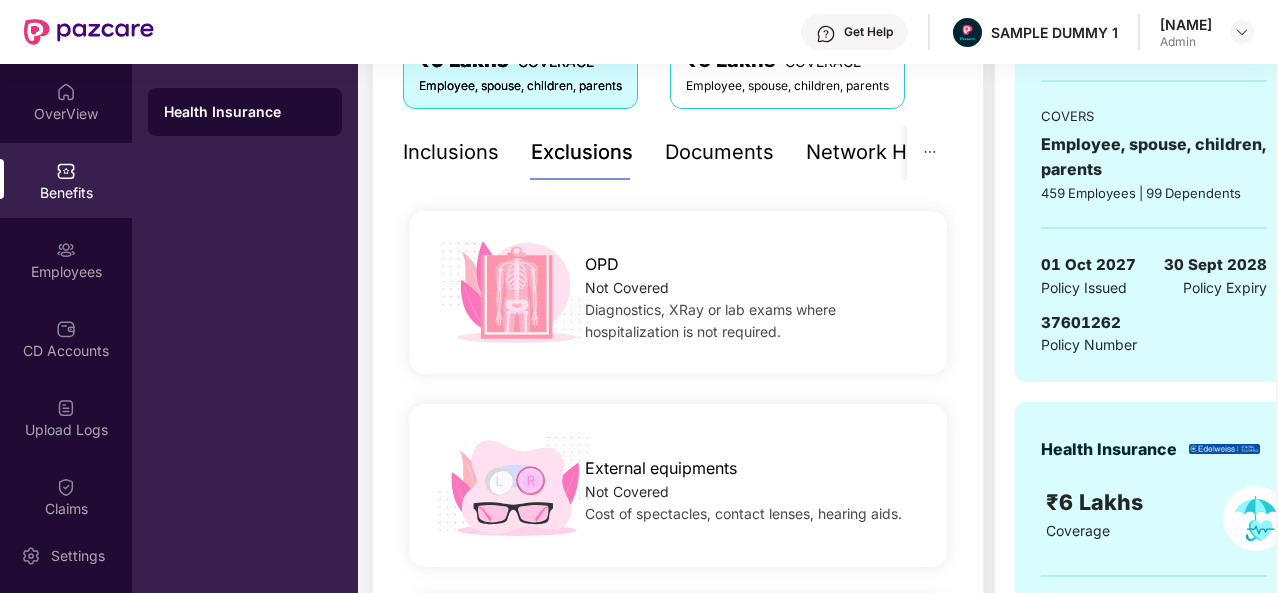 click on "Documents" at bounding box center [719, 152] 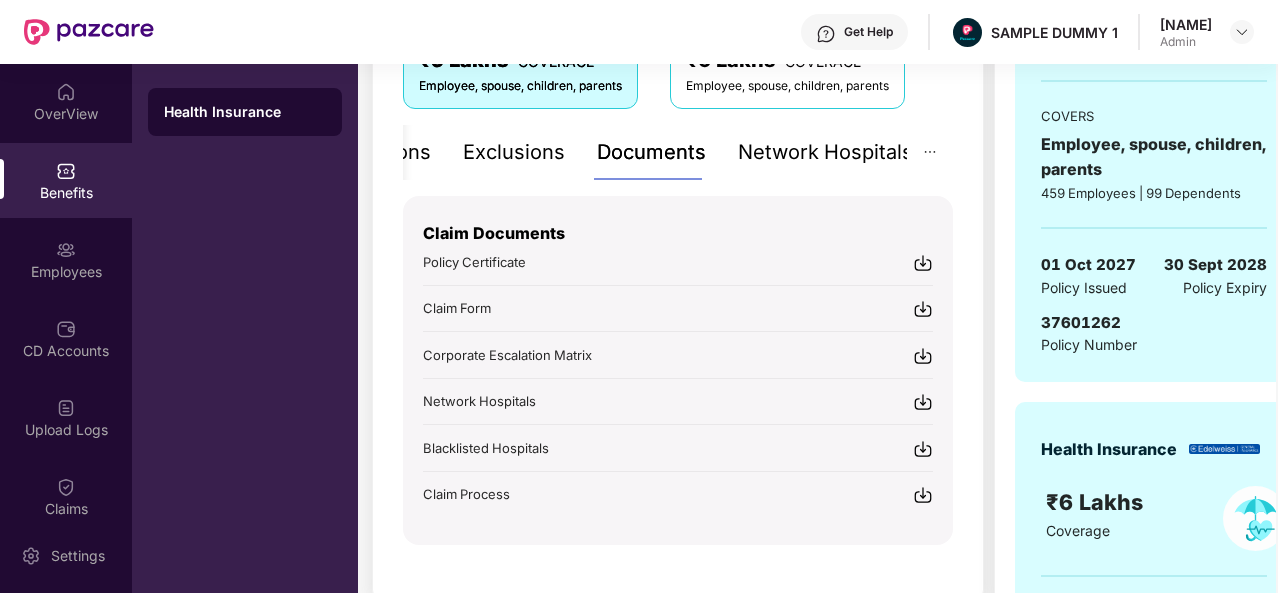 click on "Network Hospitals" at bounding box center [825, 152] 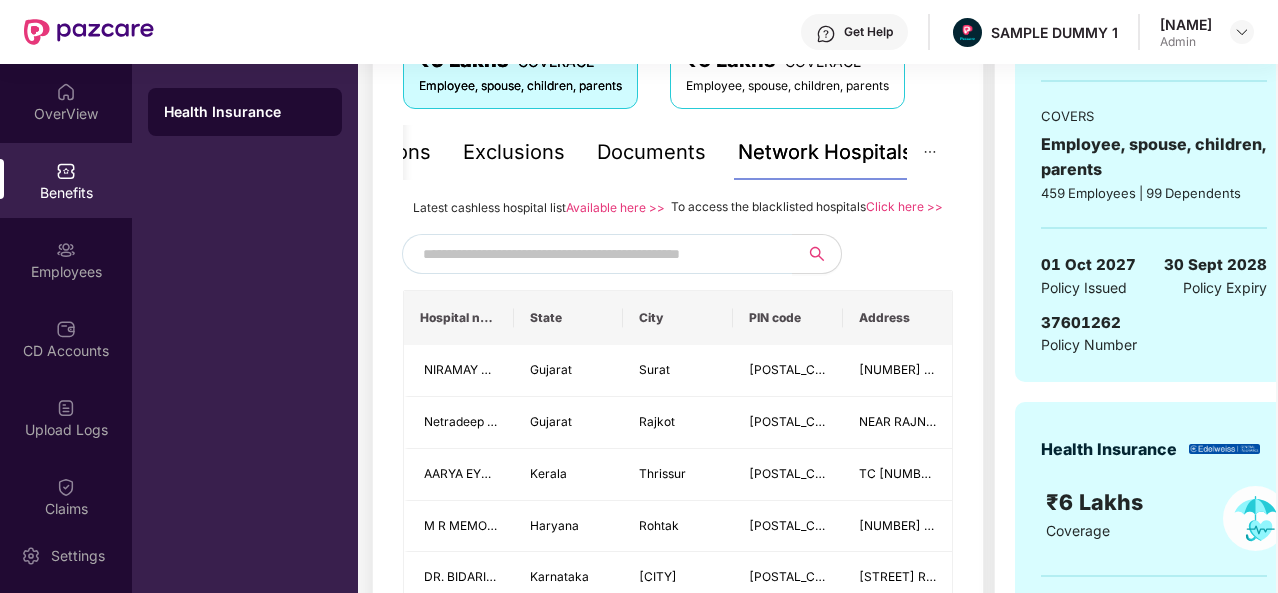 scroll, scrollTop: 400, scrollLeft: 0, axis: vertical 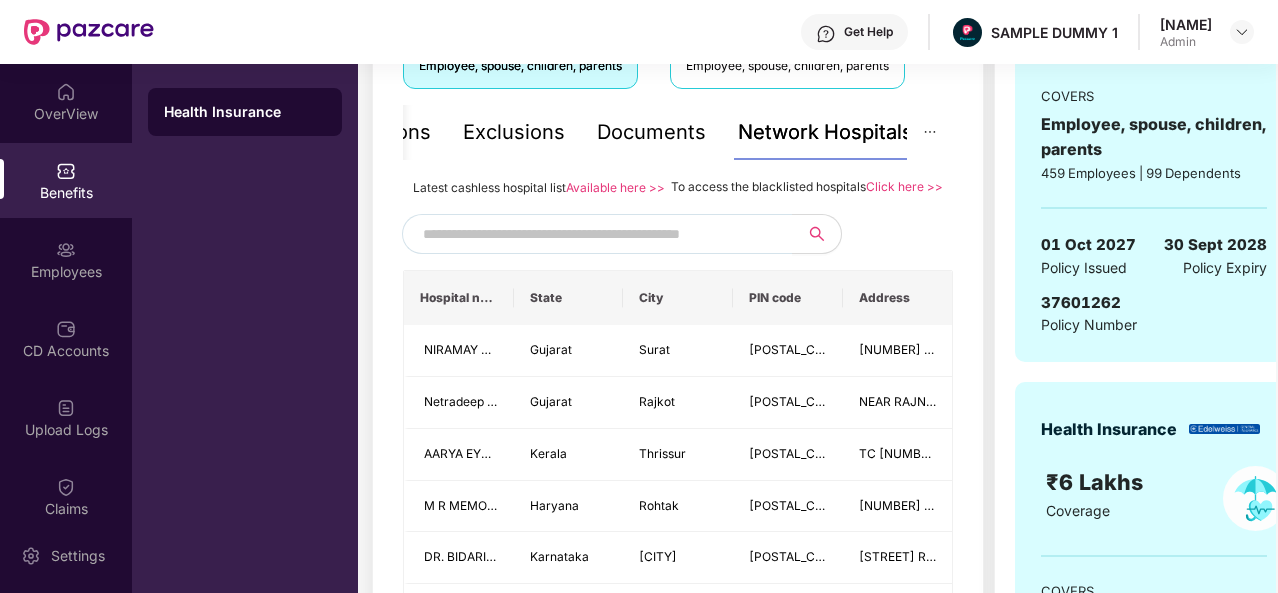 click at bounding box center [594, 234] 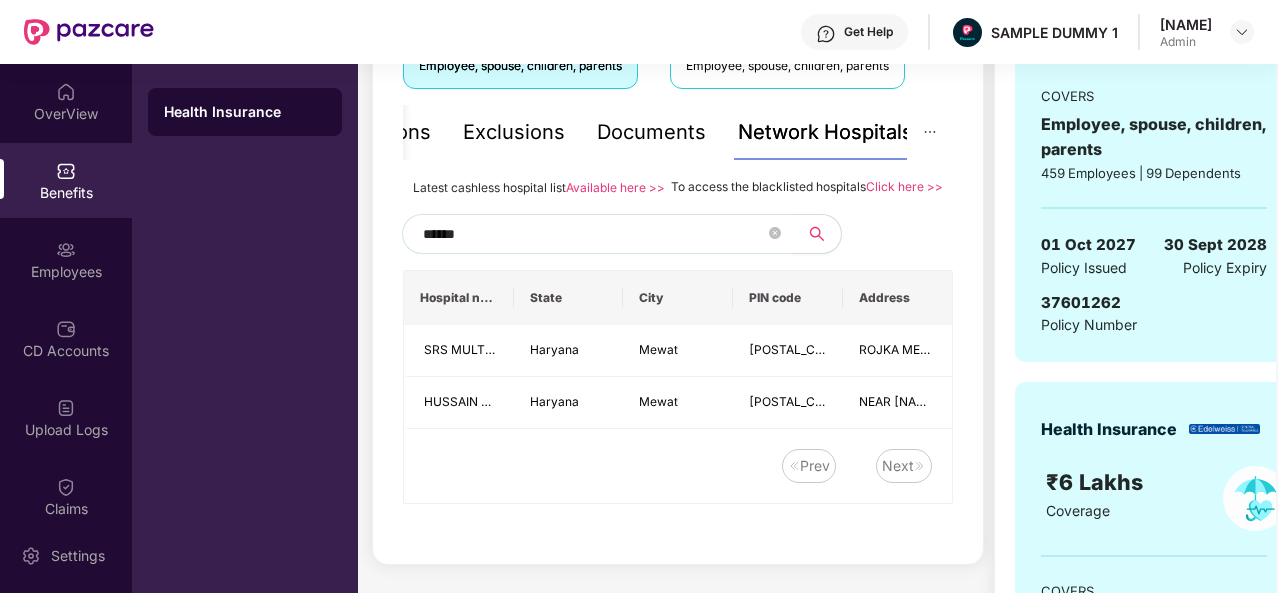 type on "******" 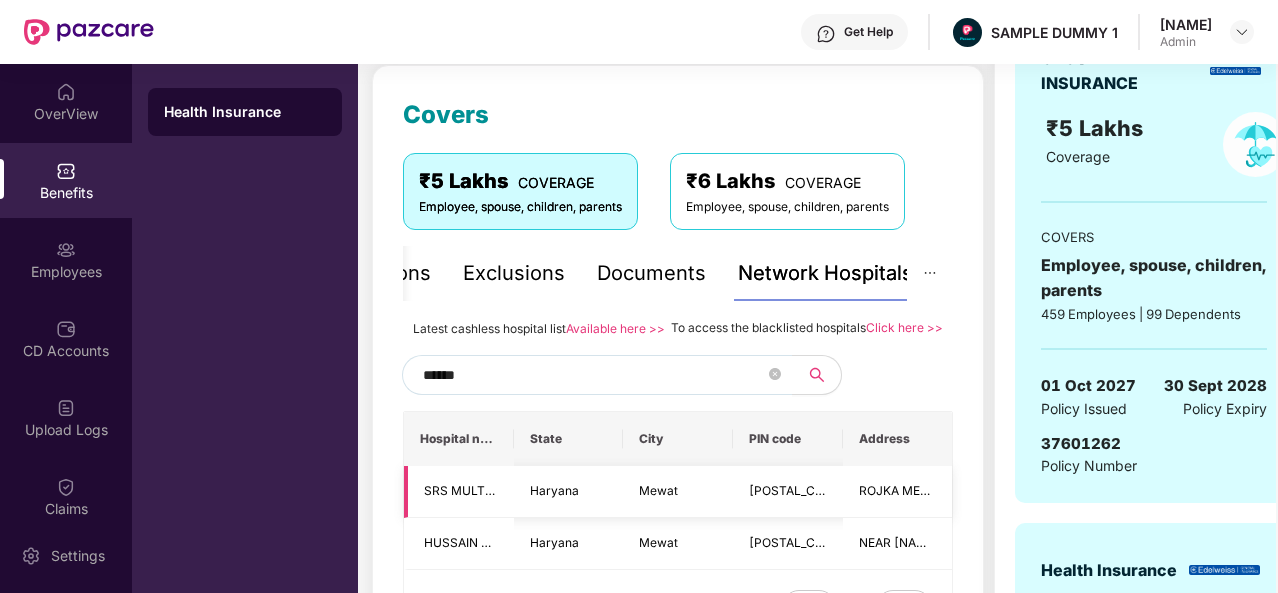 scroll, scrollTop: 258, scrollLeft: 0, axis: vertical 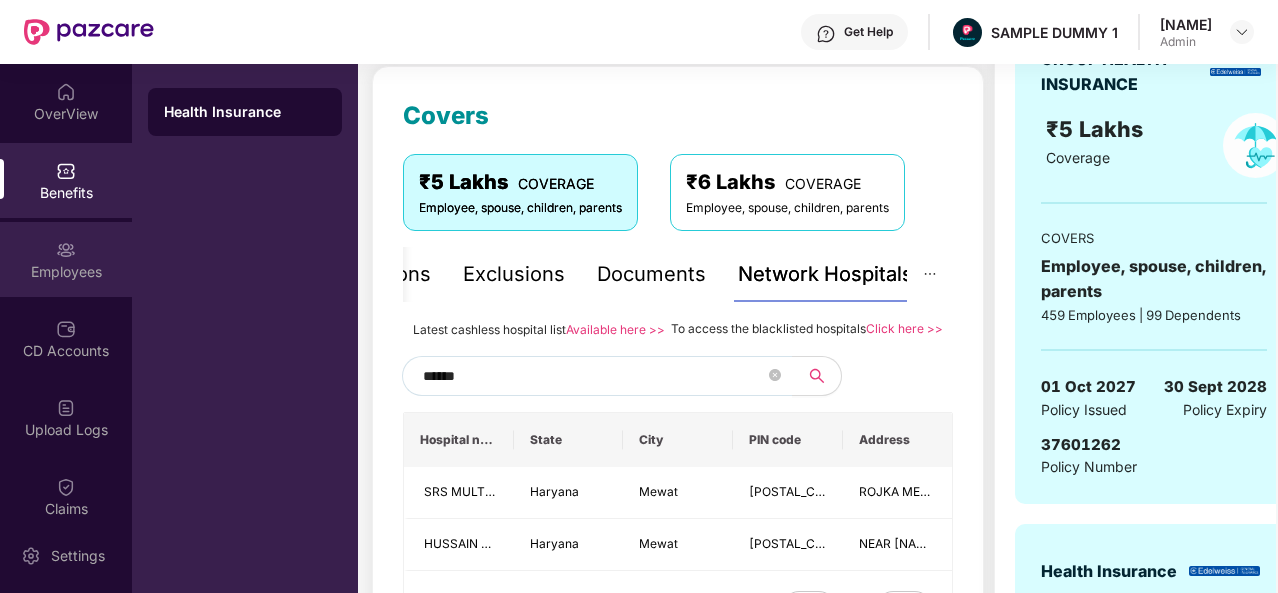 click on "Employees" at bounding box center [66, 272] 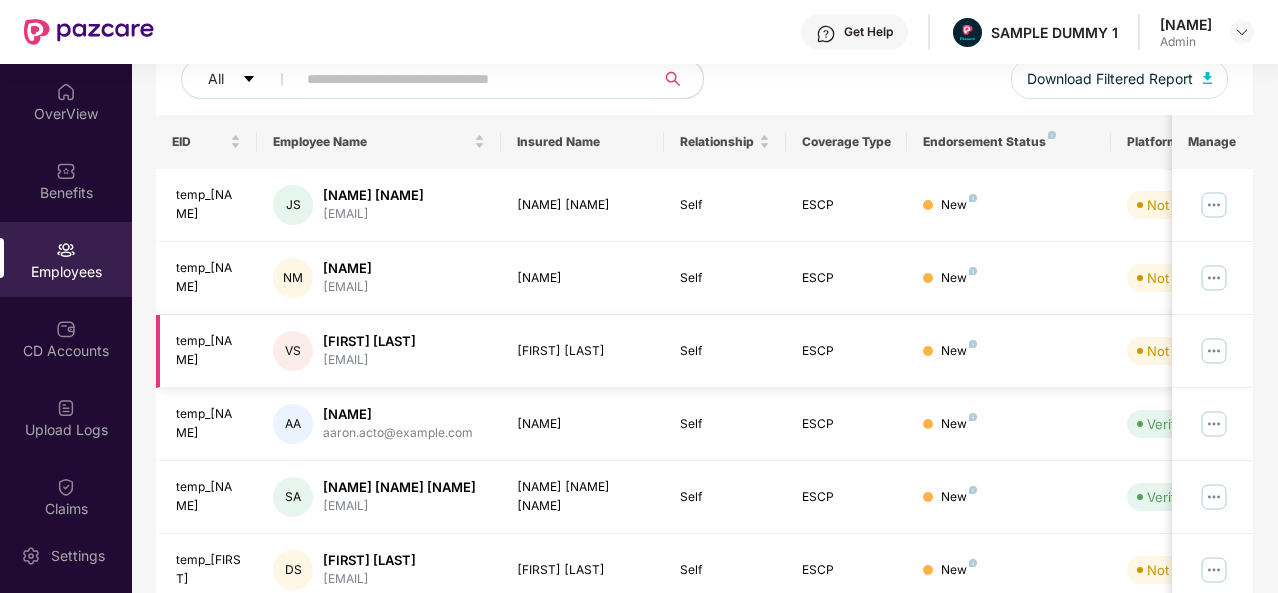 scroll, scrollTop: 0, scrollLeft: 0, axis: both 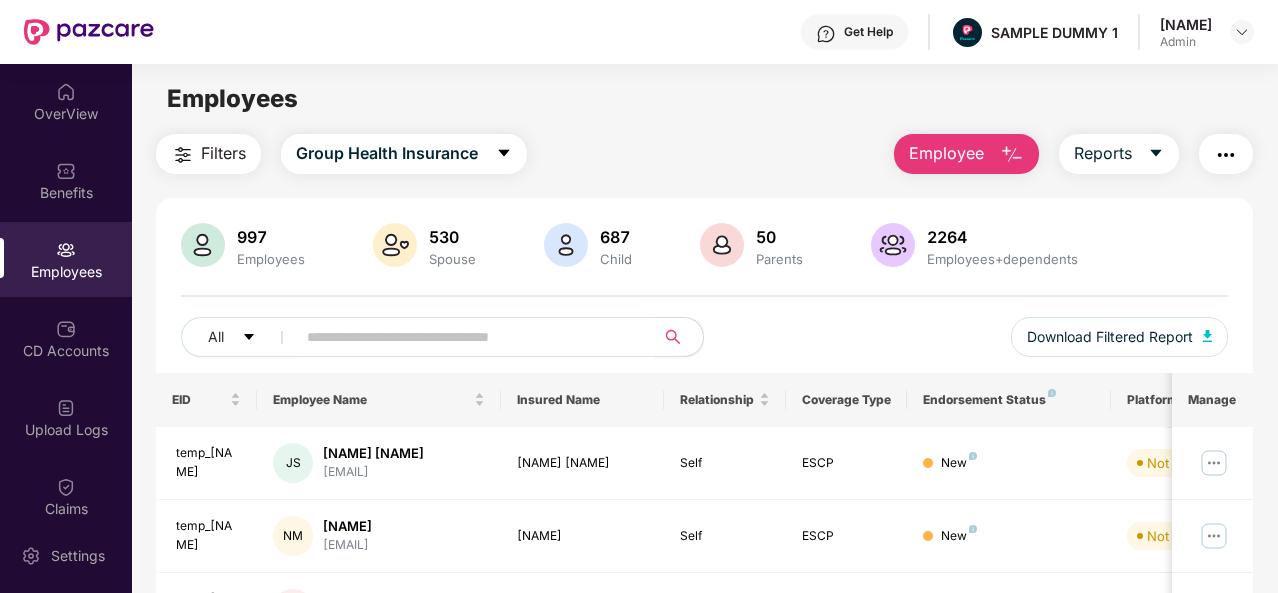 click at bounding box center [1012, 155] 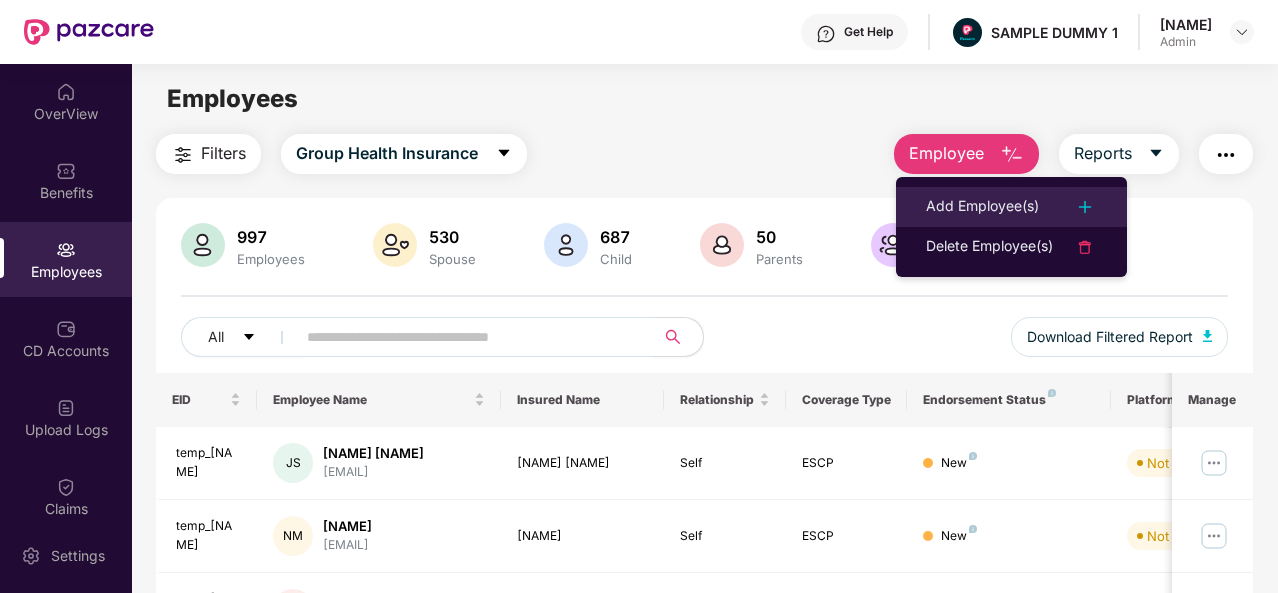click on "Add Employee(s)" at bounding box center [982, 207] 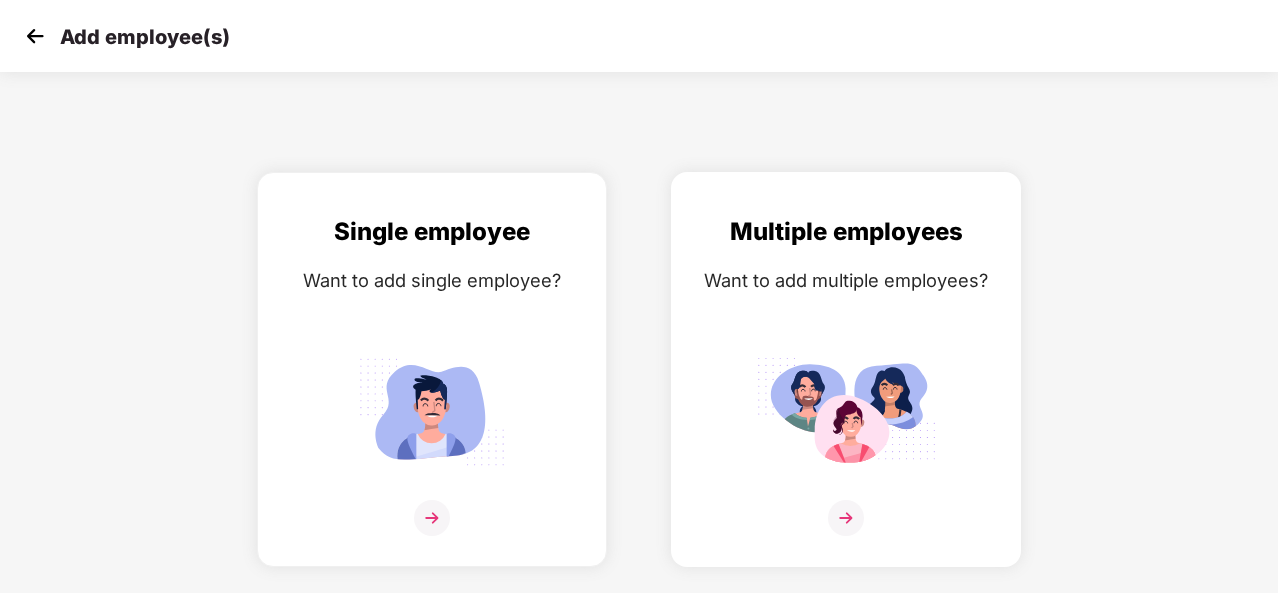 click at bounding box center (846, 518) 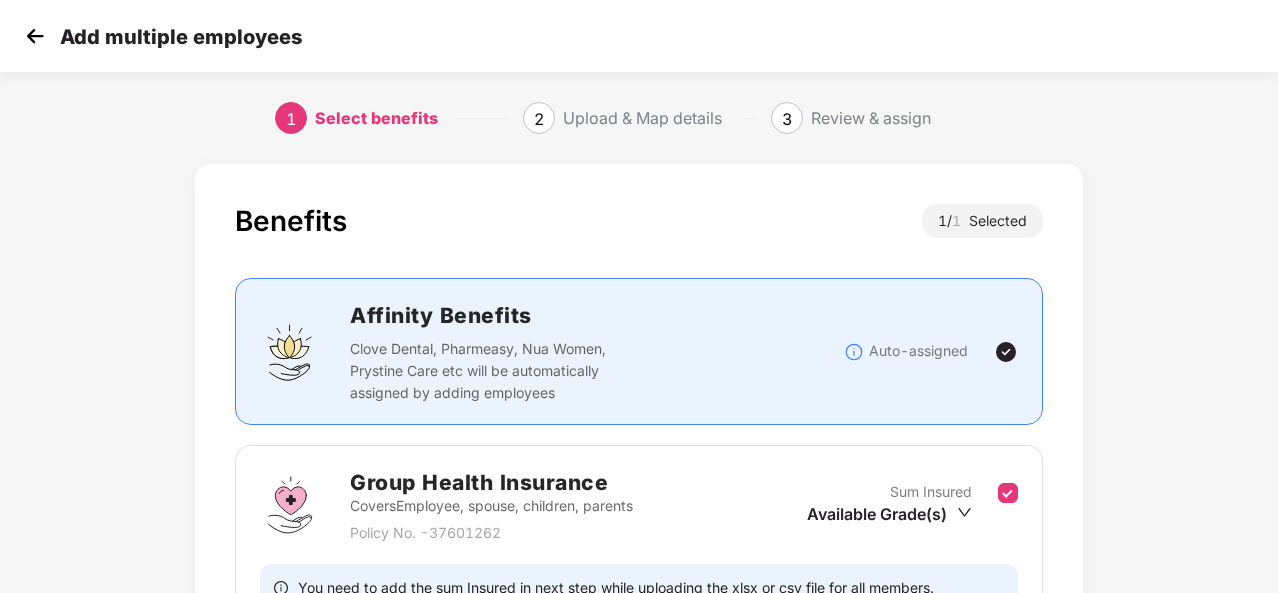 scroll, scrollTop: 211, scrollLeft: 0, axis: vertical 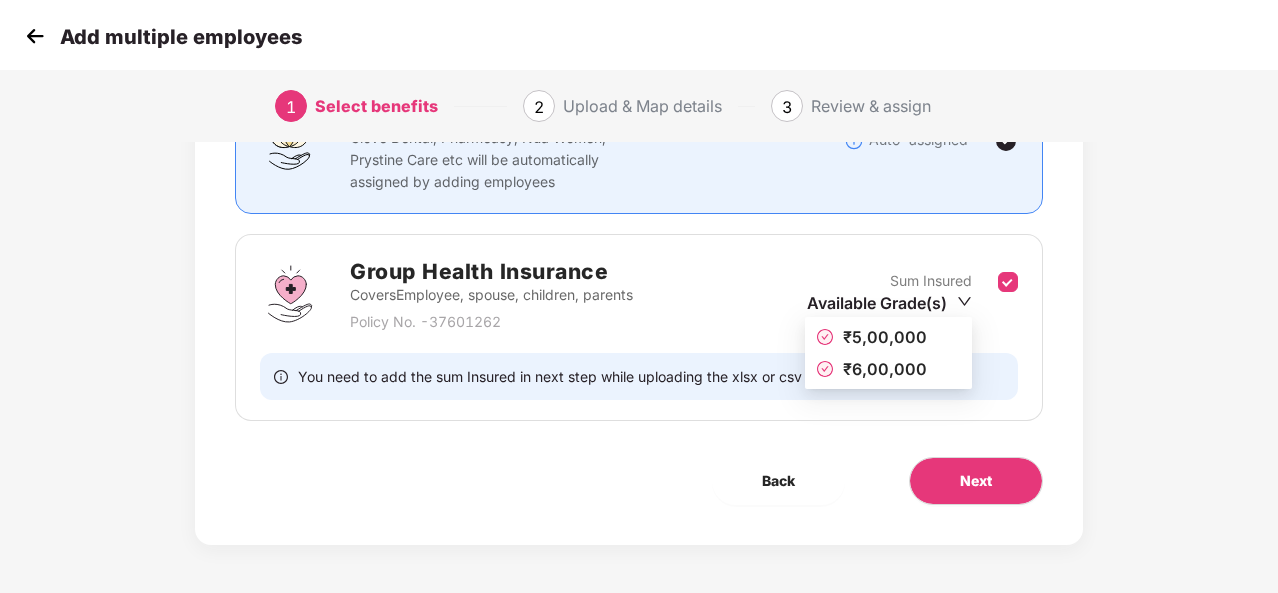 click 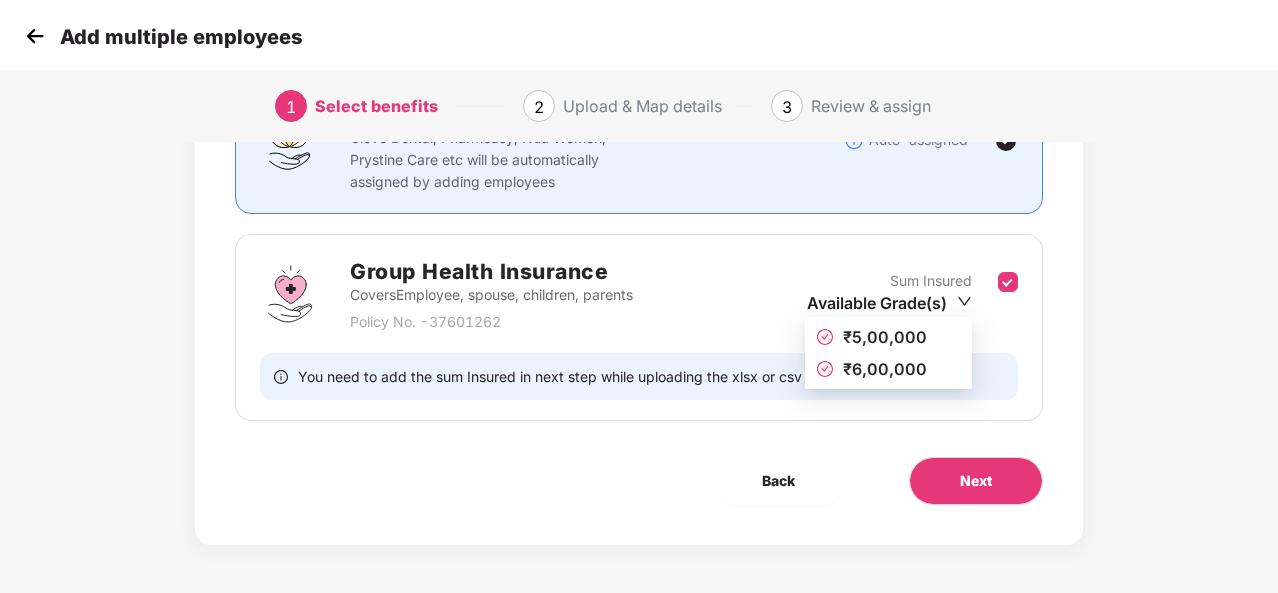 click on "₹5,00,000" at bounding box center [885, 337] 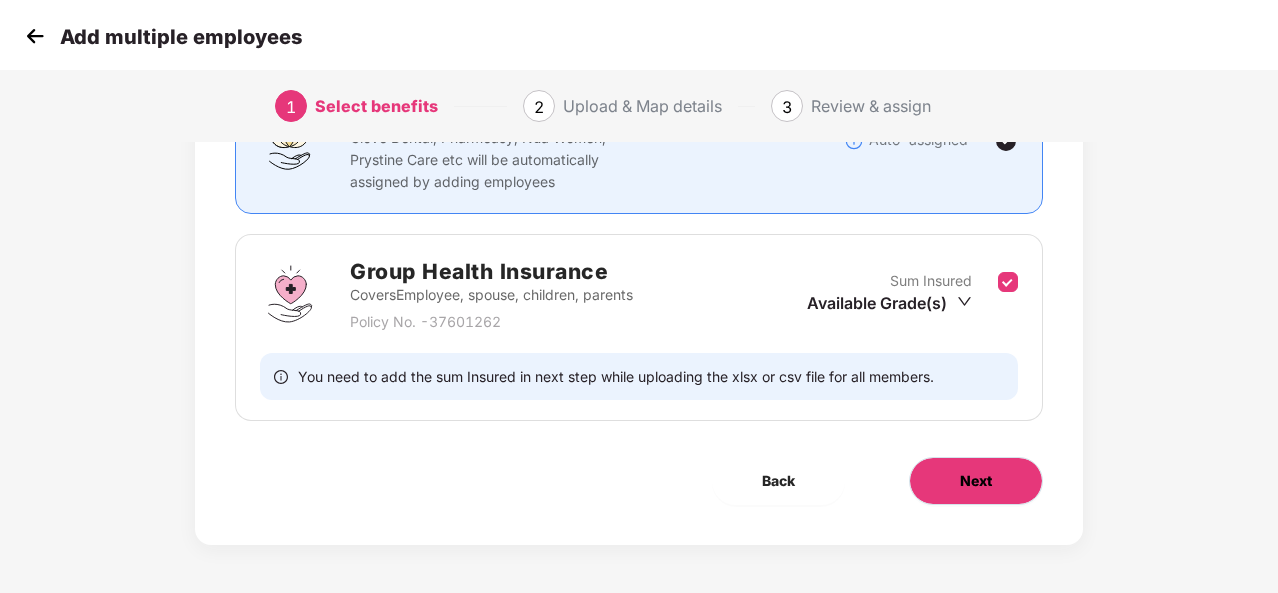click on "Next" at bounding box center (976, 481) 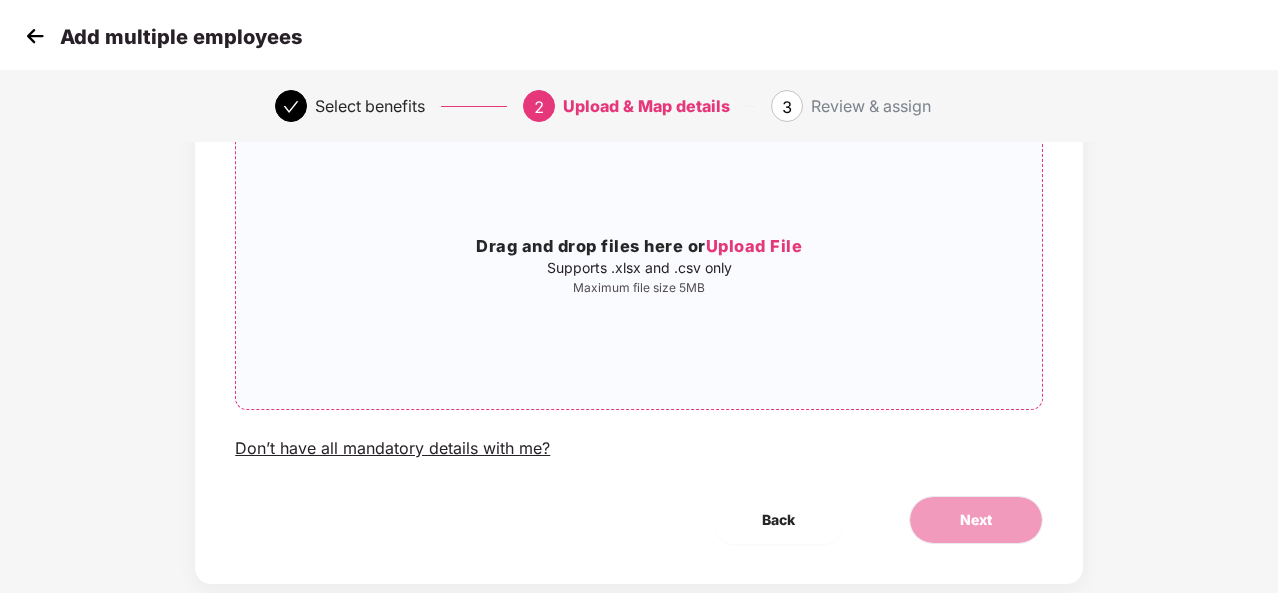 scroll, scrollTop: 170, scrollLeft: 0, axis: vertical 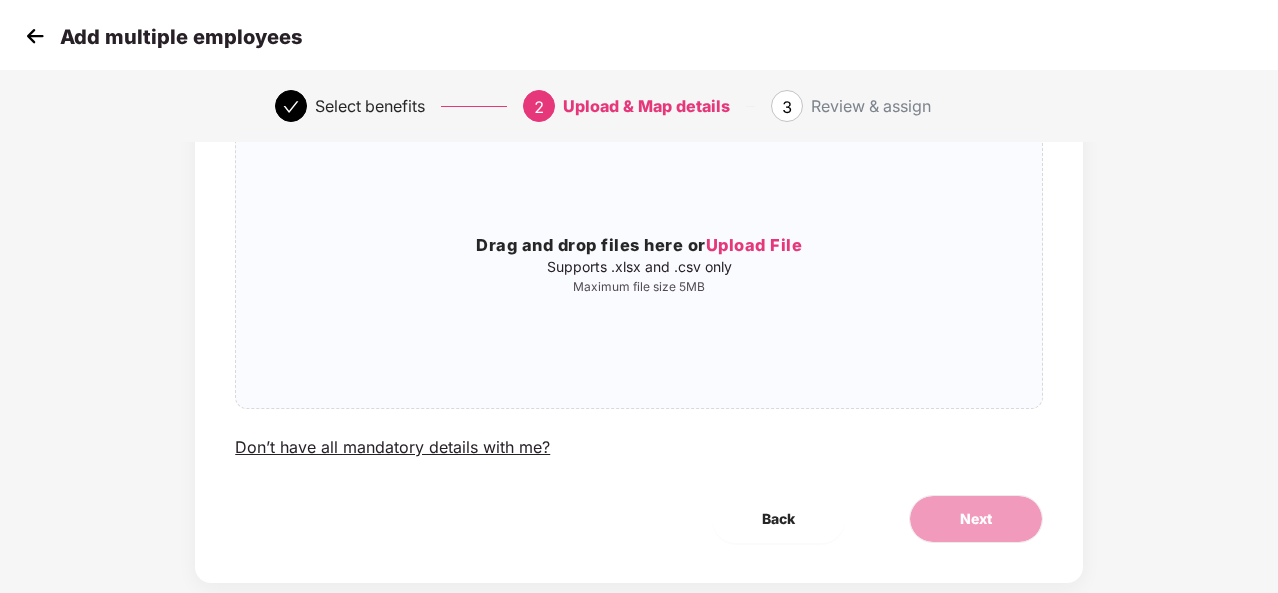 click at bounding box center (35, 36) 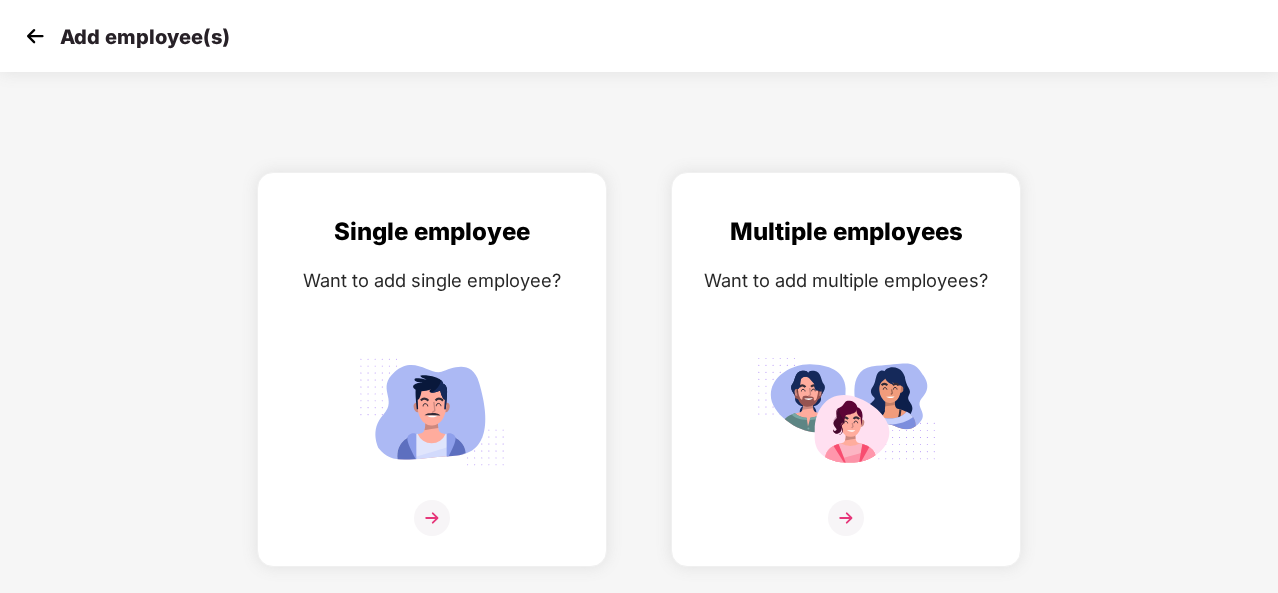 scroll, scrollTop: 0, scrollLeft: 0, axis: both 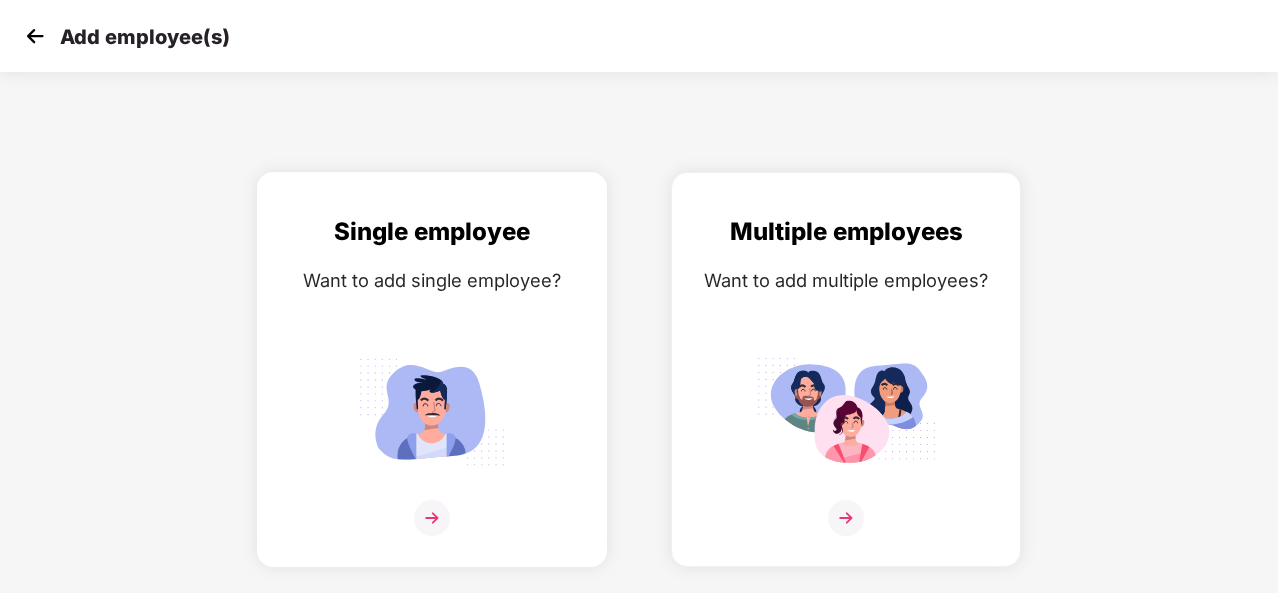 click at bounding box center (432, 518) 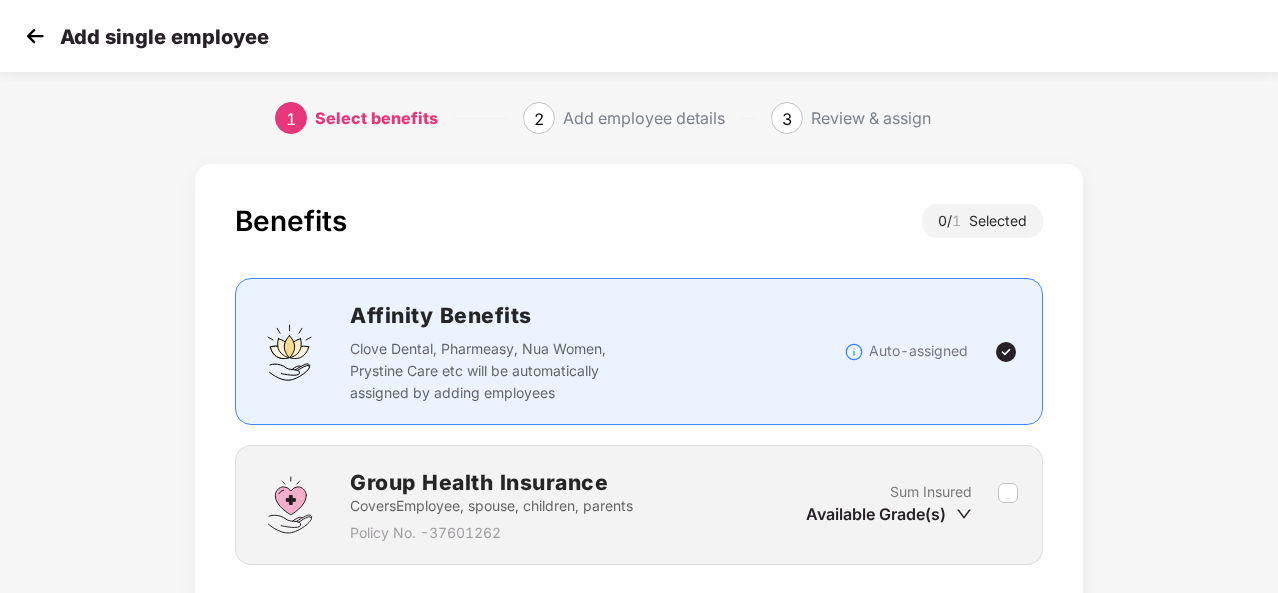 scroll, scrollTop: 144, scrollLeft: 0, axis: vertical 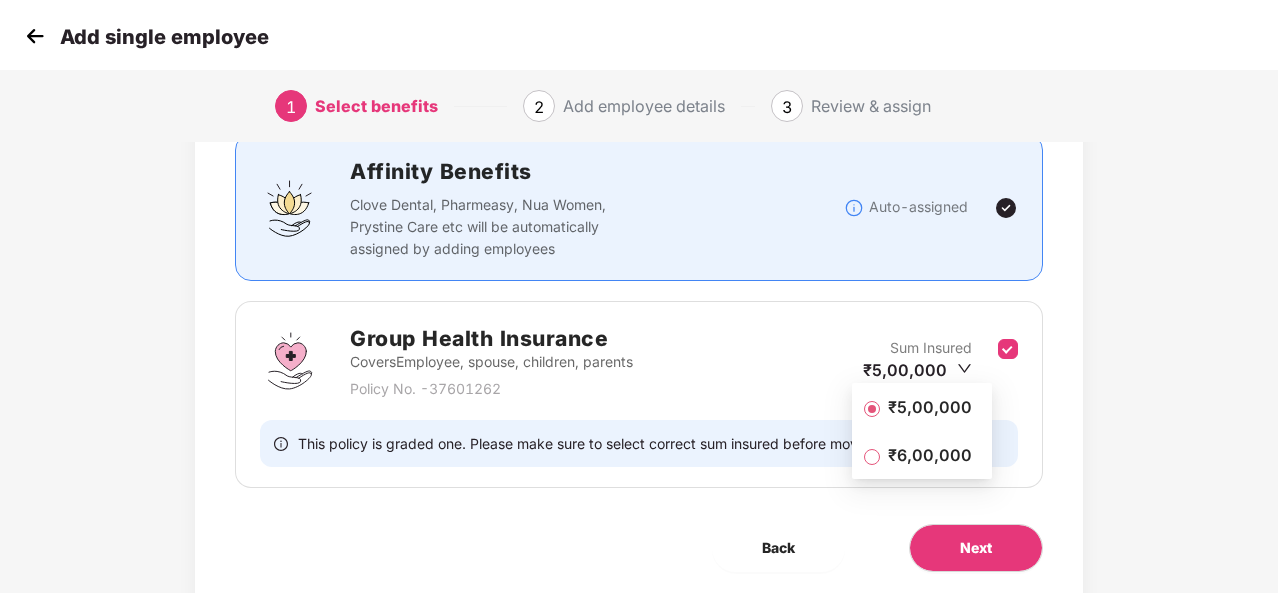 click on "₹5,00,000" at bounding box center (930, 407) 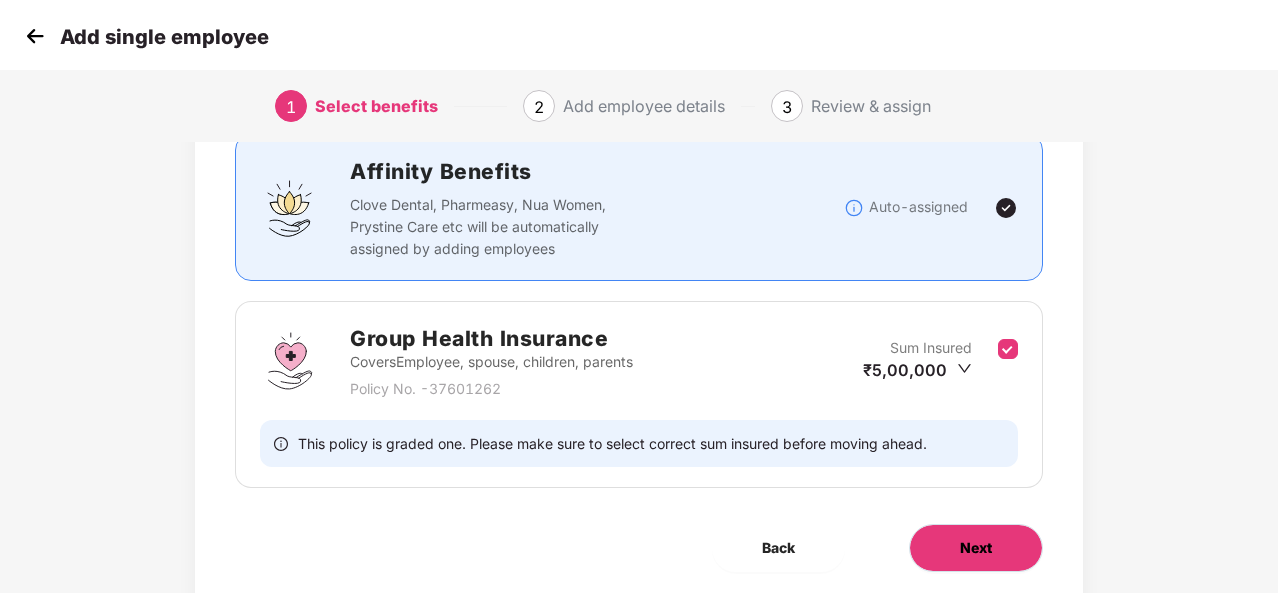 click on "Next" at bounding box center (976, 548) 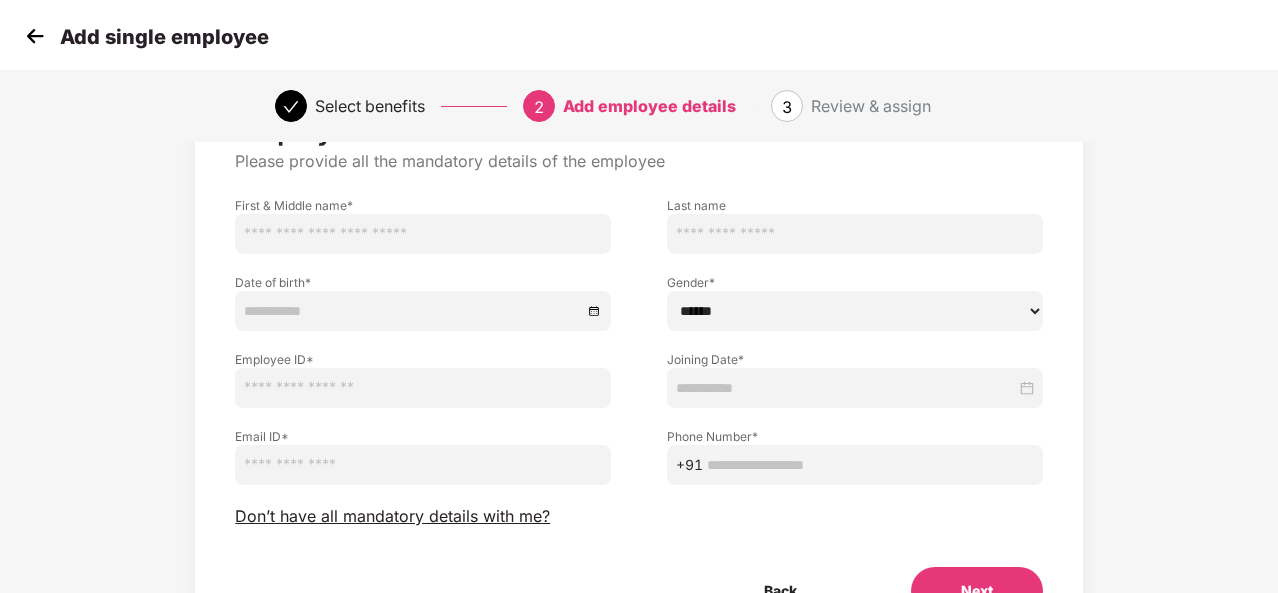 scroll, scrollTop: 116, scrollLeft: 0, axis: vertical 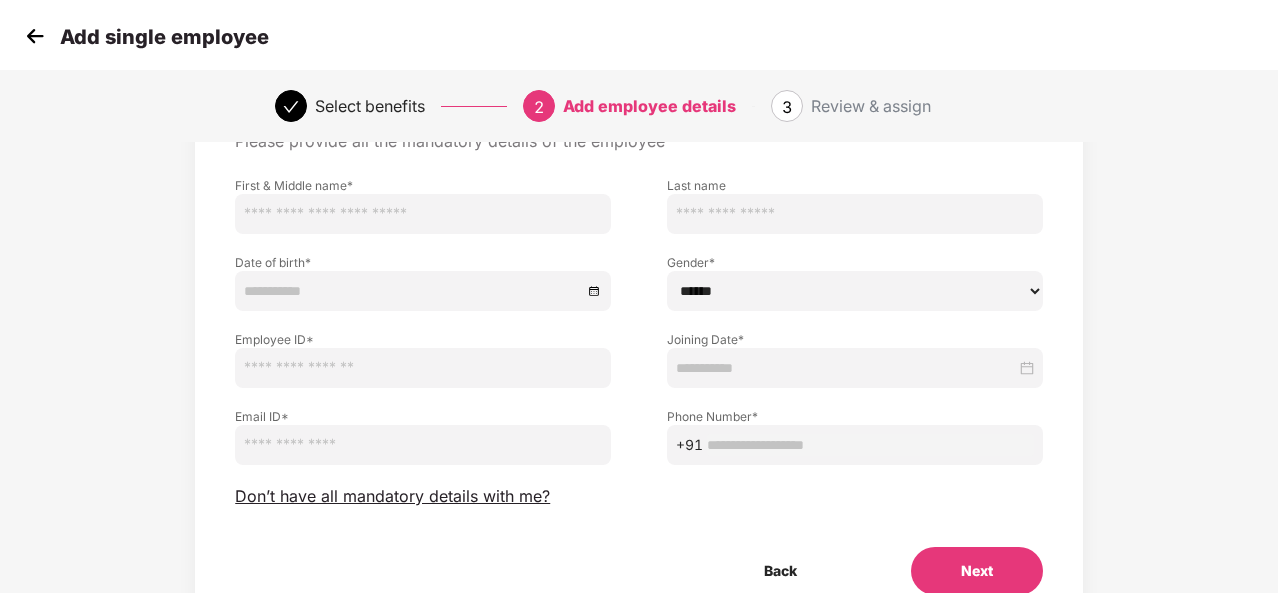 click at bounding box center (35, 36) 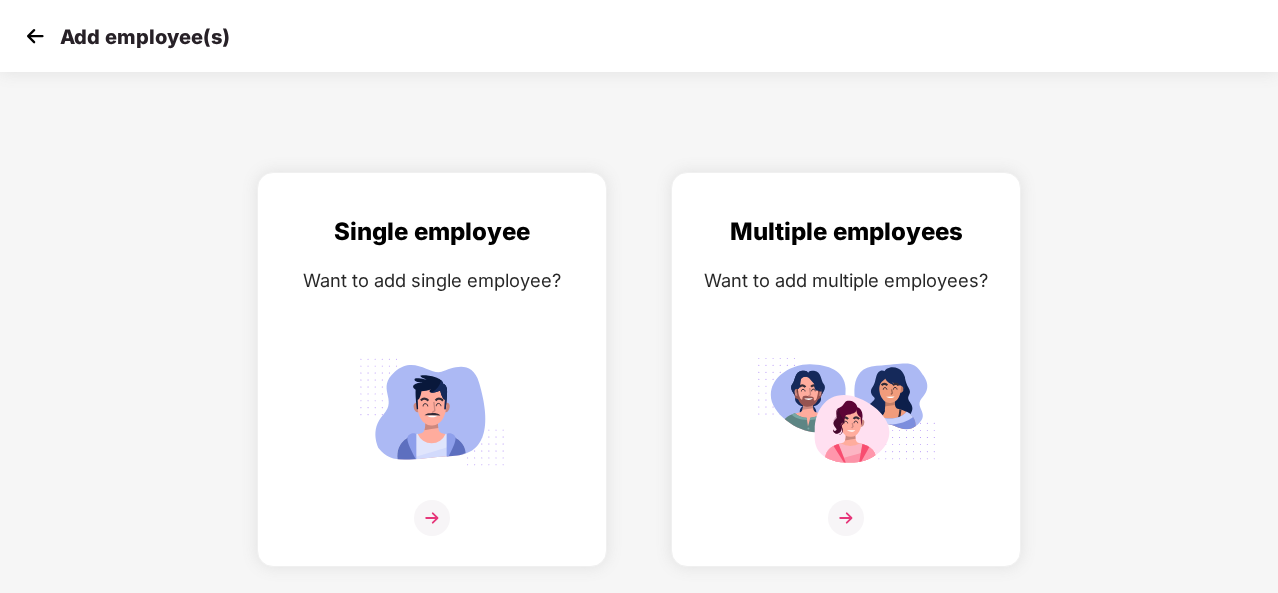 click at bounding box center (35, 36) 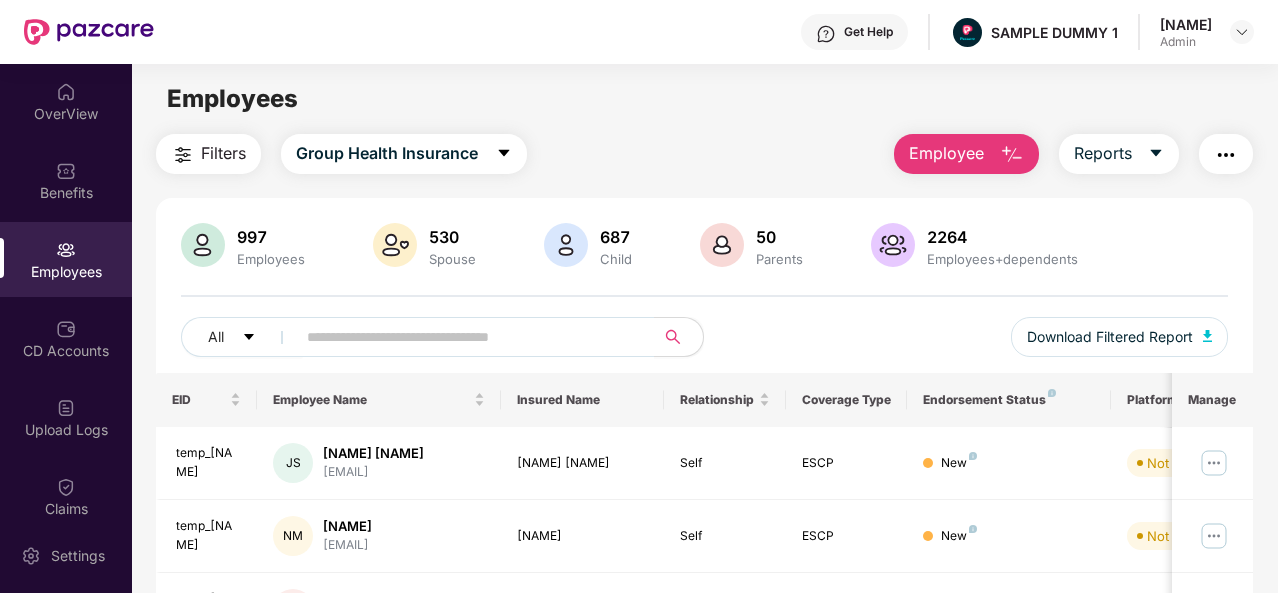 click at bounding box center [1012, 155] 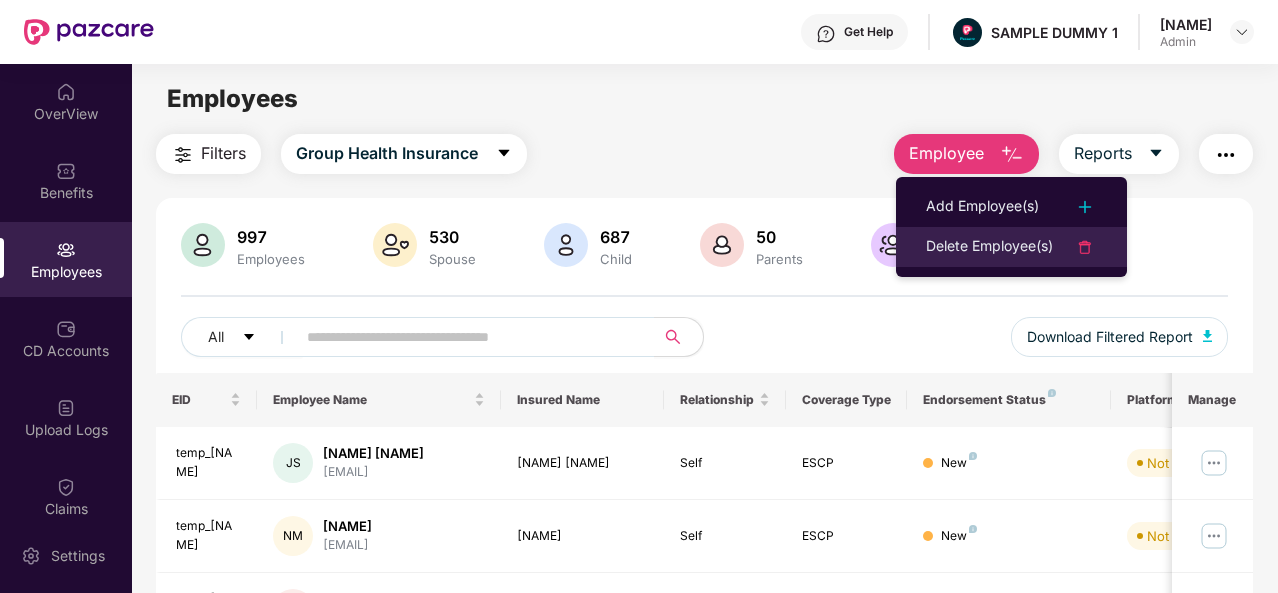 click on "Delete Employee(s)" at bounding box center (989, 247) 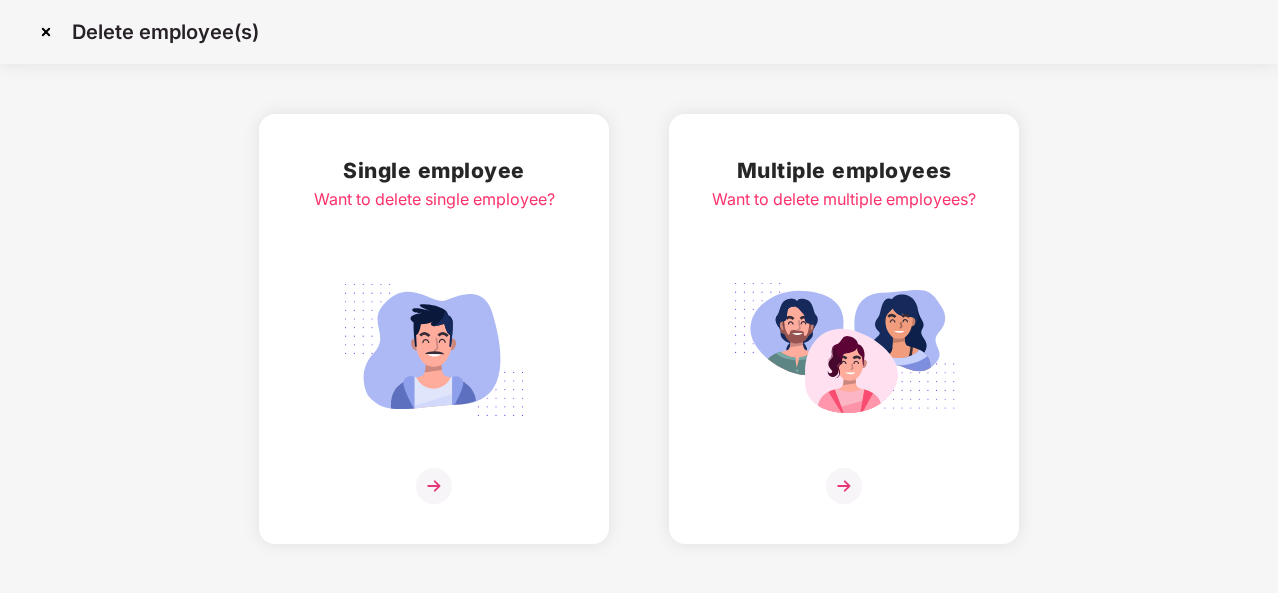 click at bounding box center [434, 486] 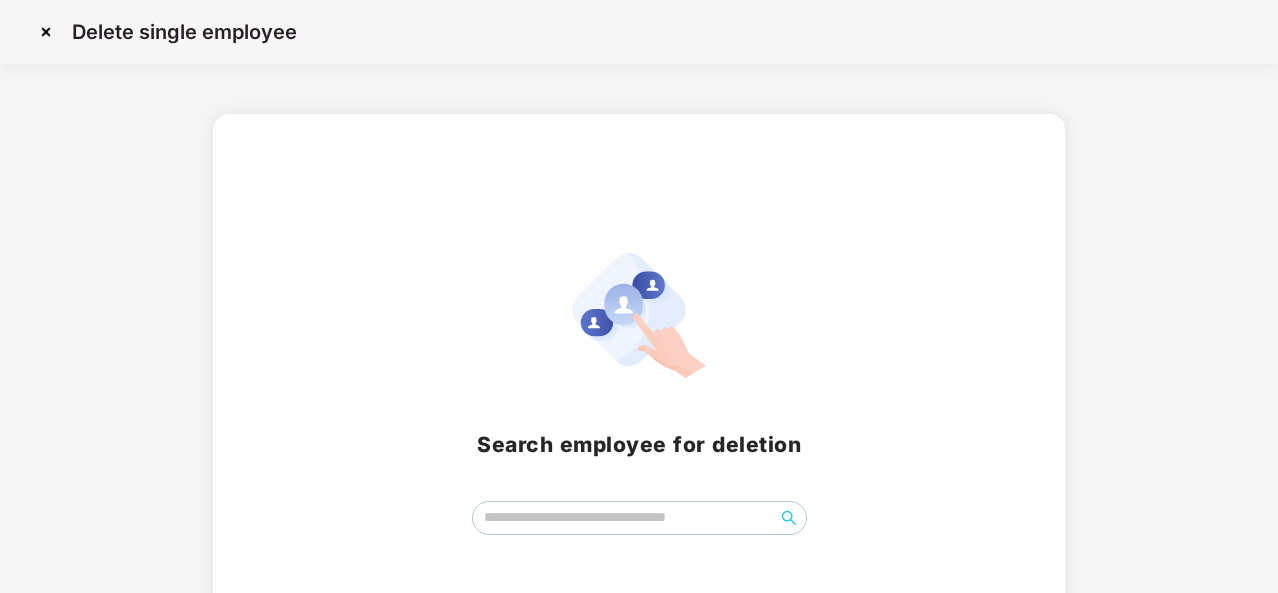 click at bounding box center [46, 32] 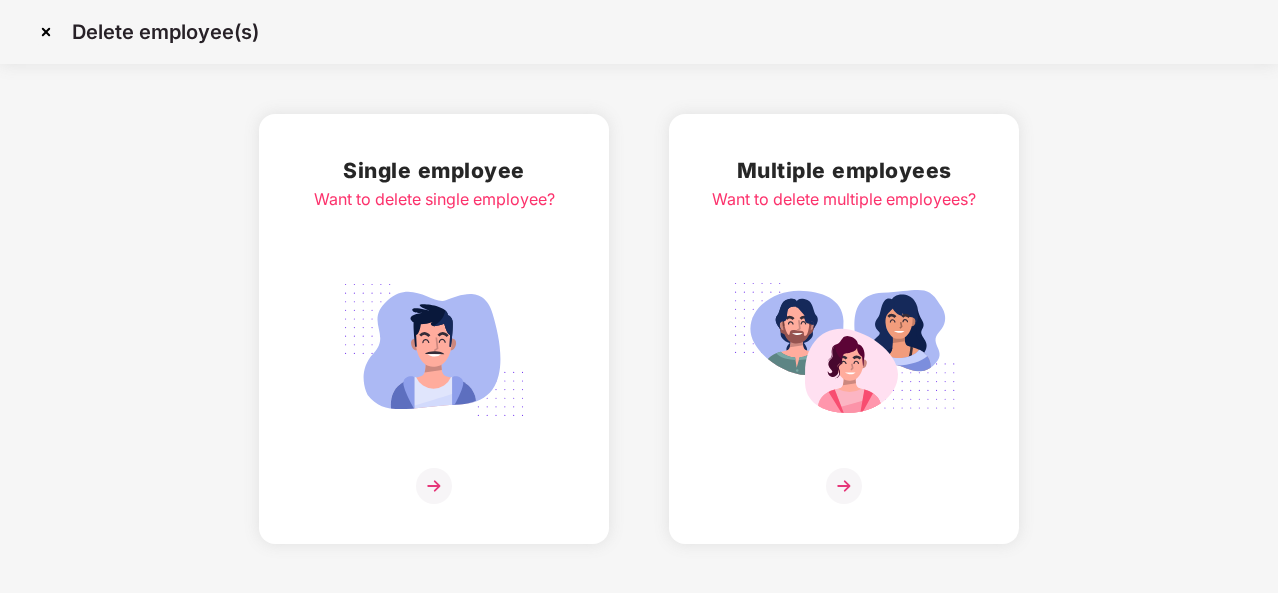 scroll, scrollTop: 0, scrollLeft: 0, axis: both 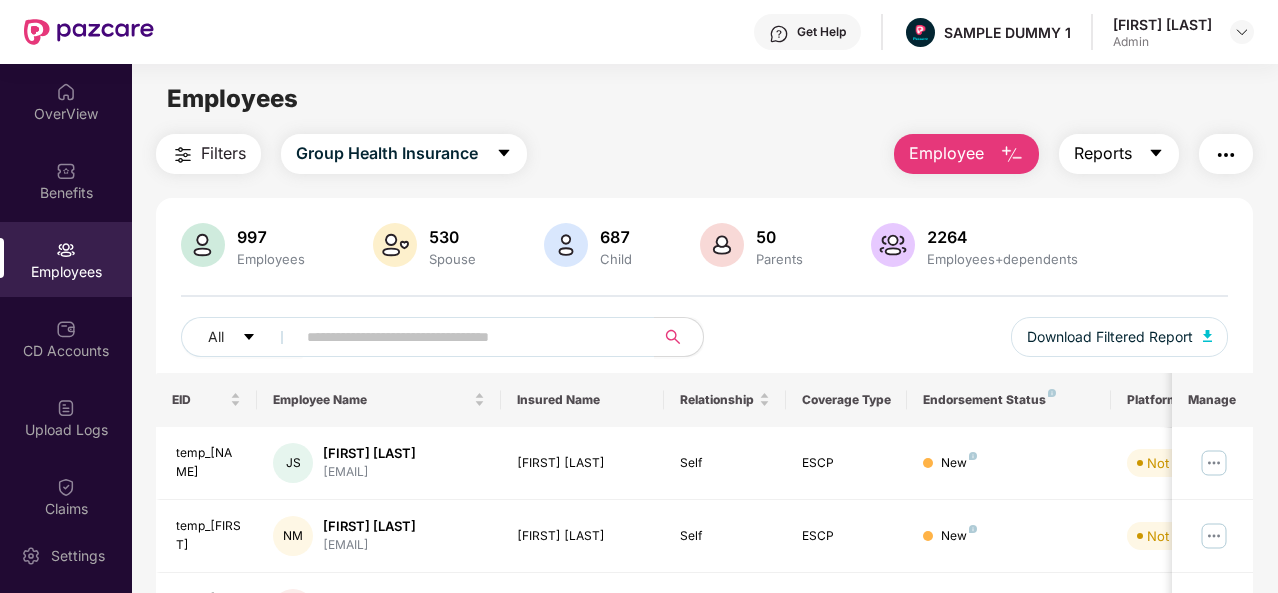 click on "Reports" at bounding box center (1119, 154) 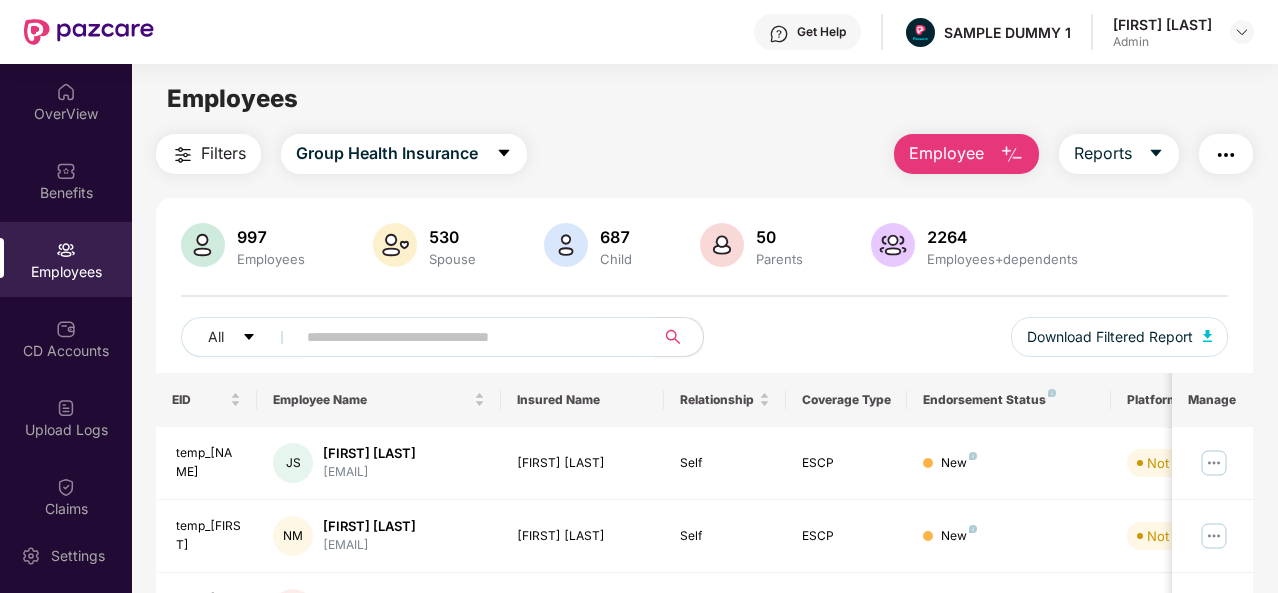 click at bounding box center [1226, 155] 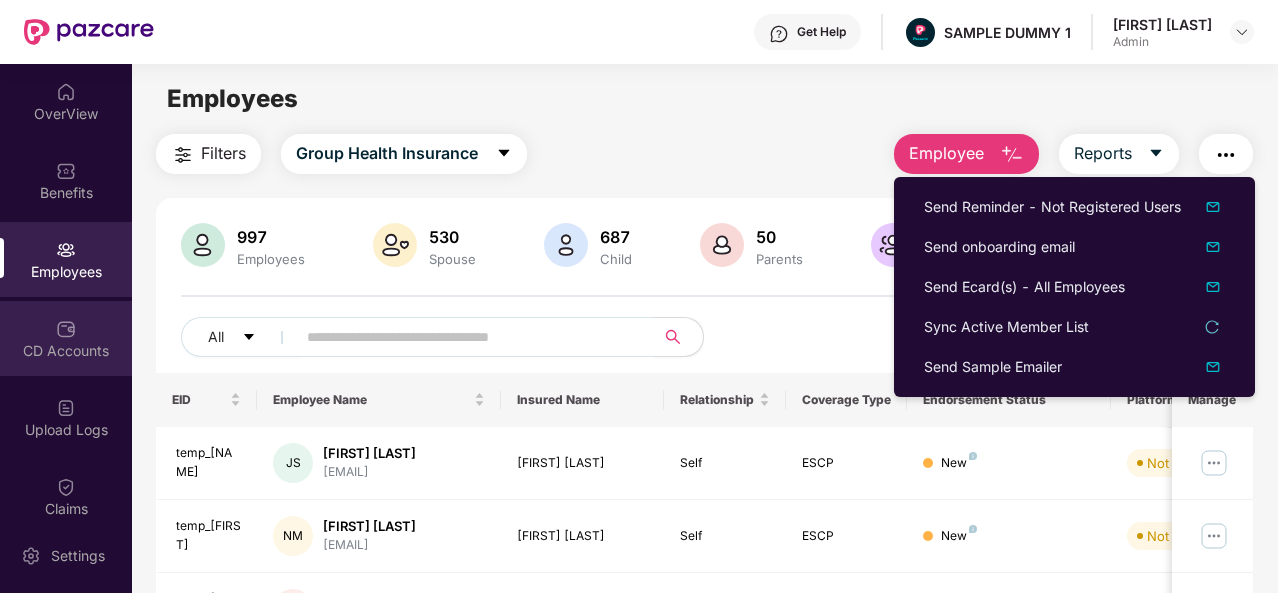 click on "CD Accounts" at bounding box center (66, 338) 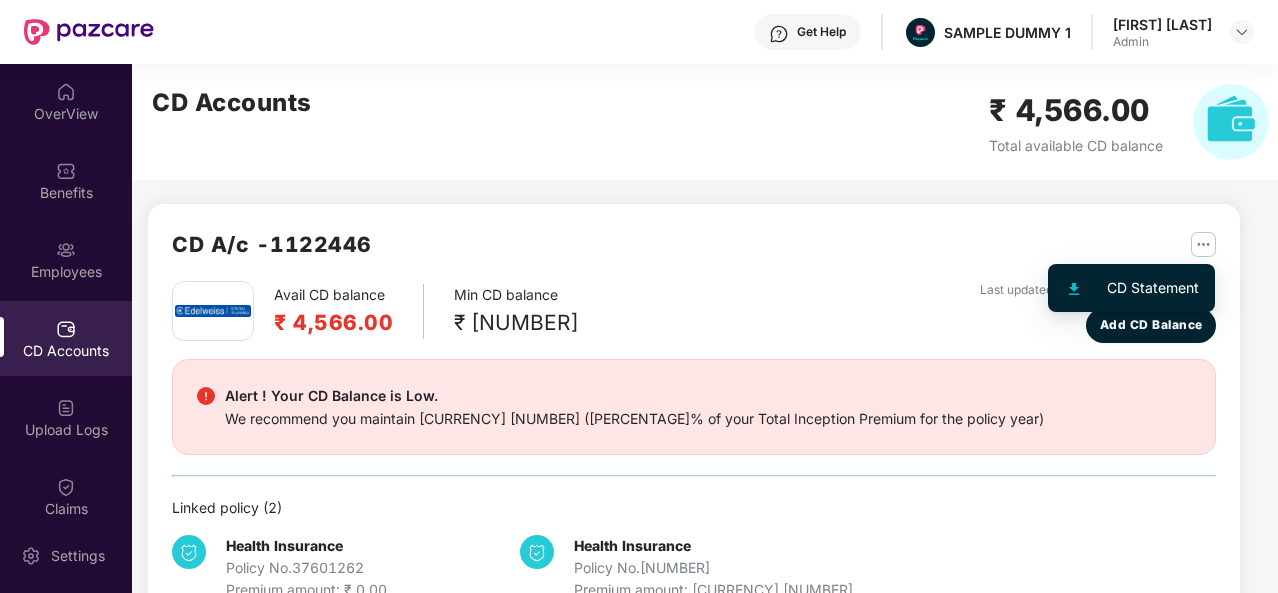 click at bounding box center [1203, 244] 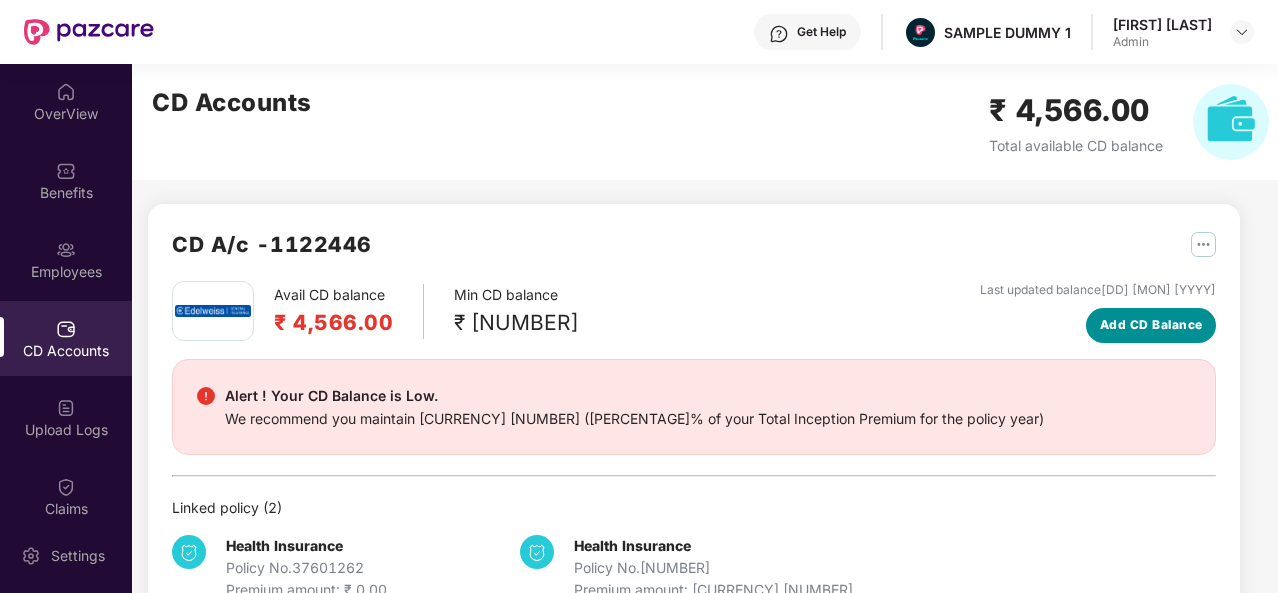 click on "Add CD Balance" at bounding box center [1151, 325] 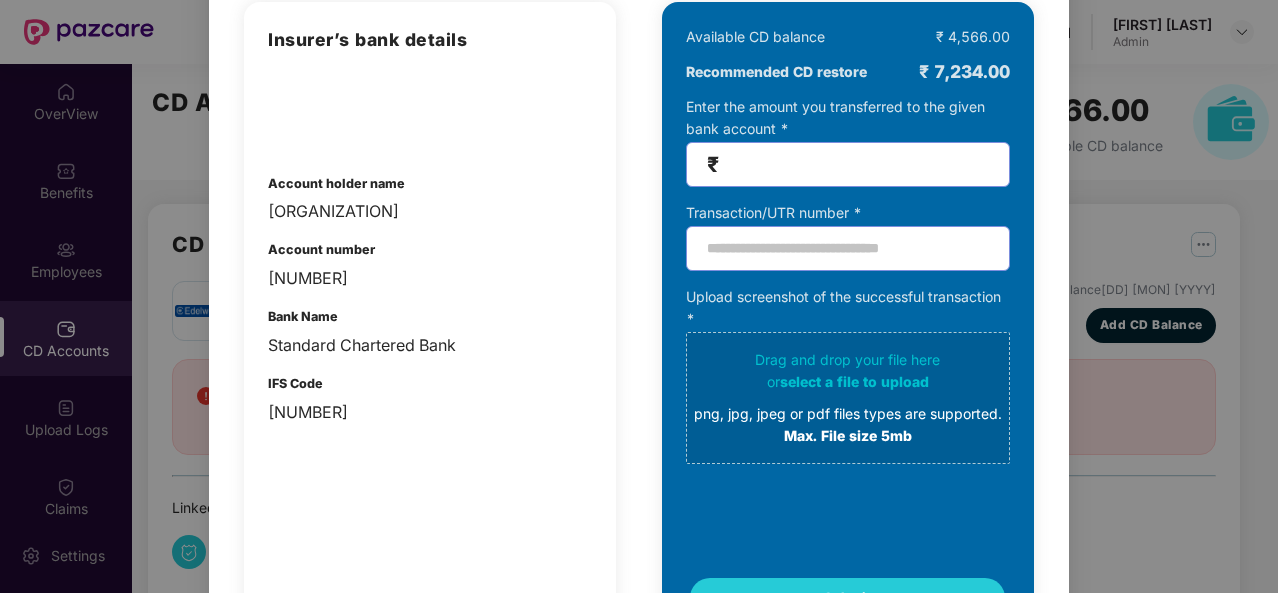 scroll, scrollTop: 0, scrollLeft: 0, axis: both 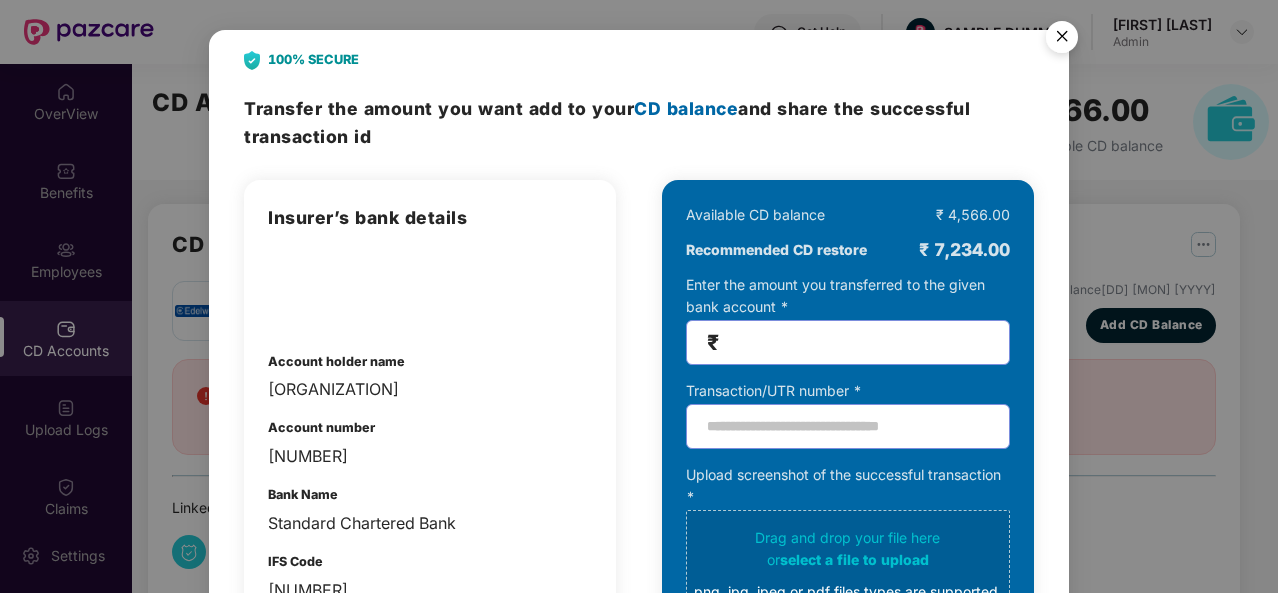 click at bounding box center [1062, 40] 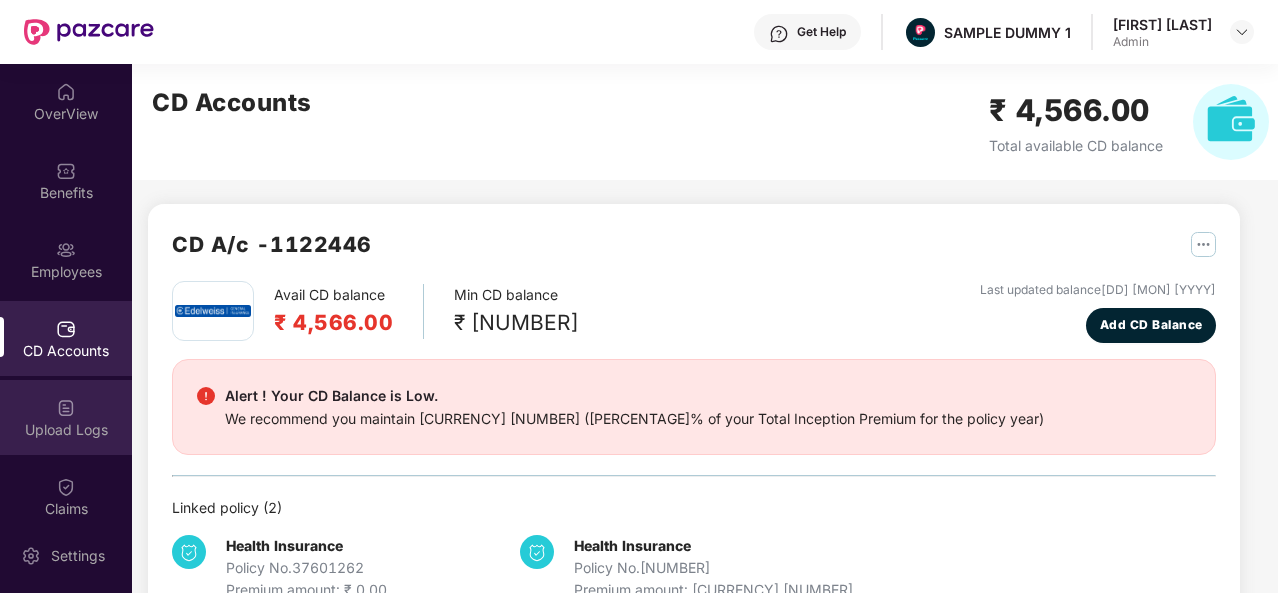 click at bounding box center [66, 408] 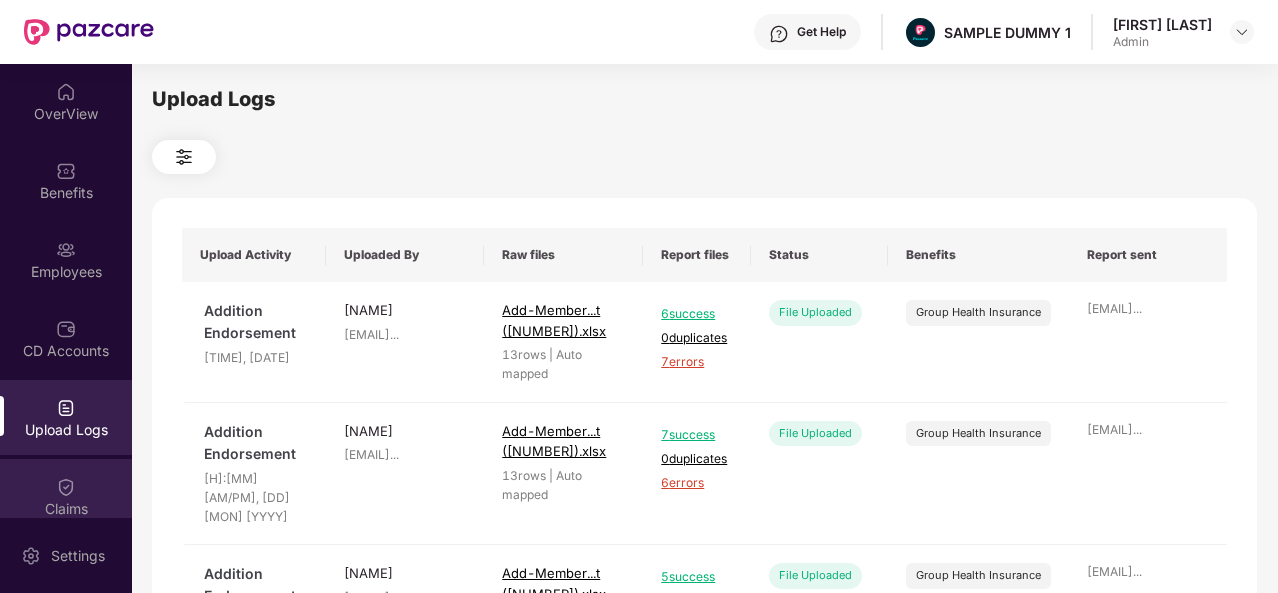 click at bounding box center [66, 487] 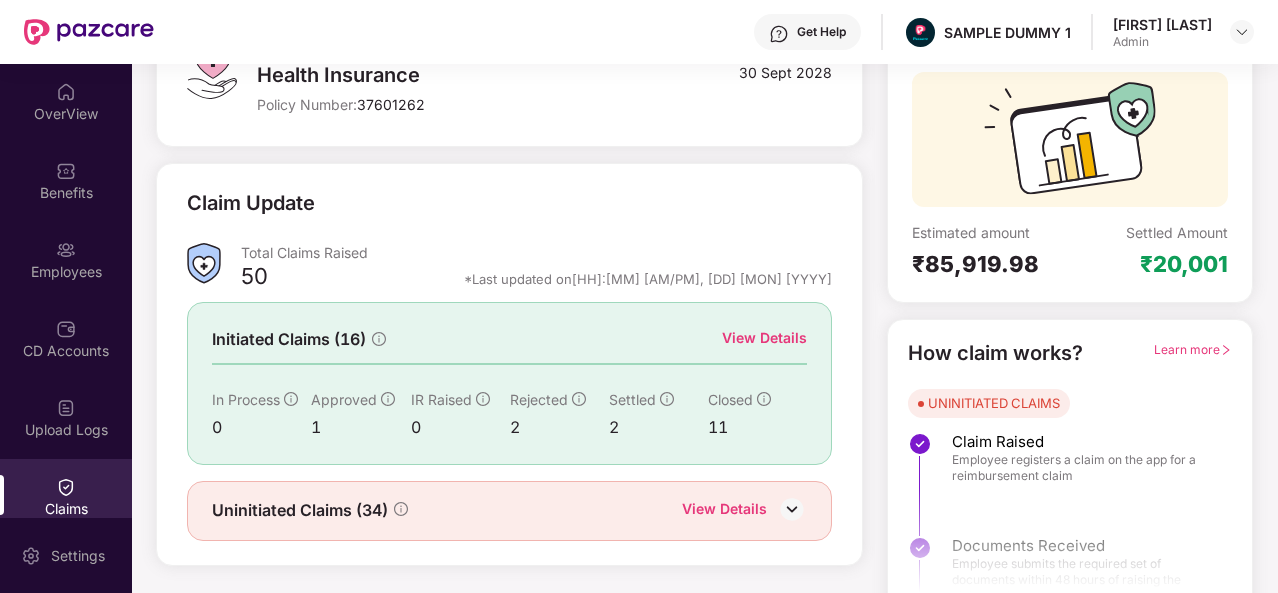 scroll, scrollTop: 168, scrollLeft: 0, axis: vertical 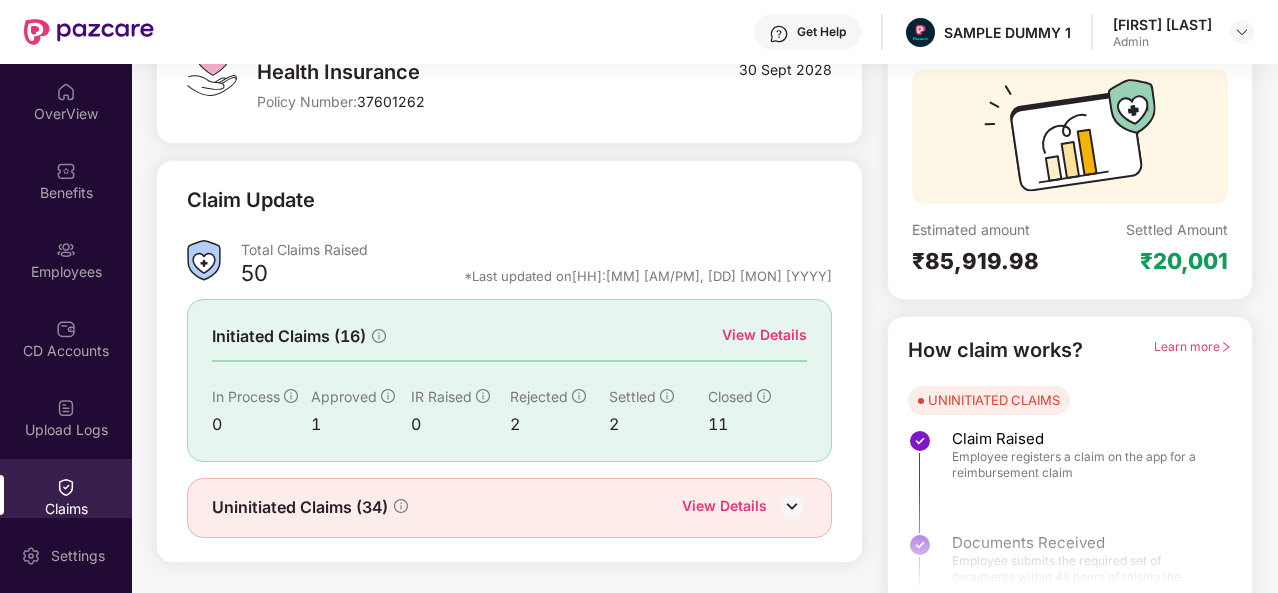 click on "View Details" at bounding box center (764, 335) 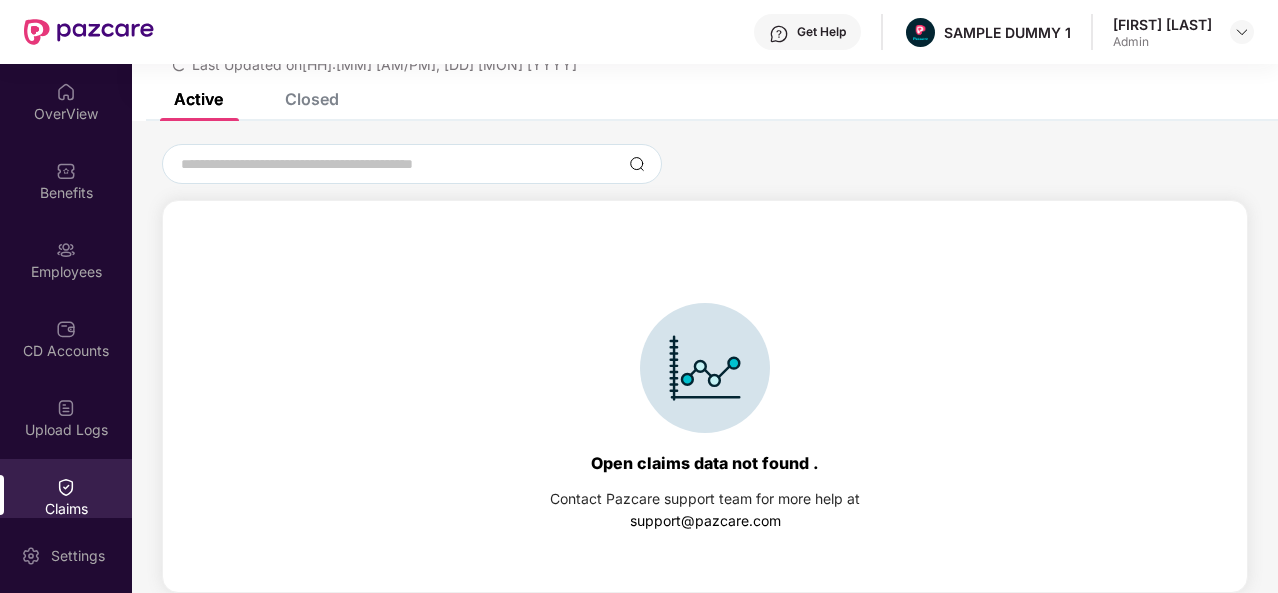 scroll, scrollTop: 0, scrollLeft: 0, axis: both 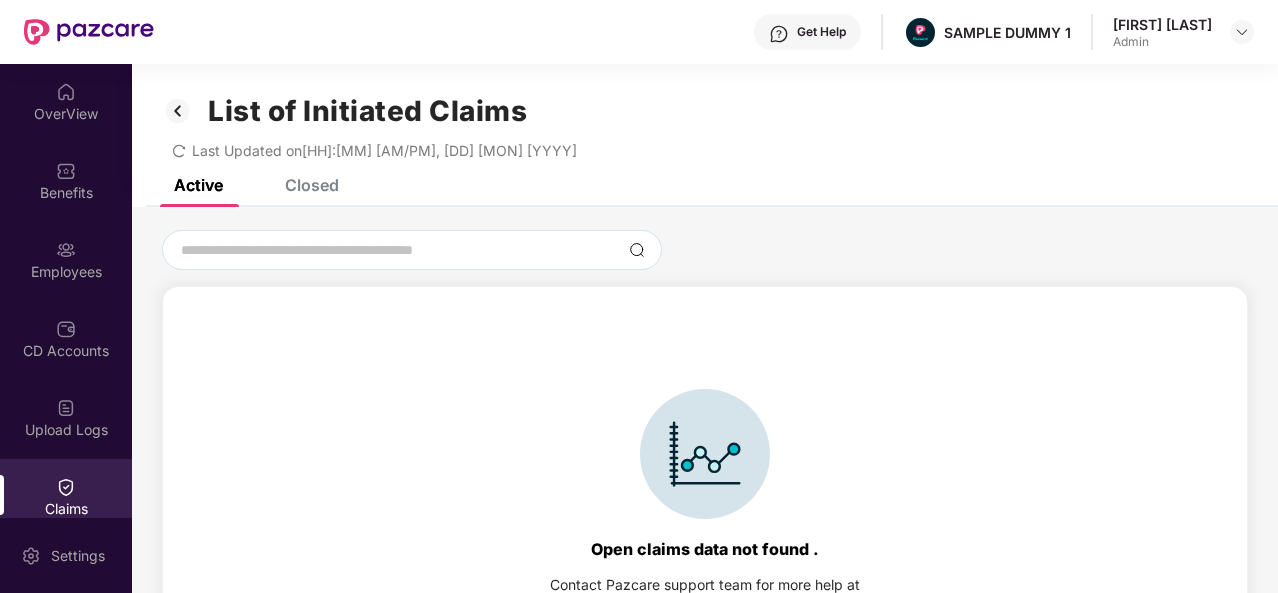 click on "Closed" at bounding box center (312, 185) 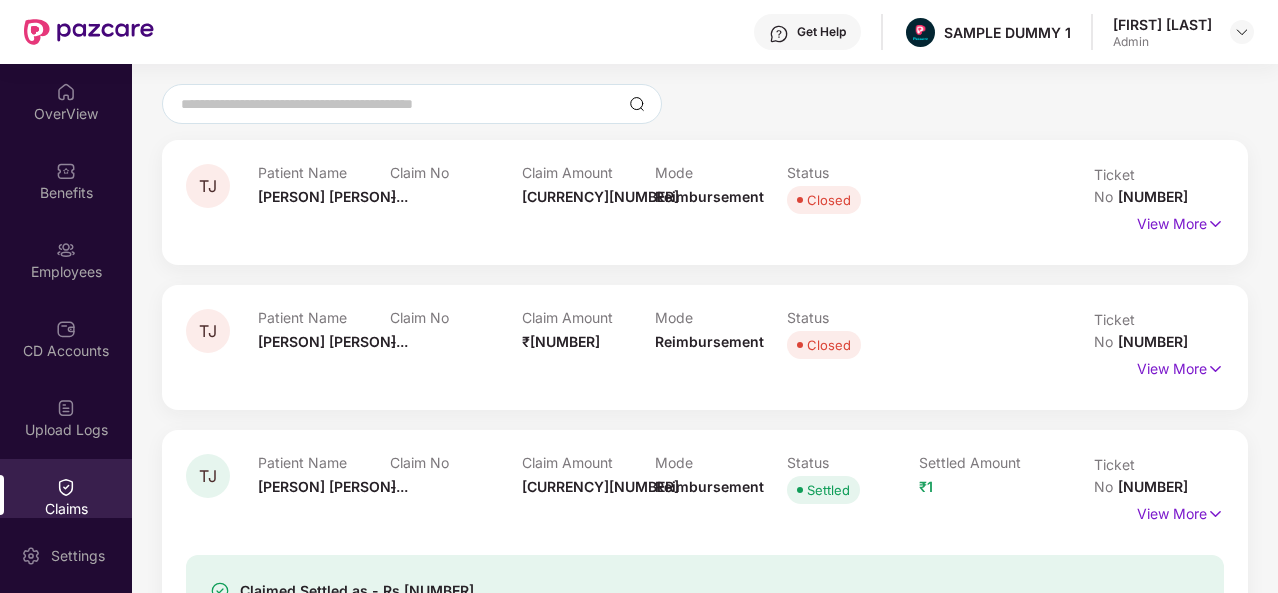 scroll, scrollTop: 156, scrollLeft: 0, axis: vertical 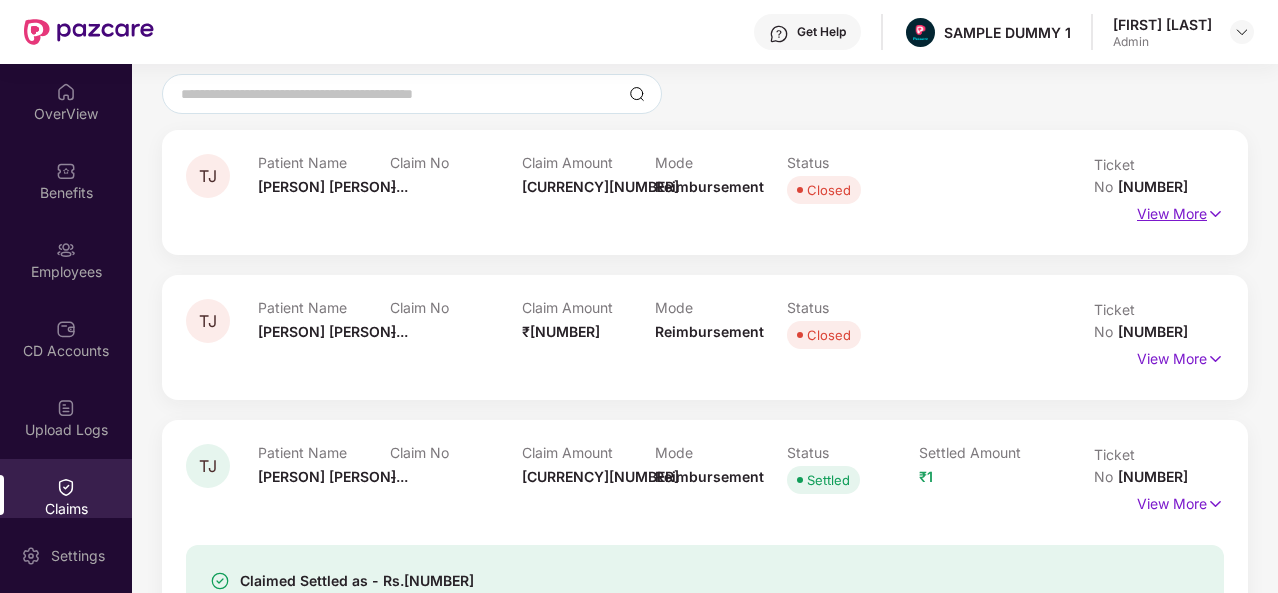 click on "View More" at bounding box center (1180, 211) 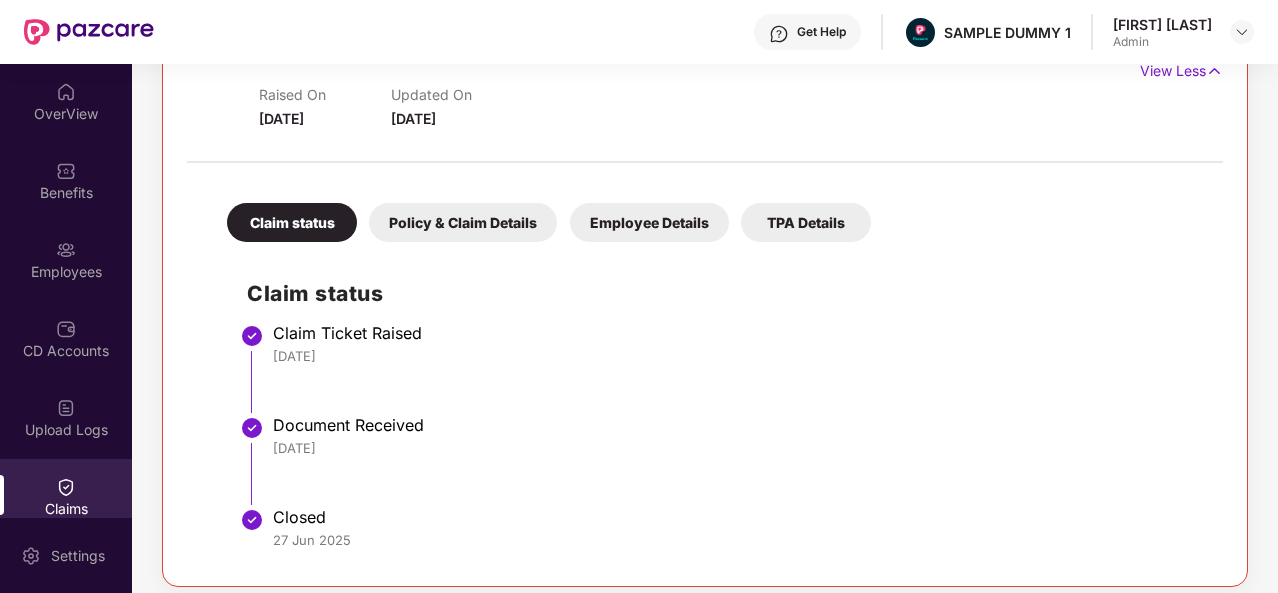 scroll, scrollTop: 368, scrollLeft: 0, axis: vertical 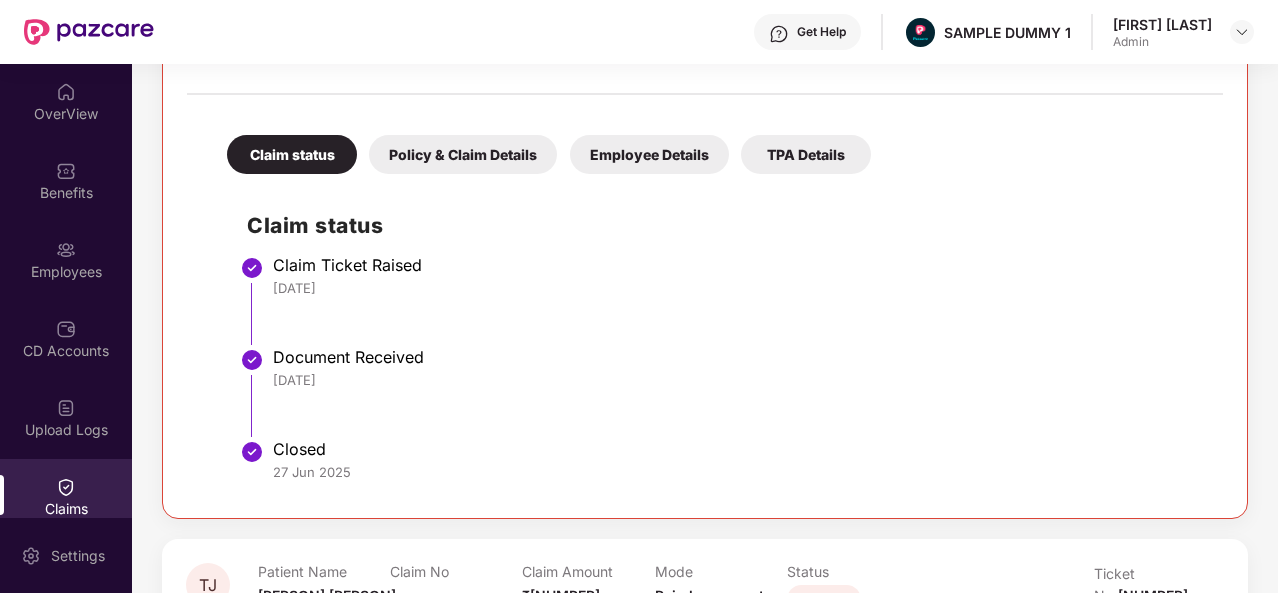click on "Policy & Claim Details" at bounding box center (463, 154) 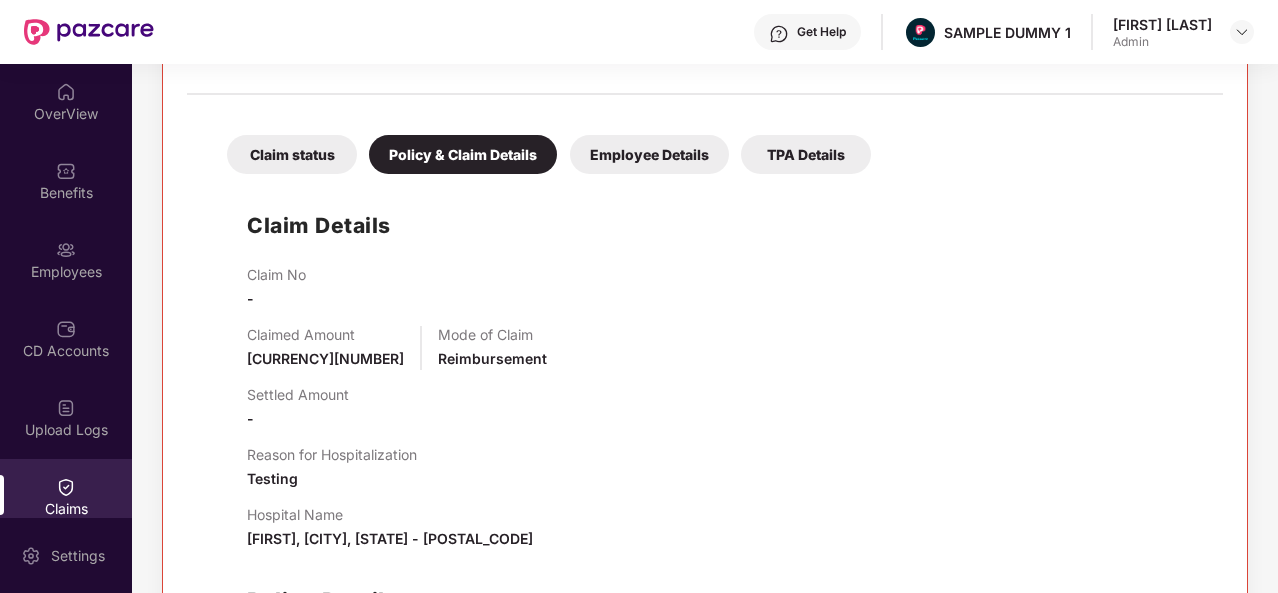 click on "Employee Details" at bounding box center (649, 154) 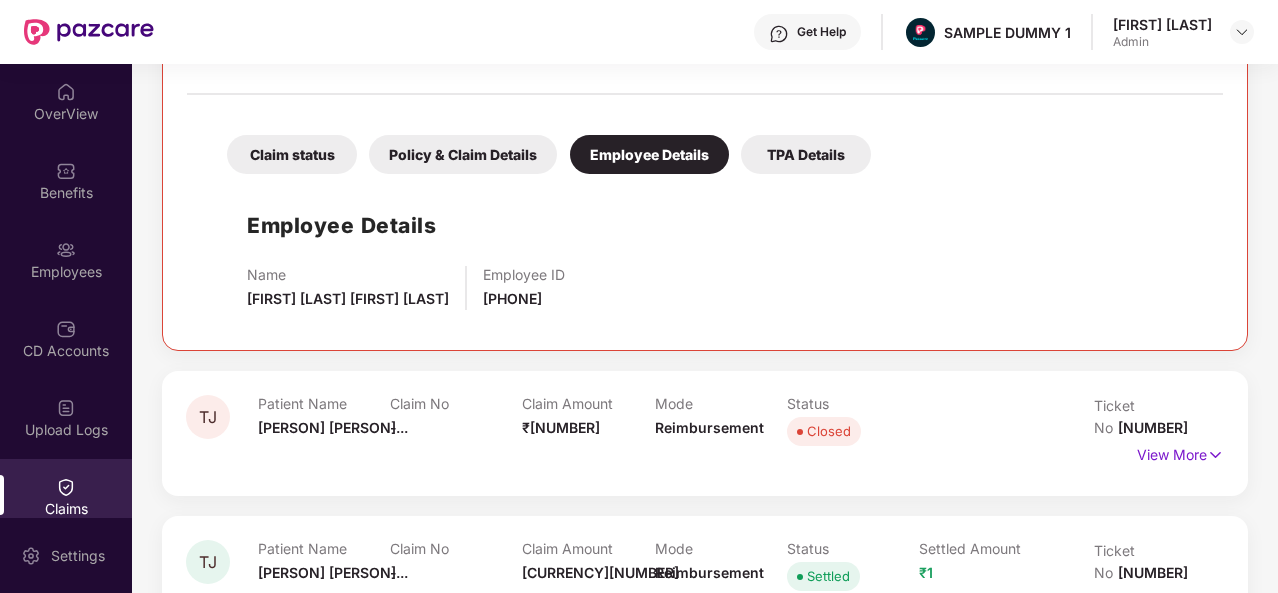 click on "TPA Details" at bounding box center (806, 154) 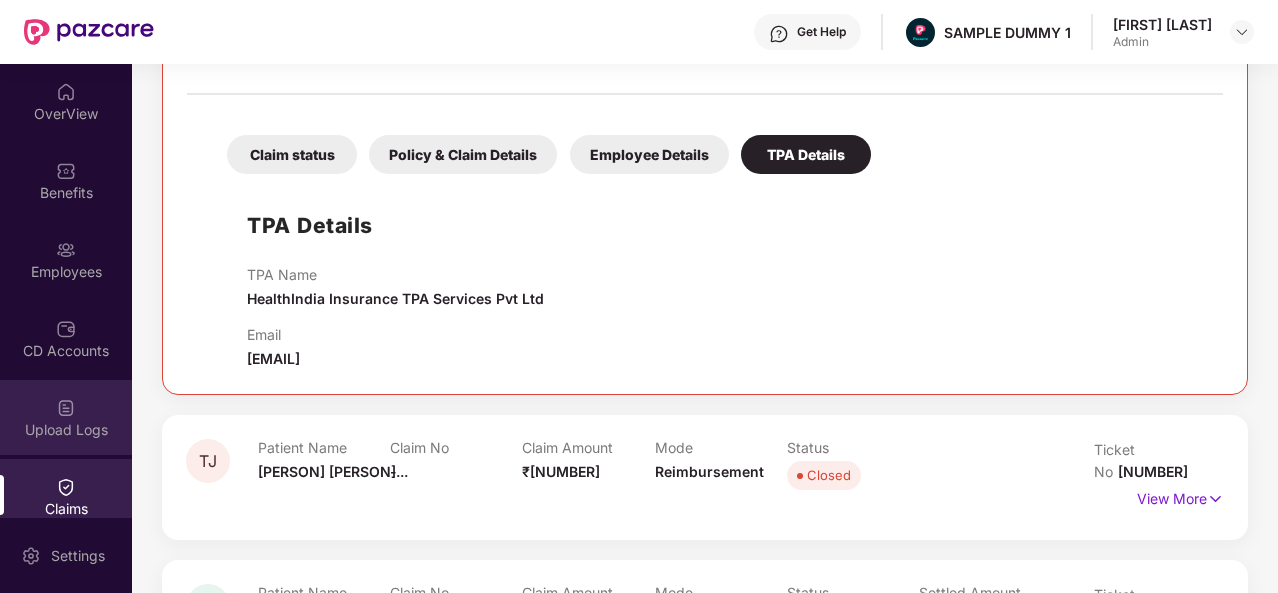 scroll, scrollTop: 180, scrollLeft: 0, axis: vertical 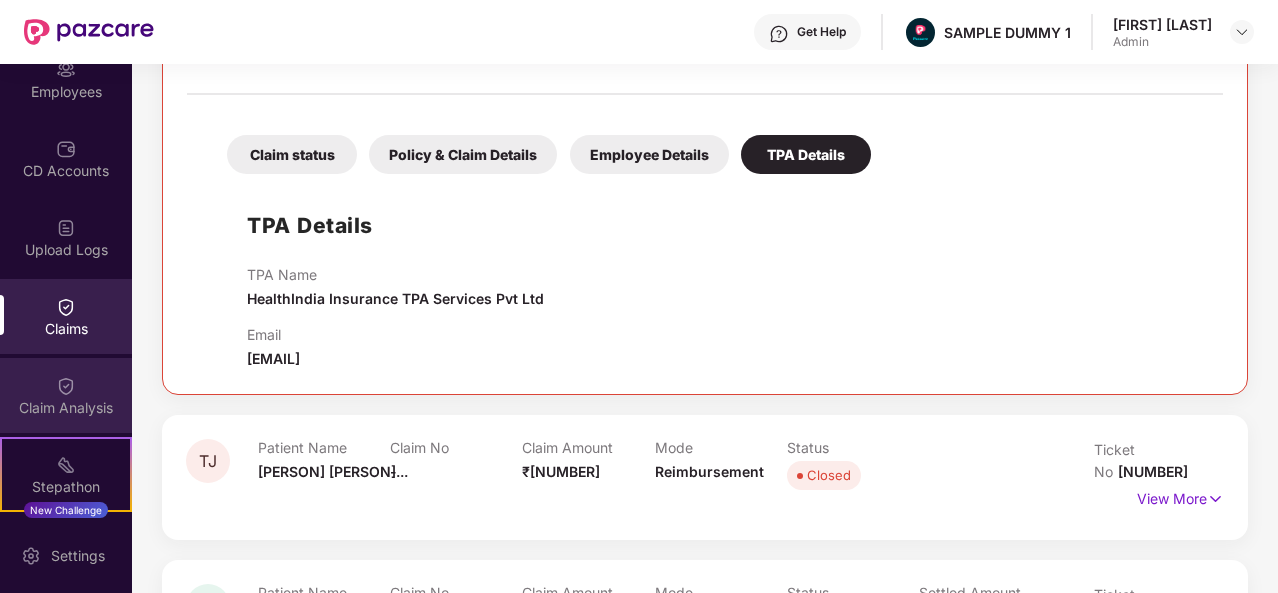 click on "Claim Analysis" at bounding box center (66, 395) 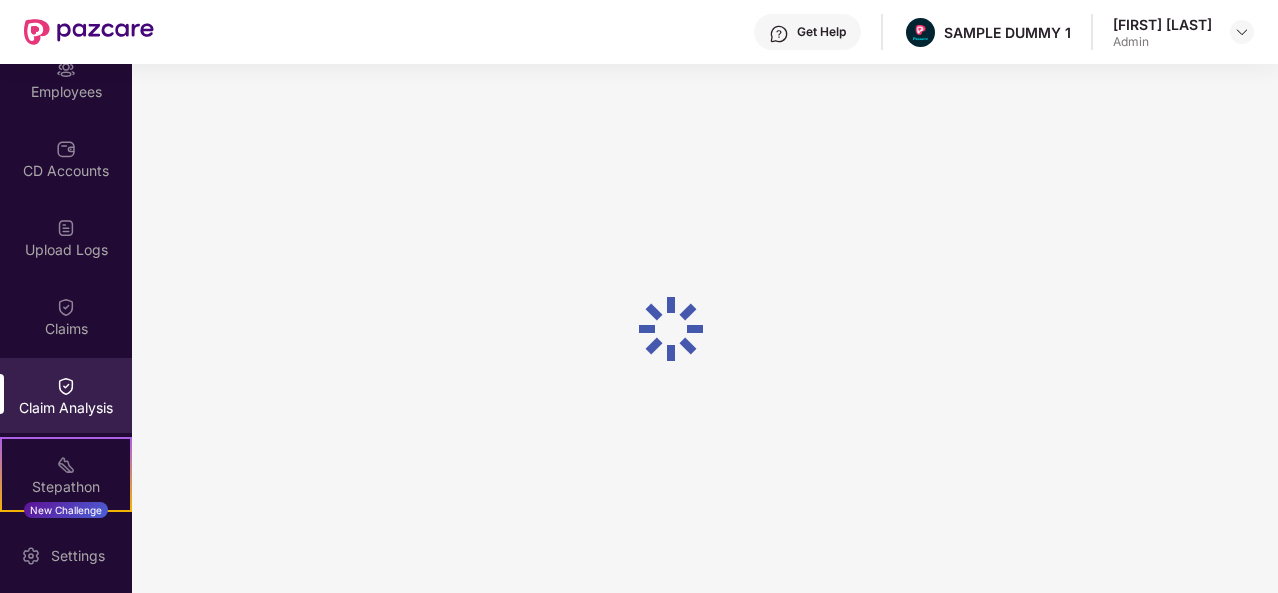 scroll, scrollTop: 0, scrollLeft: 0, axis: both 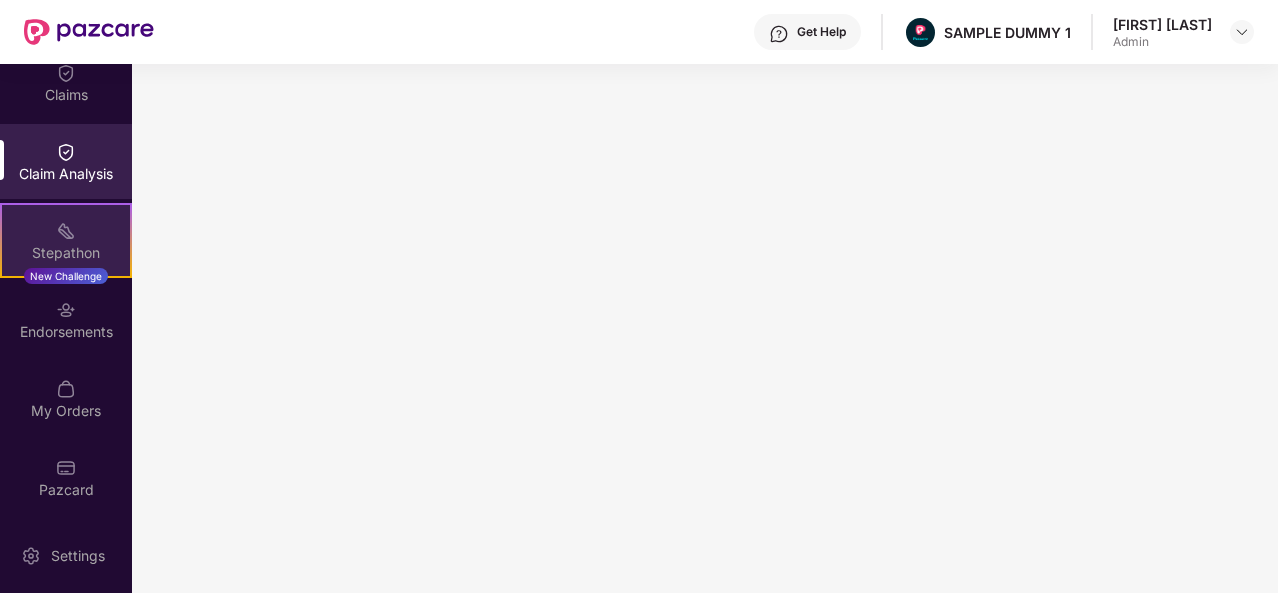 click at bounding box center [66, 229] 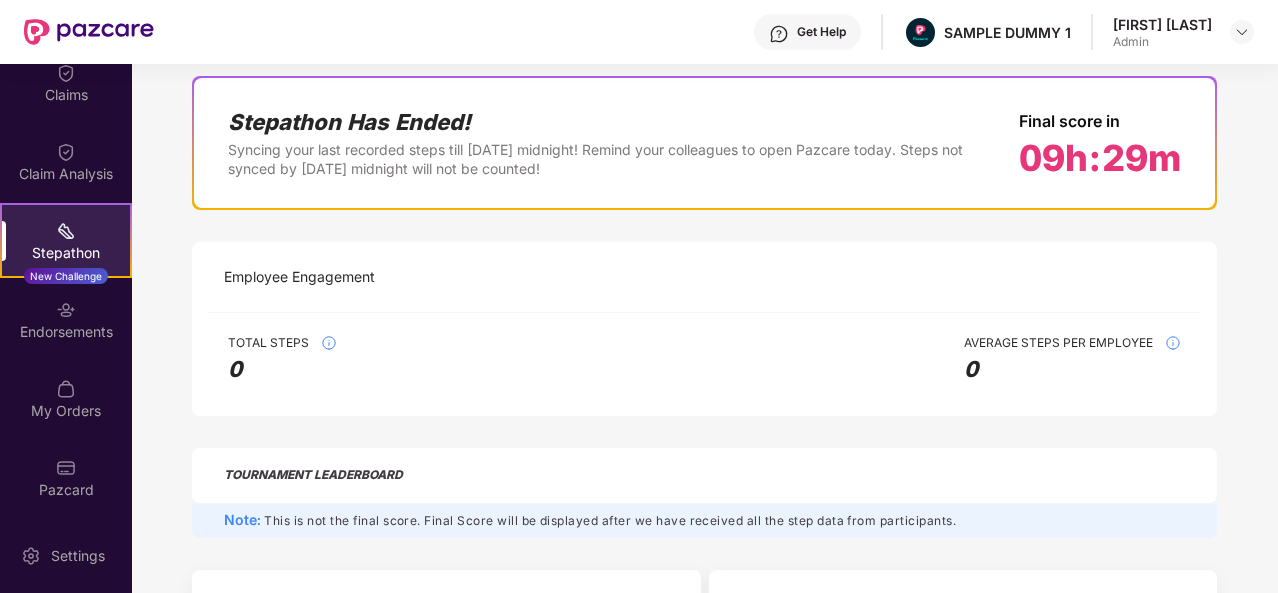scroll, scrollTop: 107, scrollLeft: 0, axis: vertical 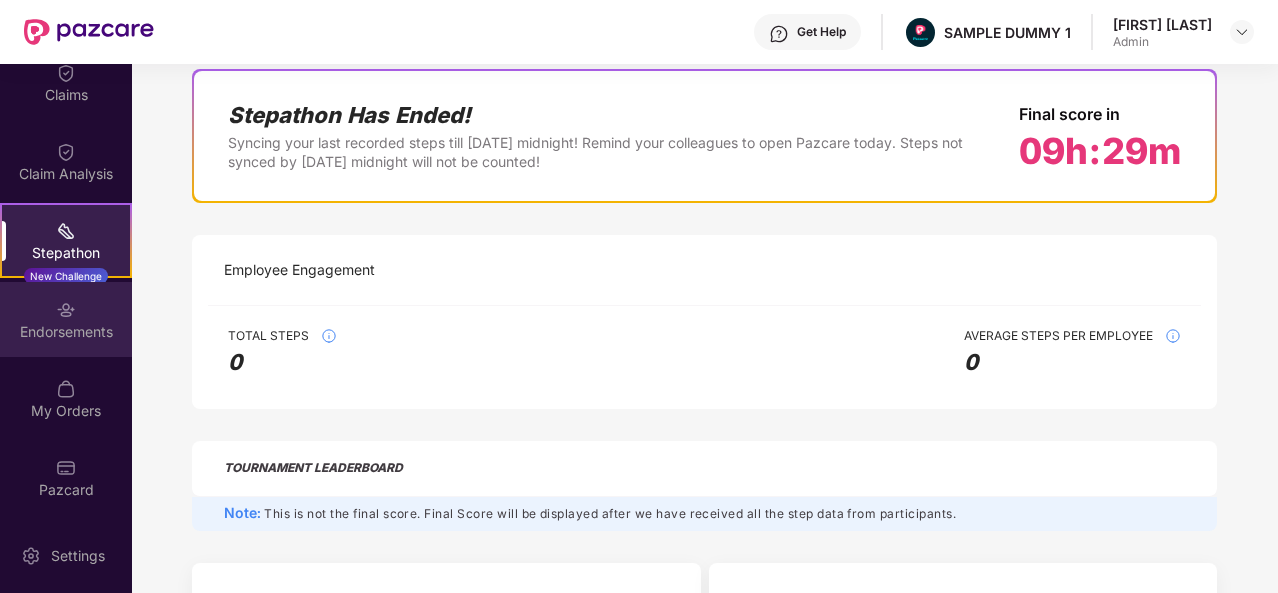 click on "Endorsements" at bounding box center [66, 332] 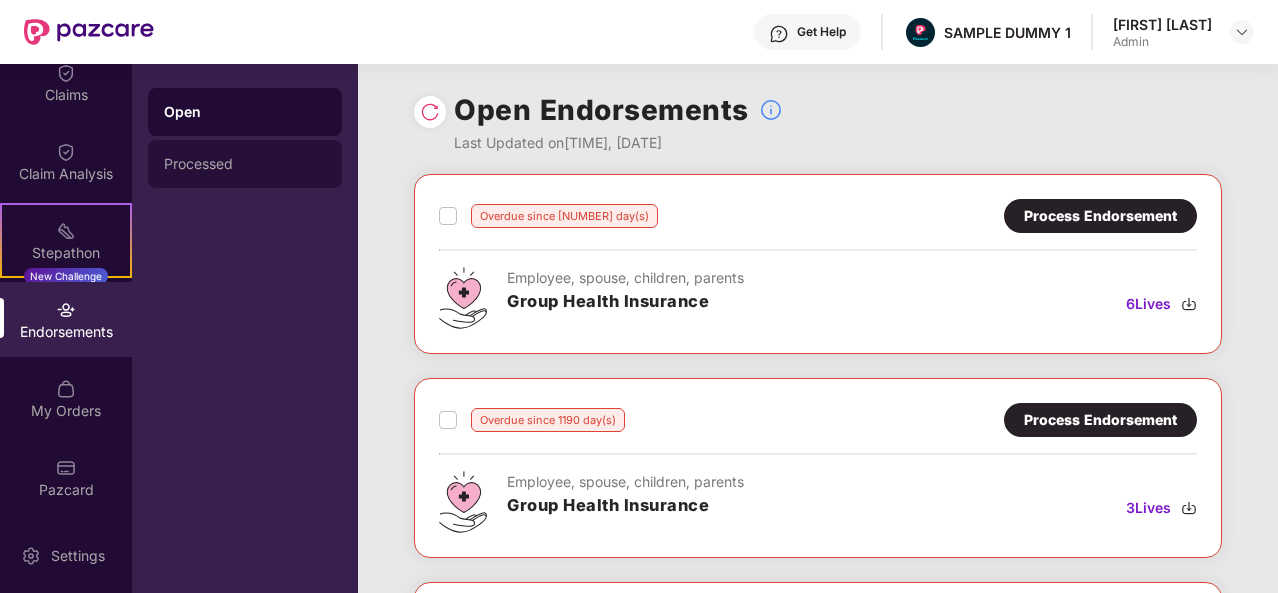 click on "Processed" at bounding box center (245, 164) 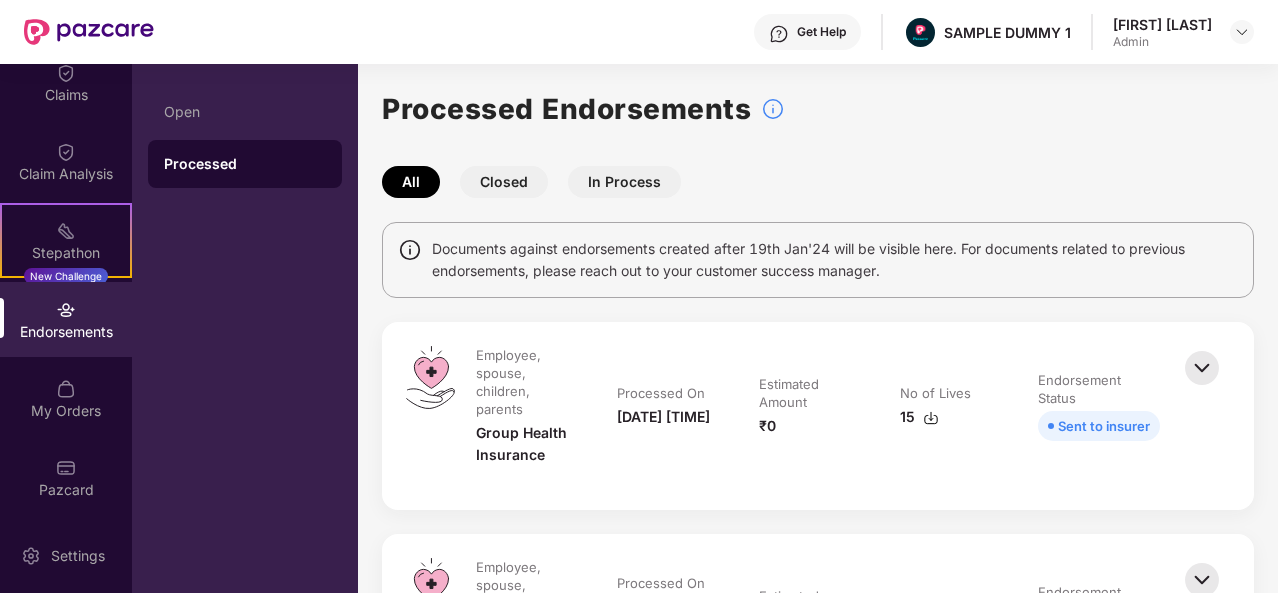 scroll, scrollTop: 0, scrollLeft: 0, axis: both 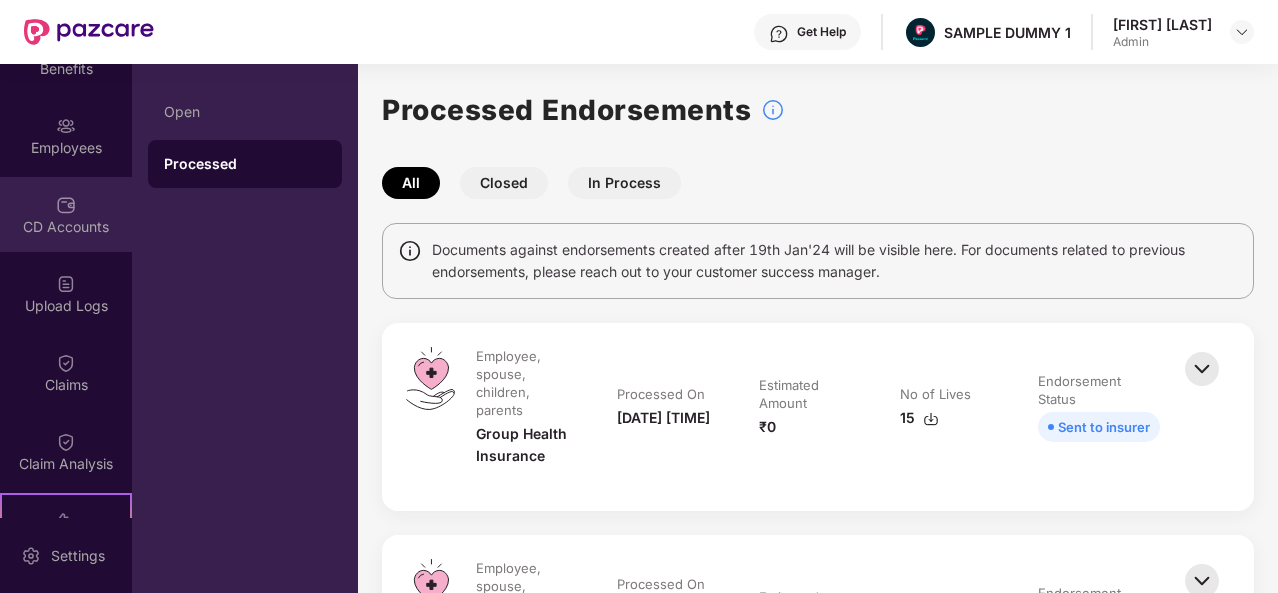 click at bounding box center [66, 205] 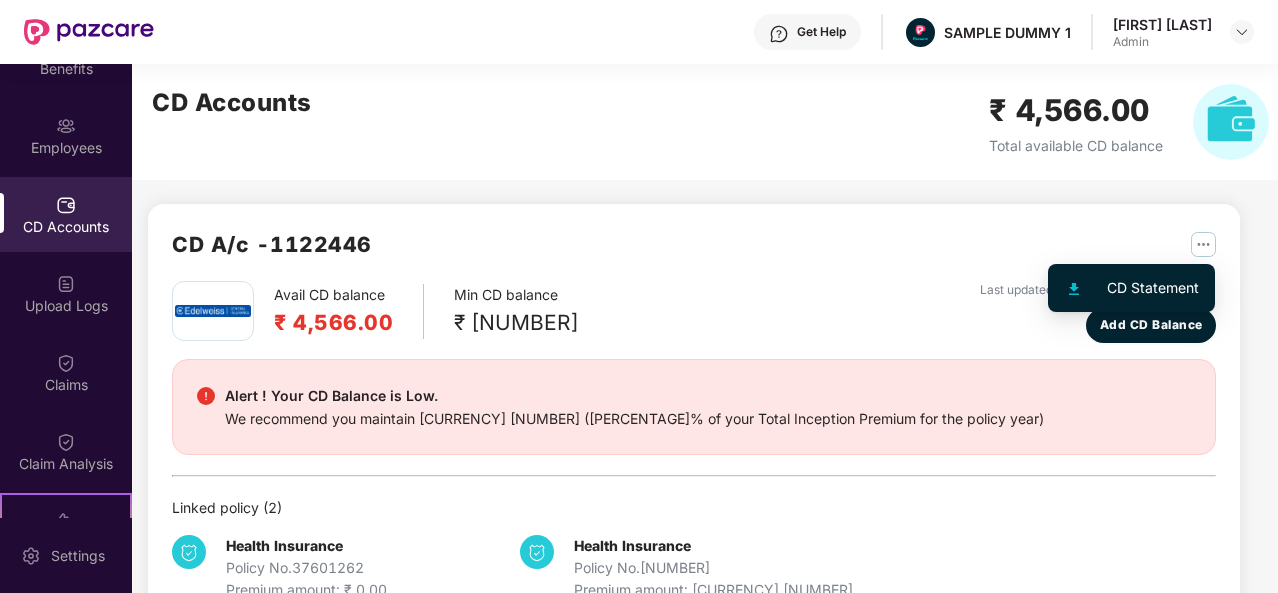 click at bounding box center [1203, 244] 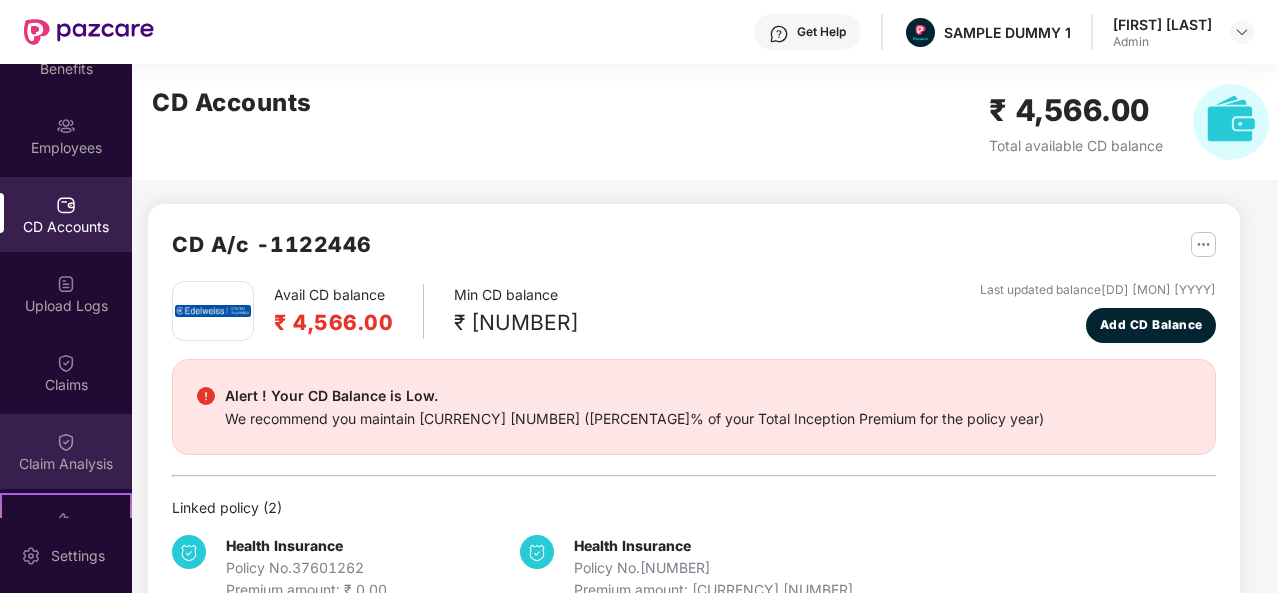 scroll, scrollTop: 414, scrollLeft: 0, axis: vertical 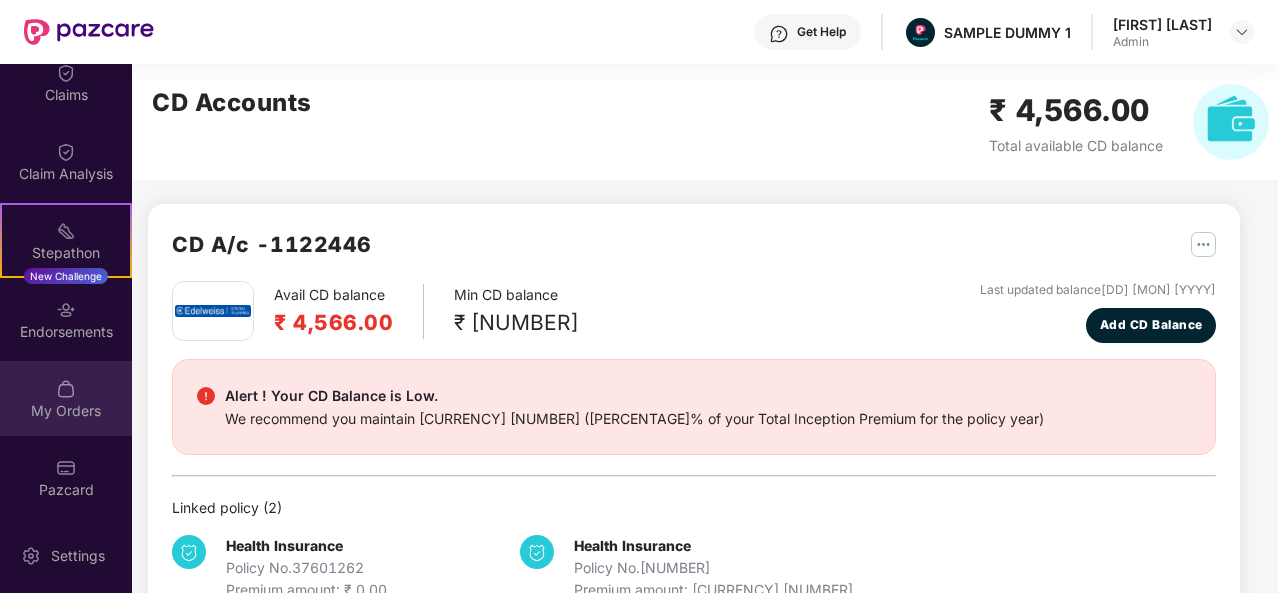 click on "My Orders" at bounding box center [66, 411] 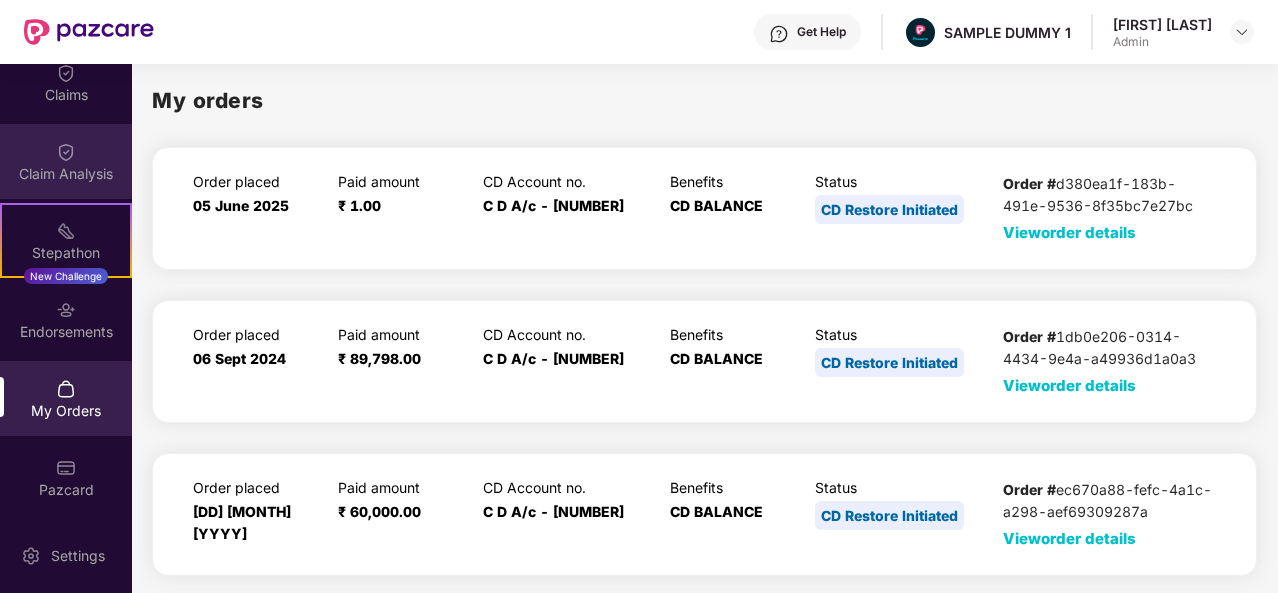 scroll, scrollTop: 0, scrollLeft: 0, axis: both 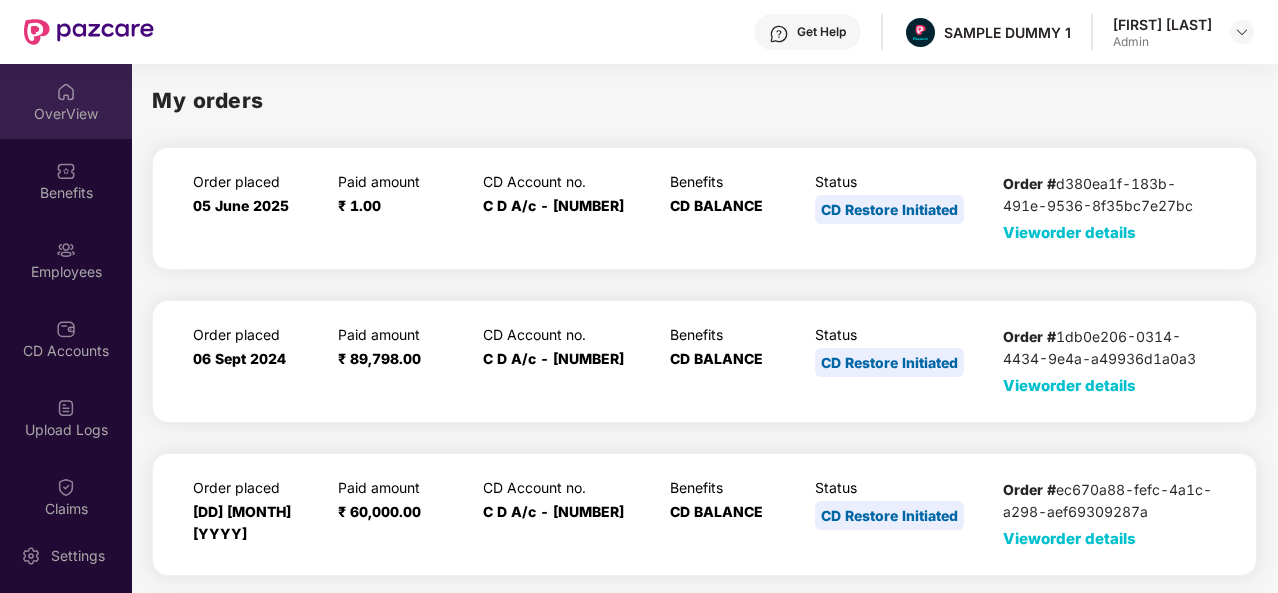 click at bounding box center (66, 92) 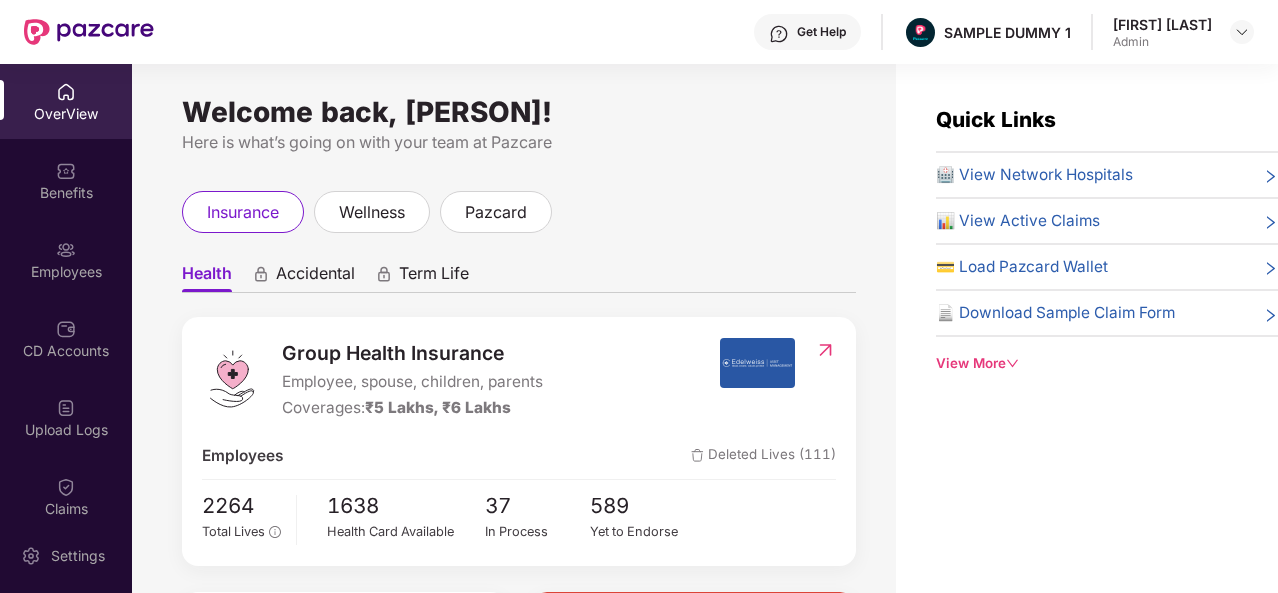 click 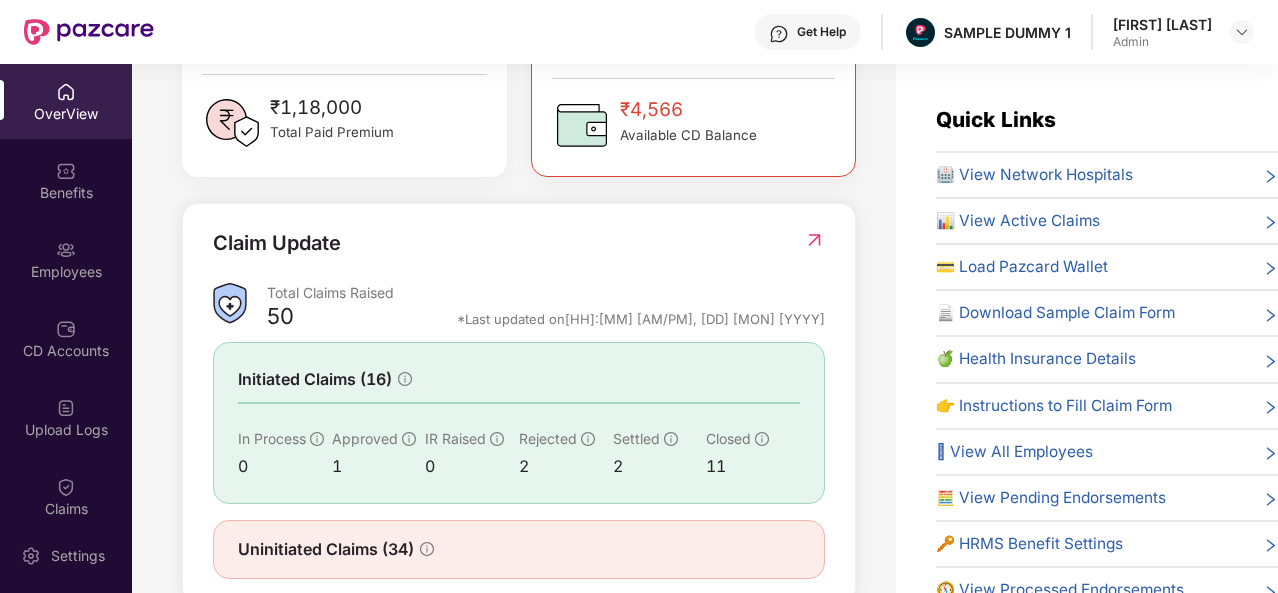 scroll, scrollTop: 647, scrollLeft: 0, axis: vertical 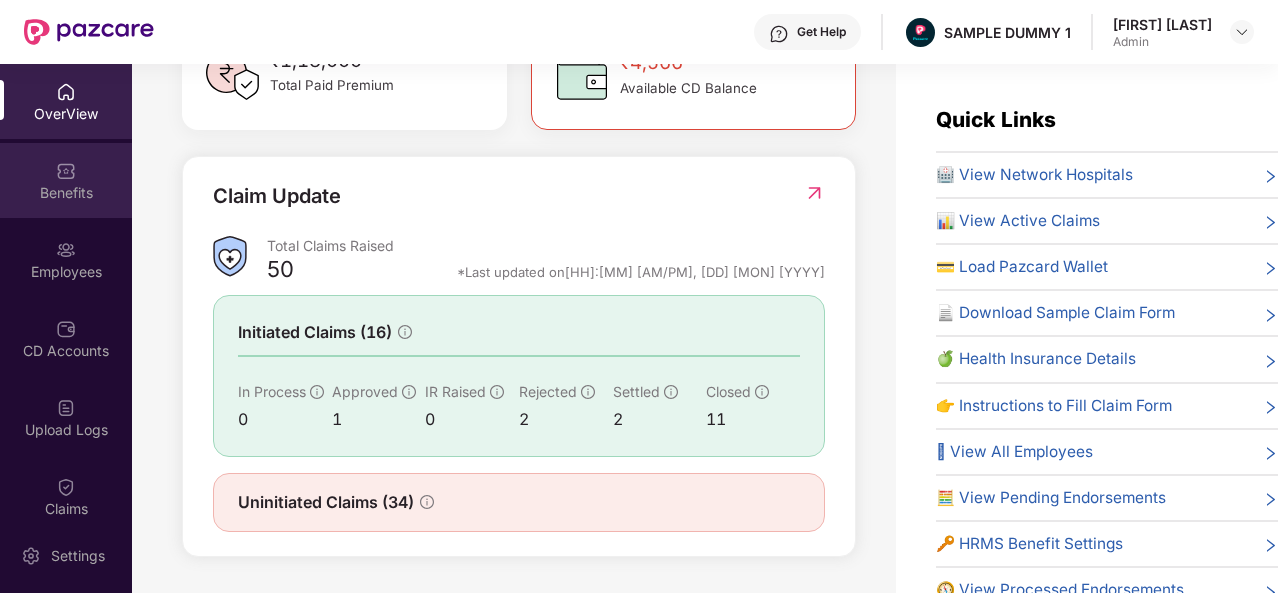 click on "Benefits" at bounding box center [66, 193] 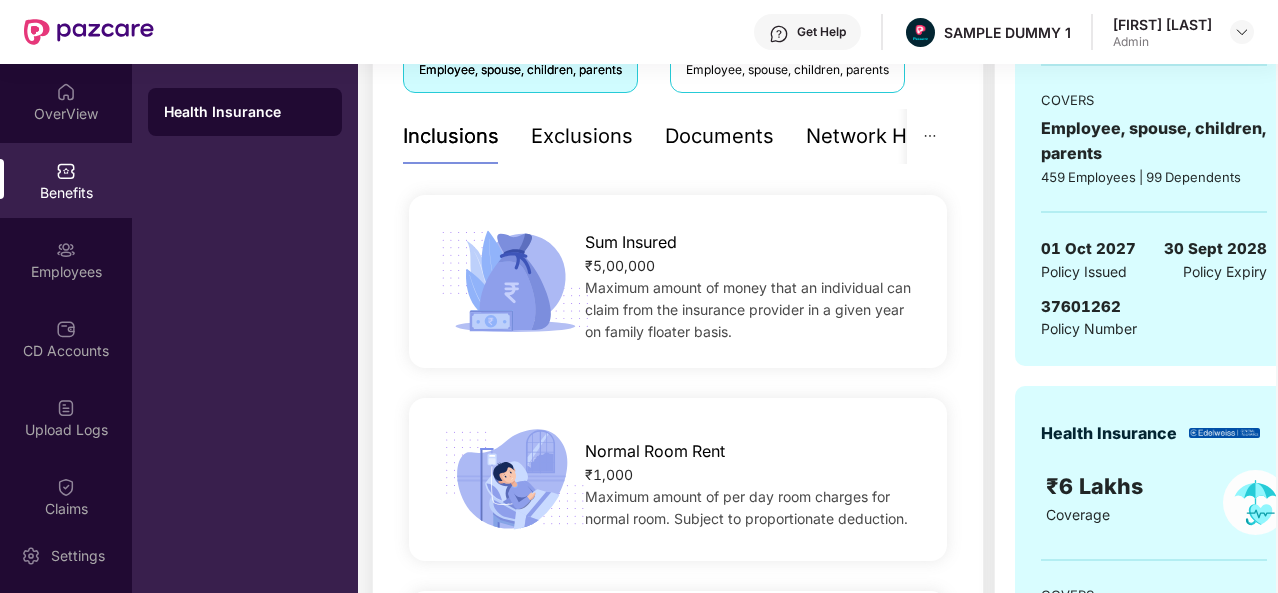scroll, scrollTop: 393, scrollLeft: 0, axis: vertical 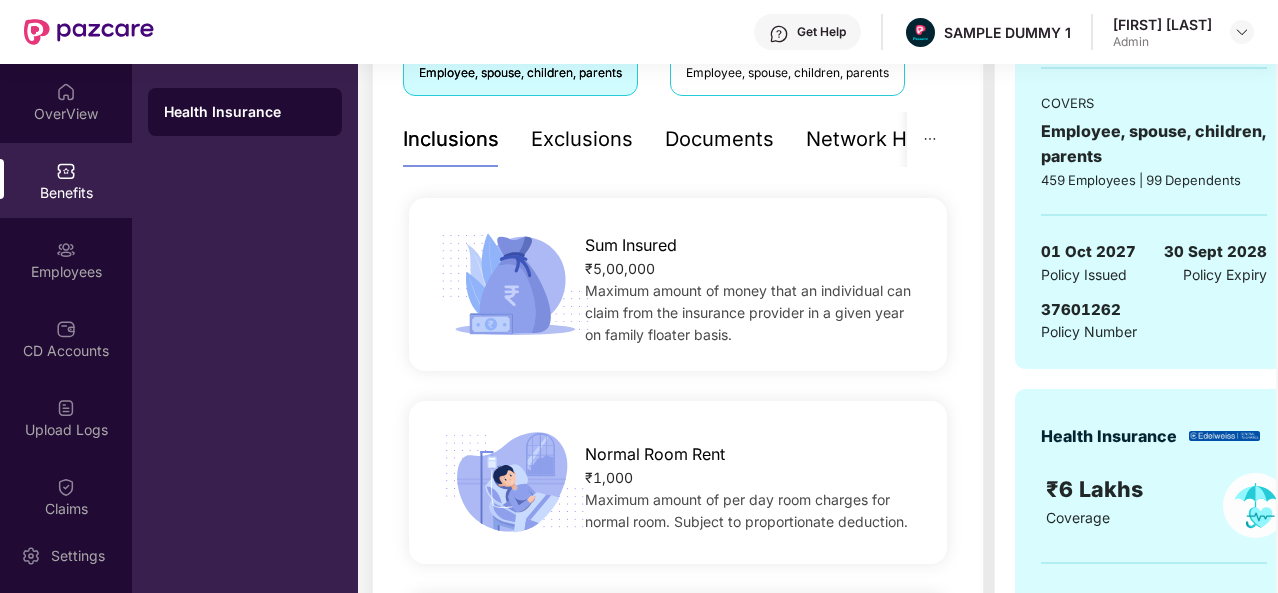 click on "Exclusions" at bounding box center (582, 139) 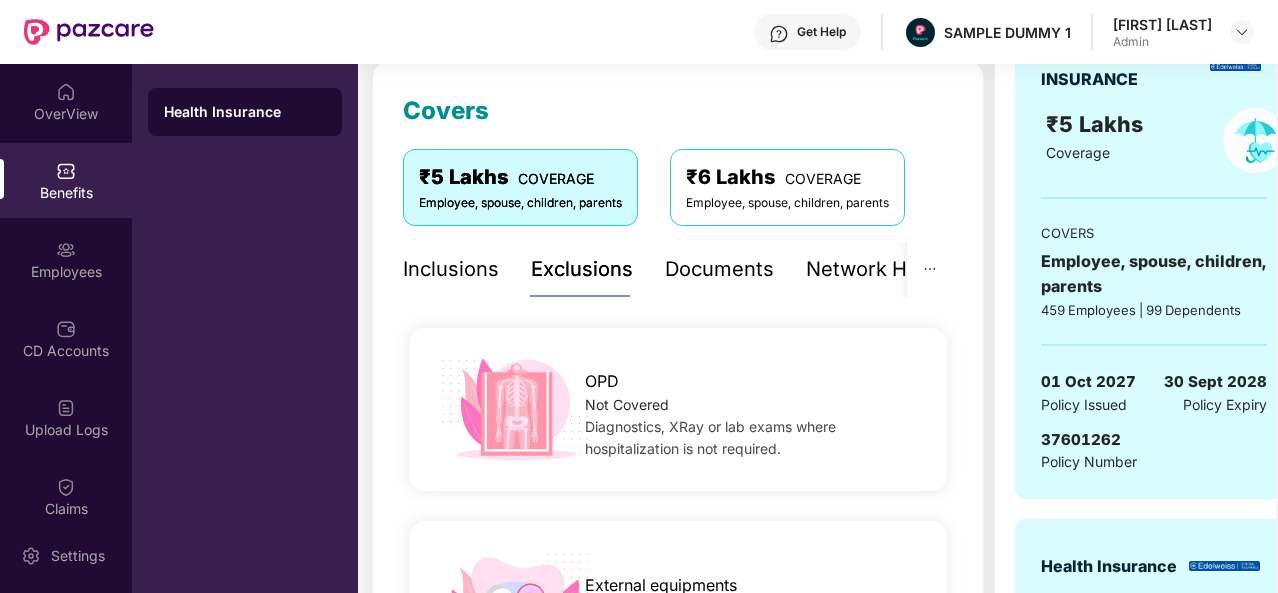scroll, scrollTop: 256, scrollLeft: 0, axis: vertical 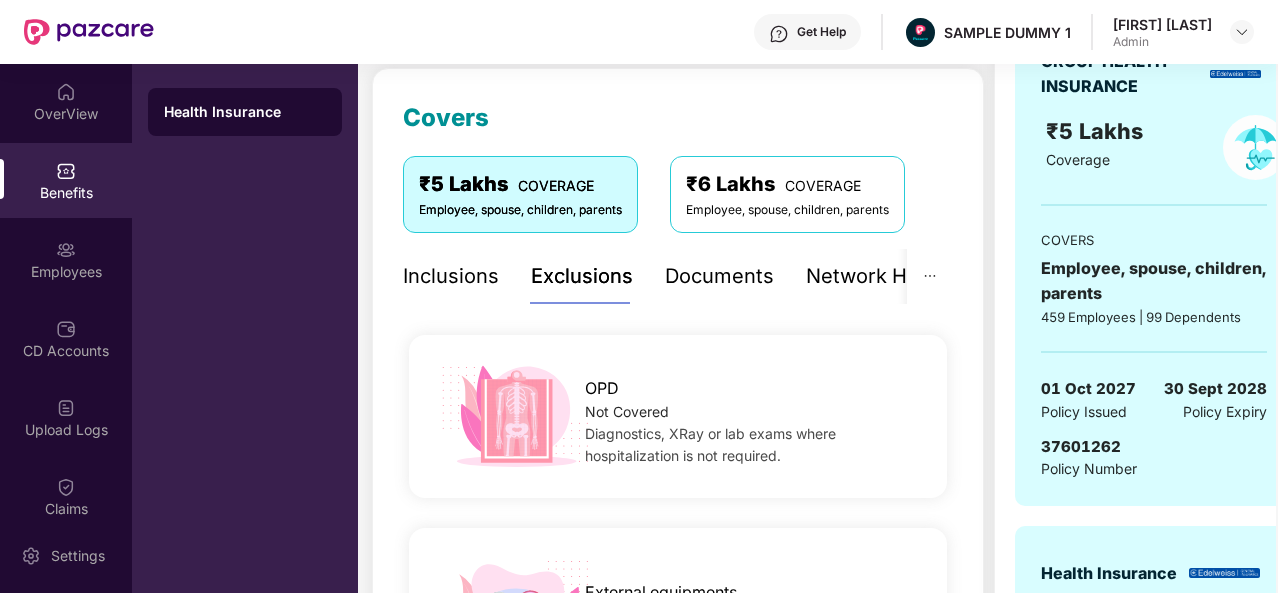 click on "Documents" at bounding box center [719, 276] 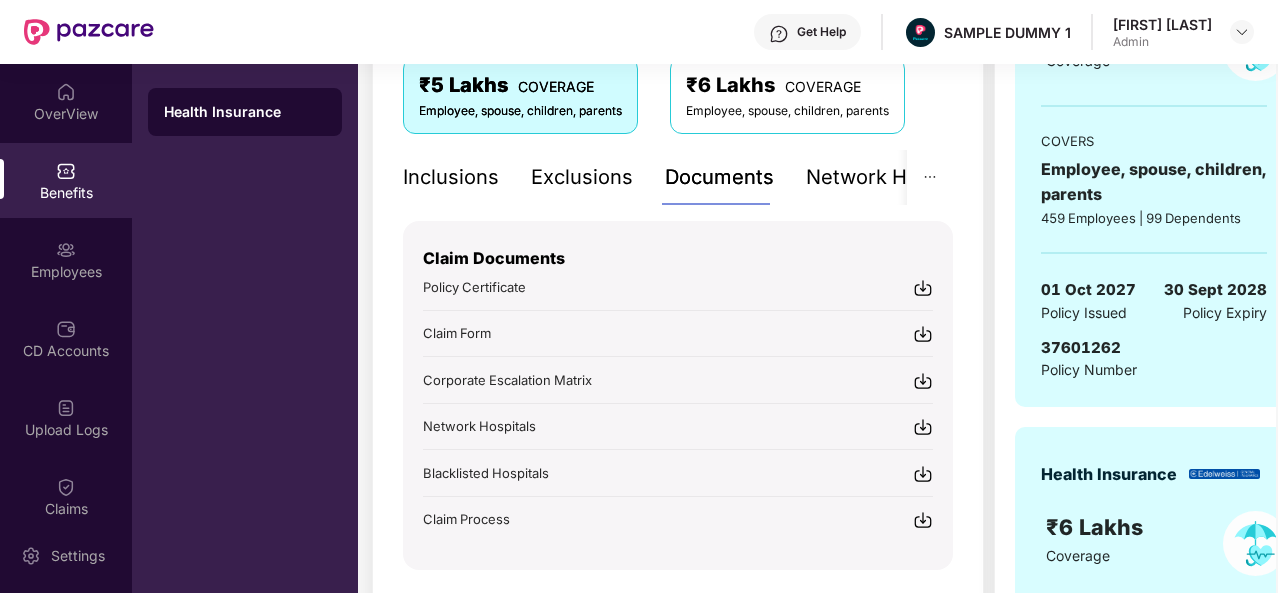 scroll, scrollTop: 357, scrollLeft: 0, axis: vertical 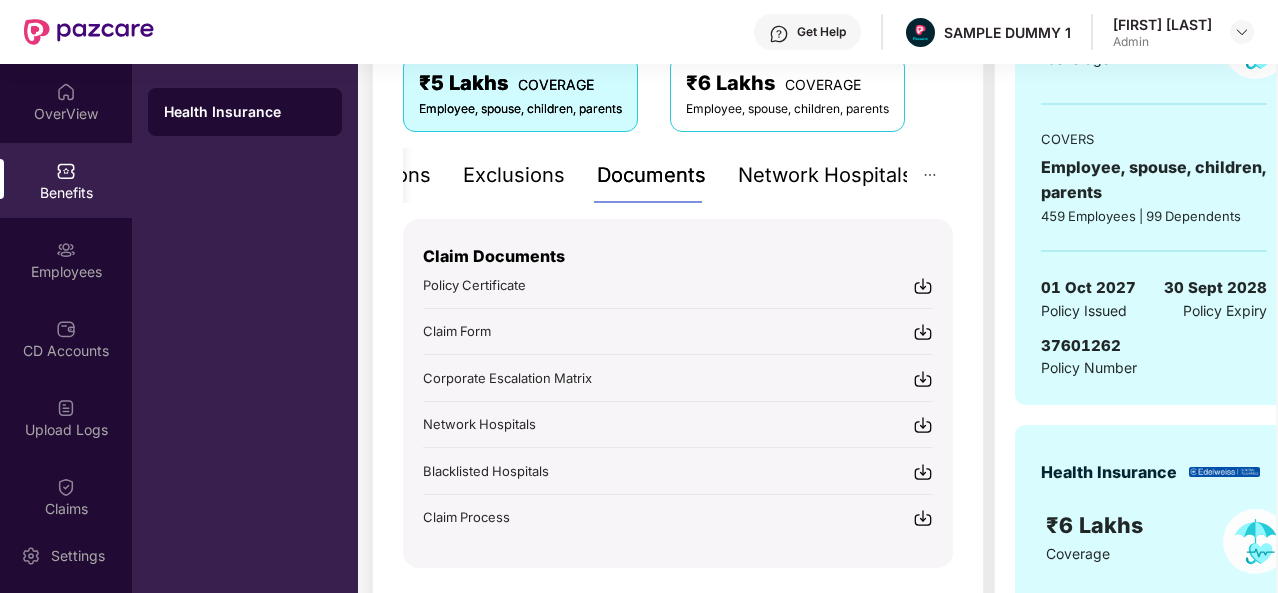 click on "Network Hospitals" at bounding box center [825, 175] 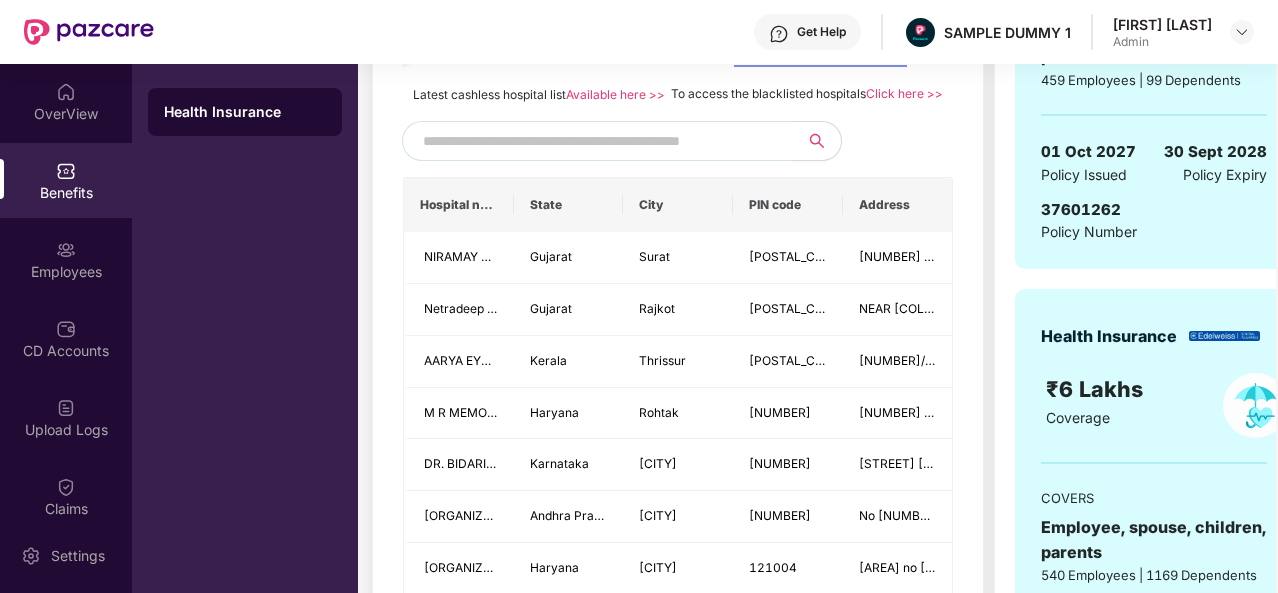 scroll, scrollTop: 355, scrollLeft: 0, axis: vertical 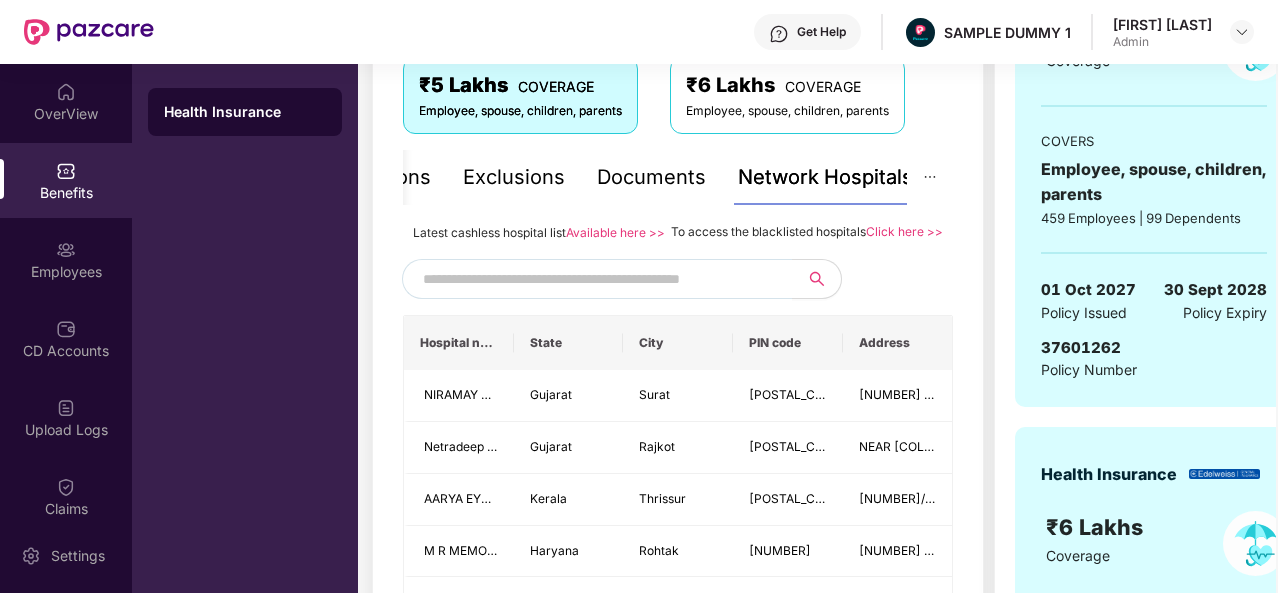 click at bounding box center [594, 279] 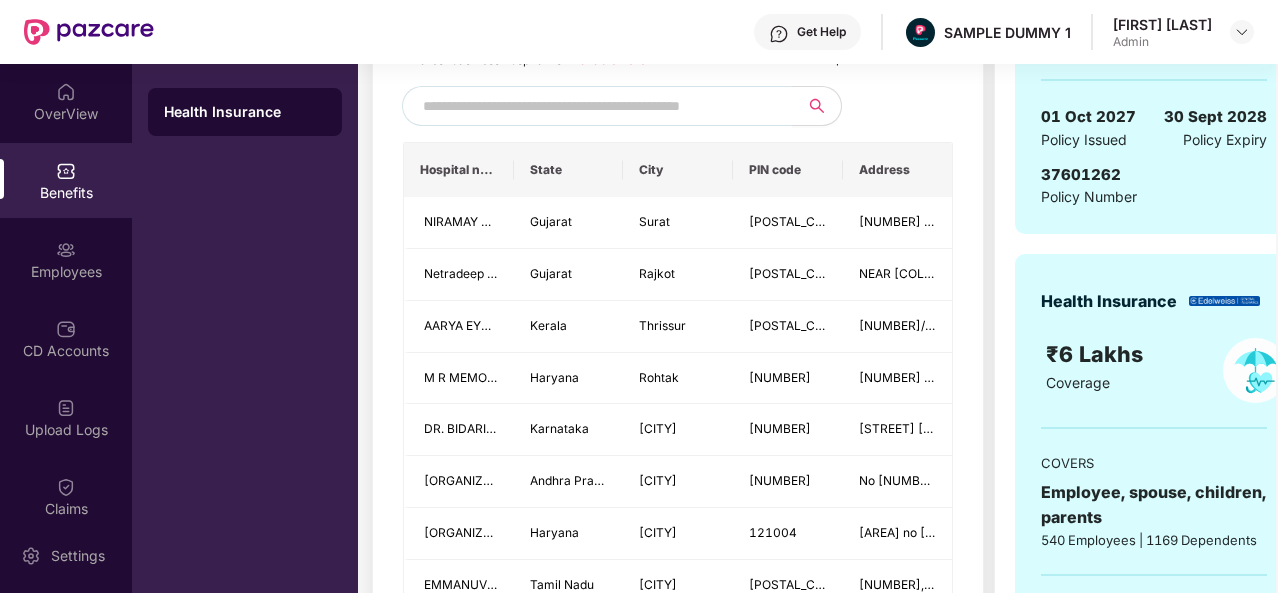 scroll, scrollTop: 493, scrollLeft: 0, axis: vertical 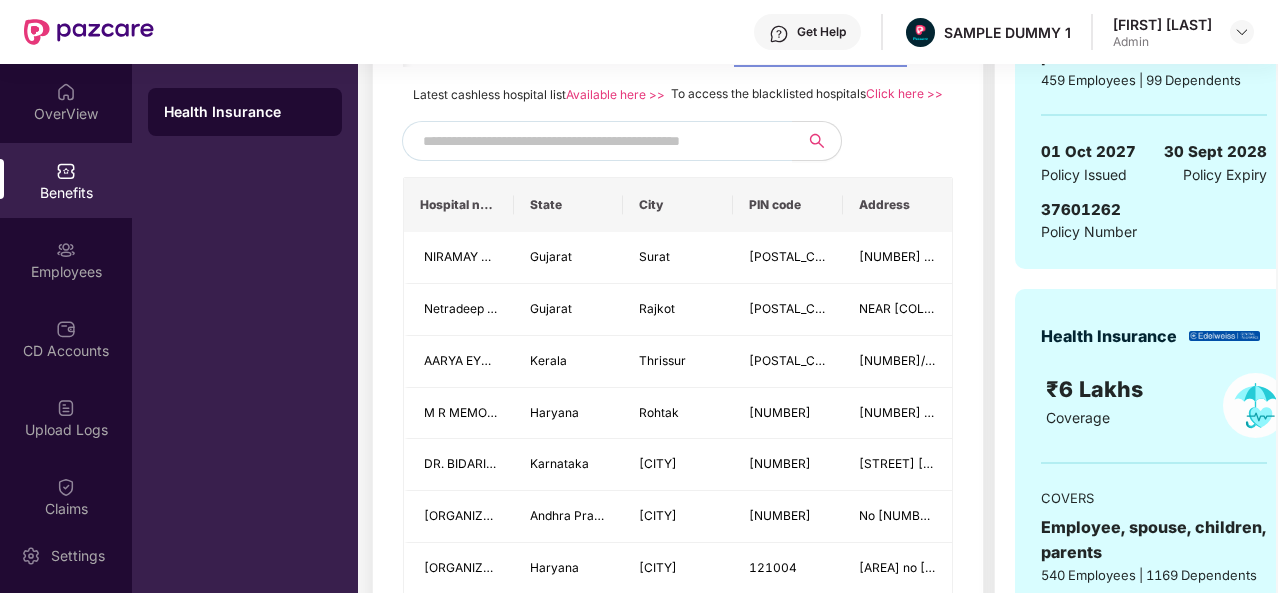 click at bounding box center [594, 141] 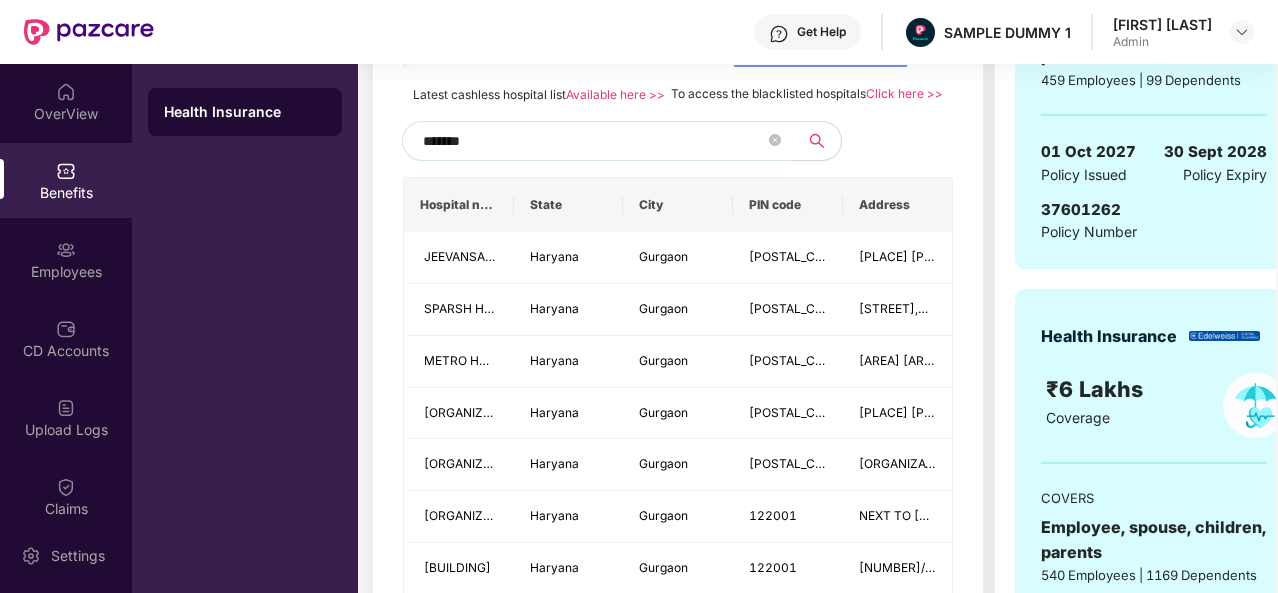 type on "*******" 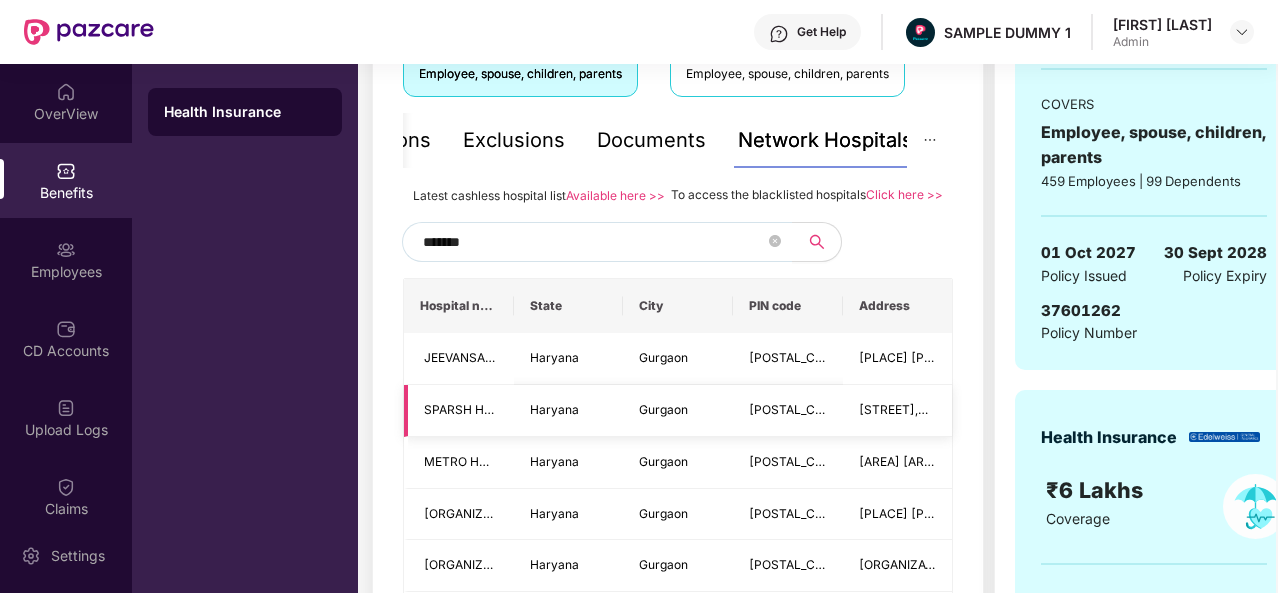 scroll, scrollTop: 343, scrollLeft: 0, axis: vertical 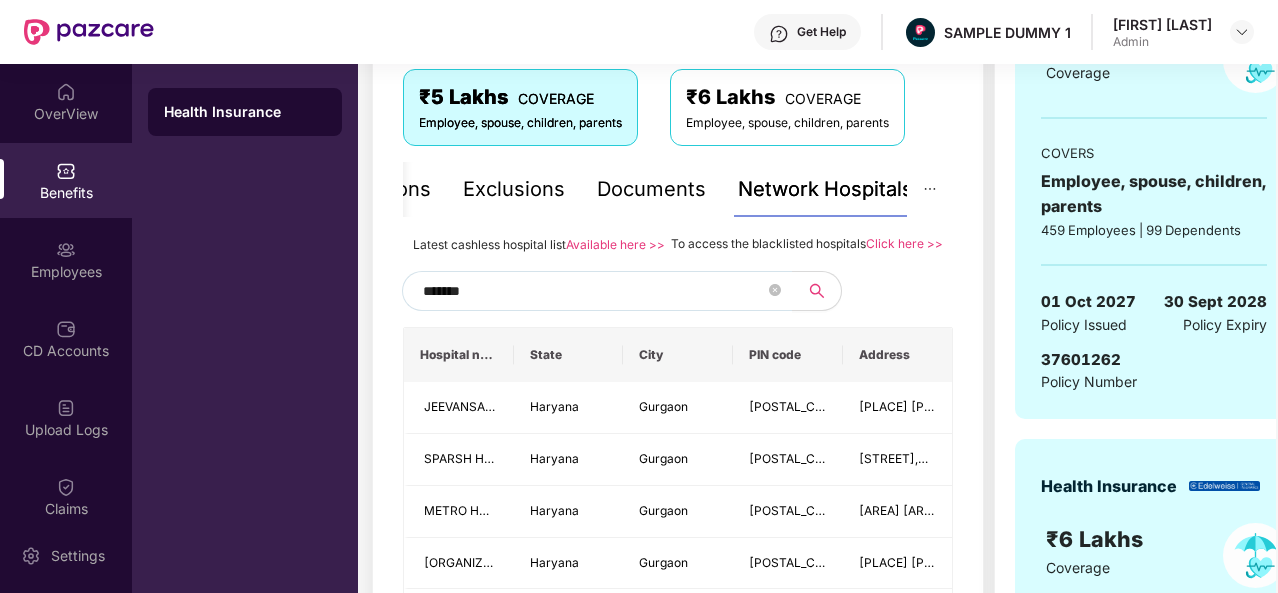 click on "Available here >>" at bounding box center [615, 244] 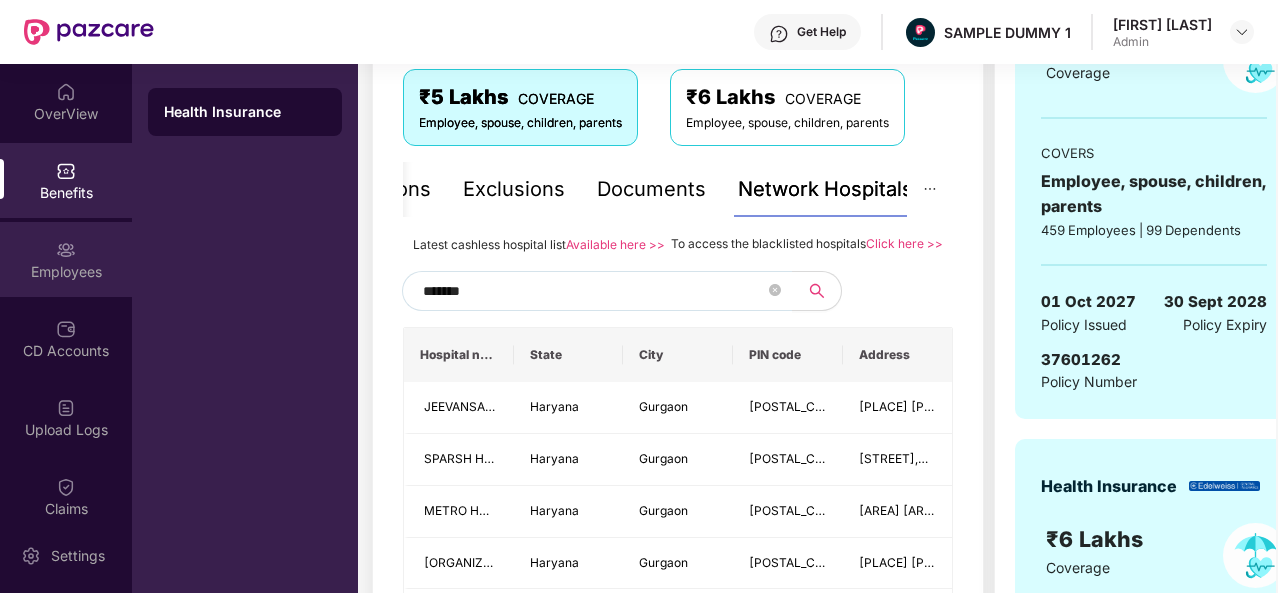 click at bounding box center (66, 250) 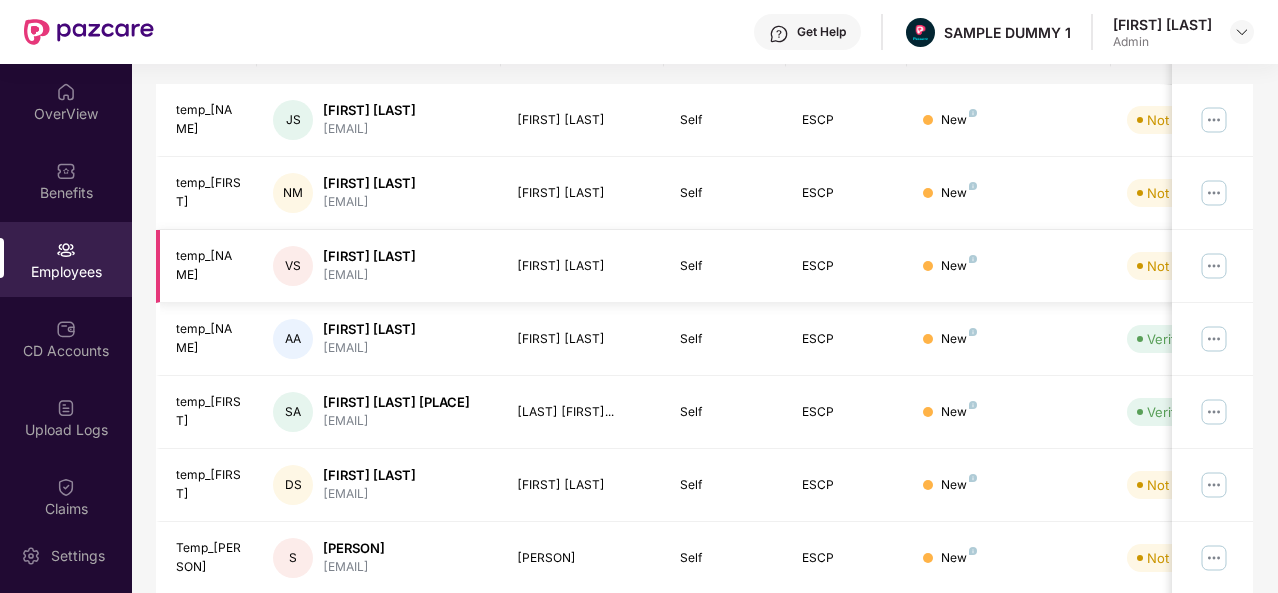 scroll, scrollTop: 0, scrollLeft: 0, axis: both 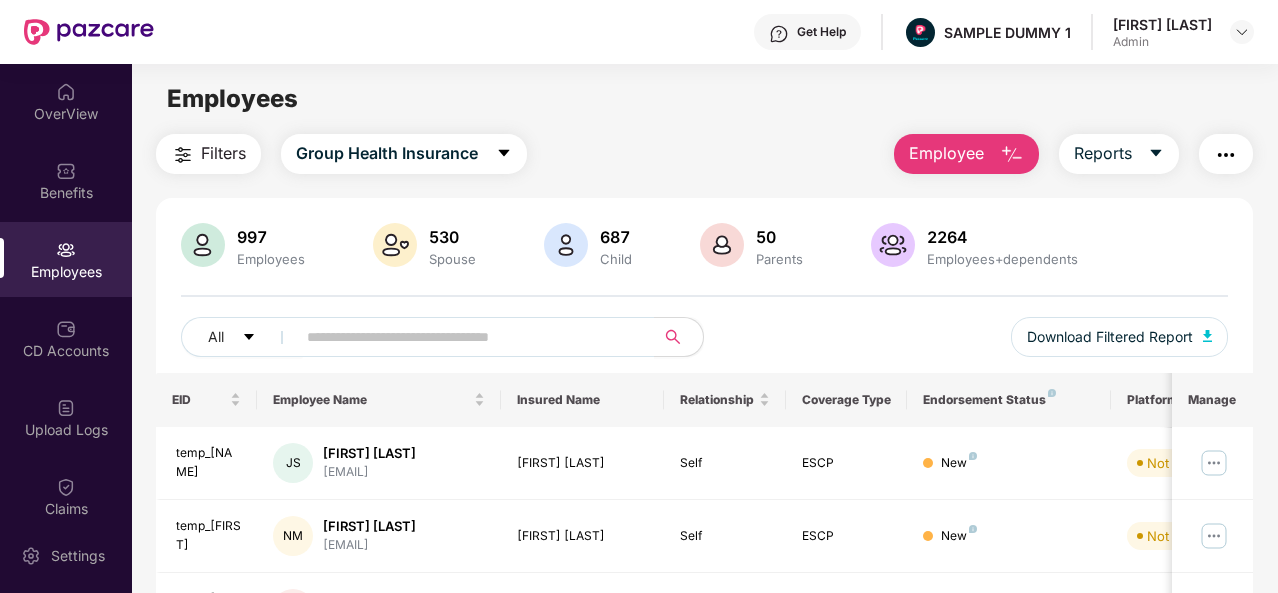 click at bounding box center [1012, 155] 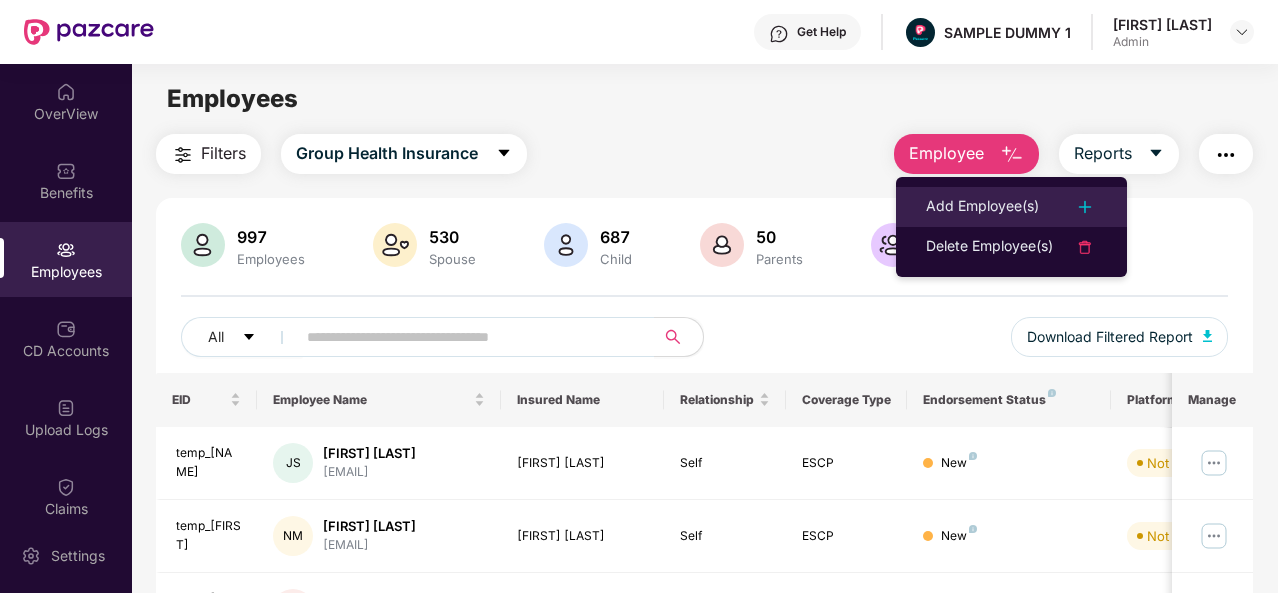 click on "Add Employee(s)" at bounding box center [982, 207] 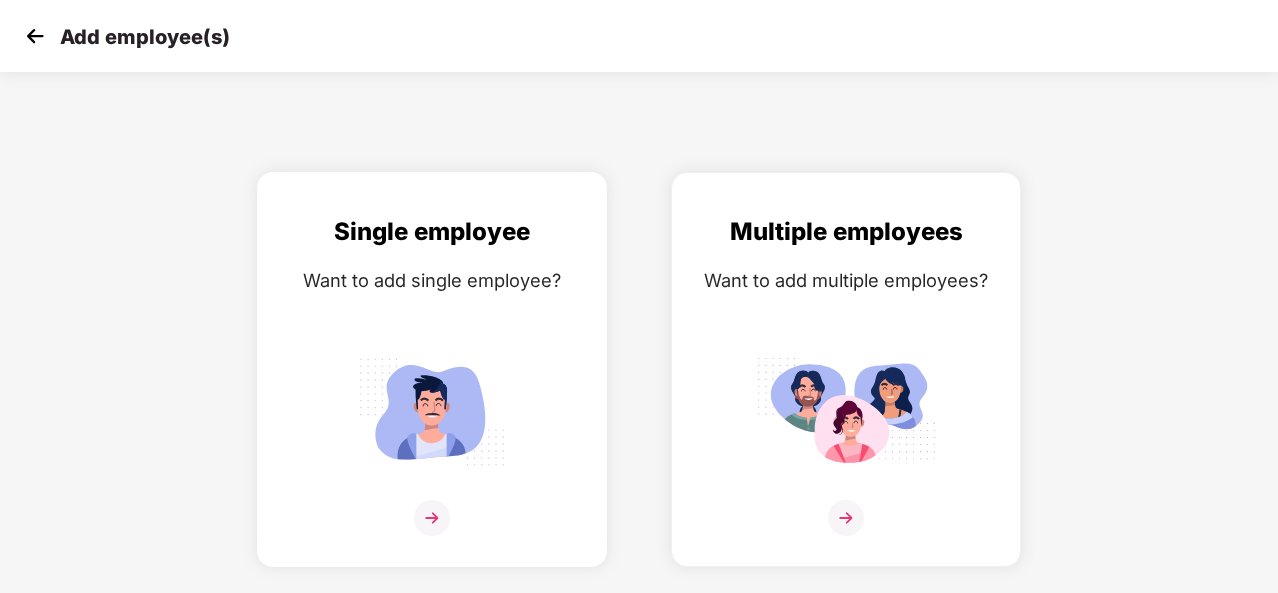 click at bounding box center [432, 518] 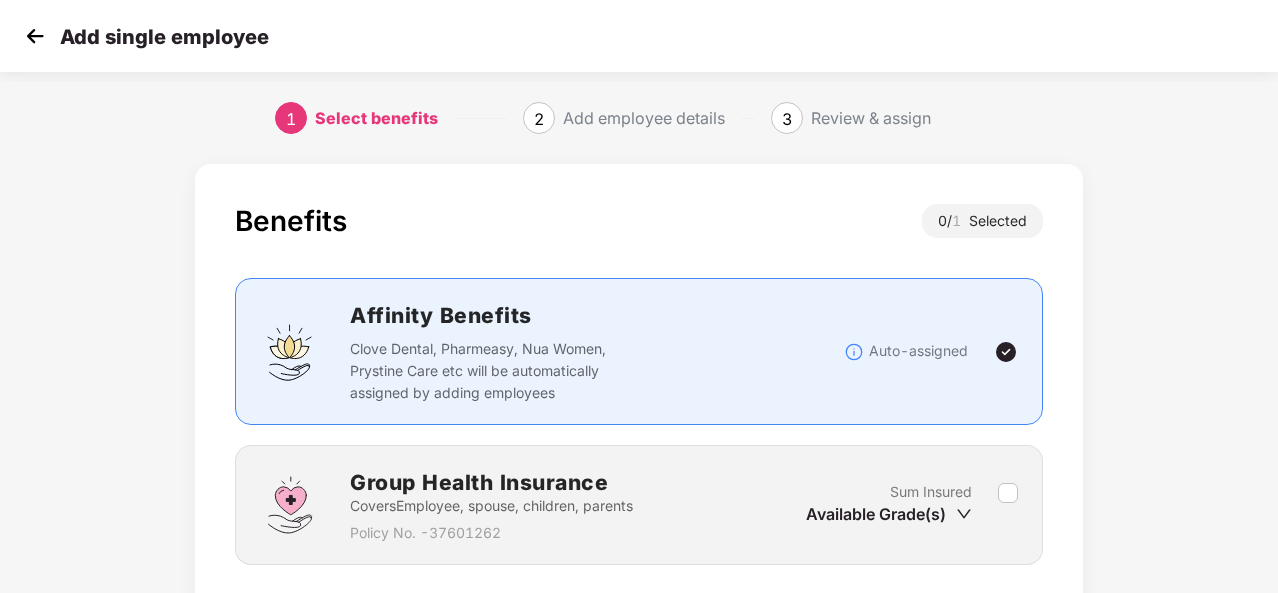 scroll, scrollTop: 144, scrollLeft: 0, axis: vertical 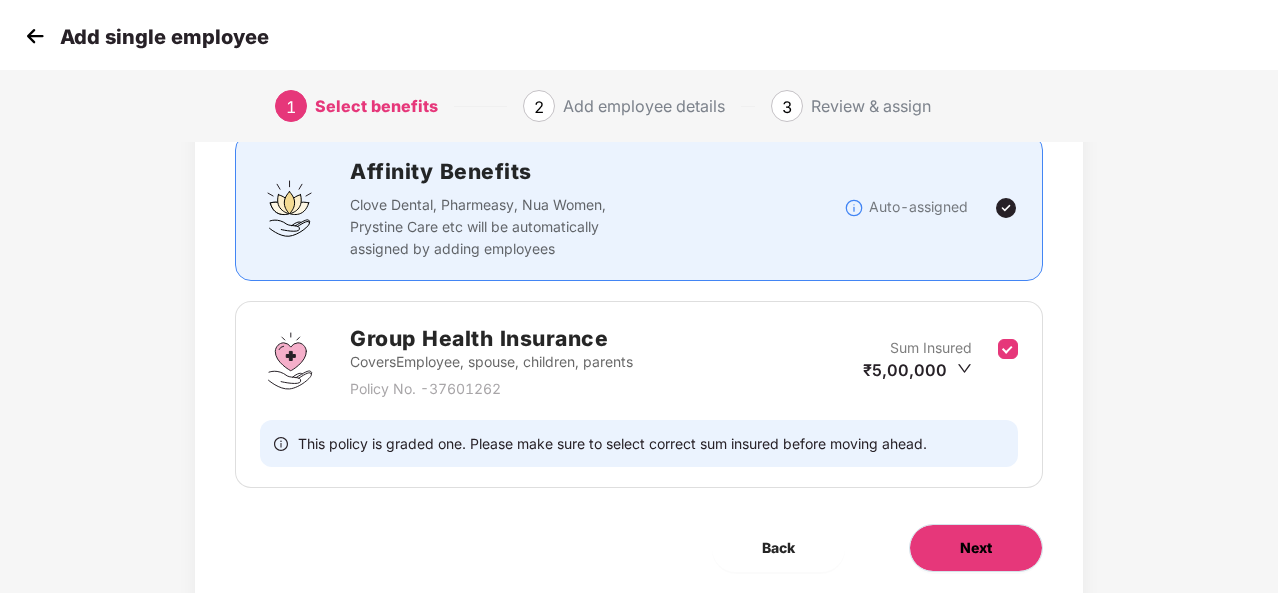 click on "Next" at bounding box center (976, 548) 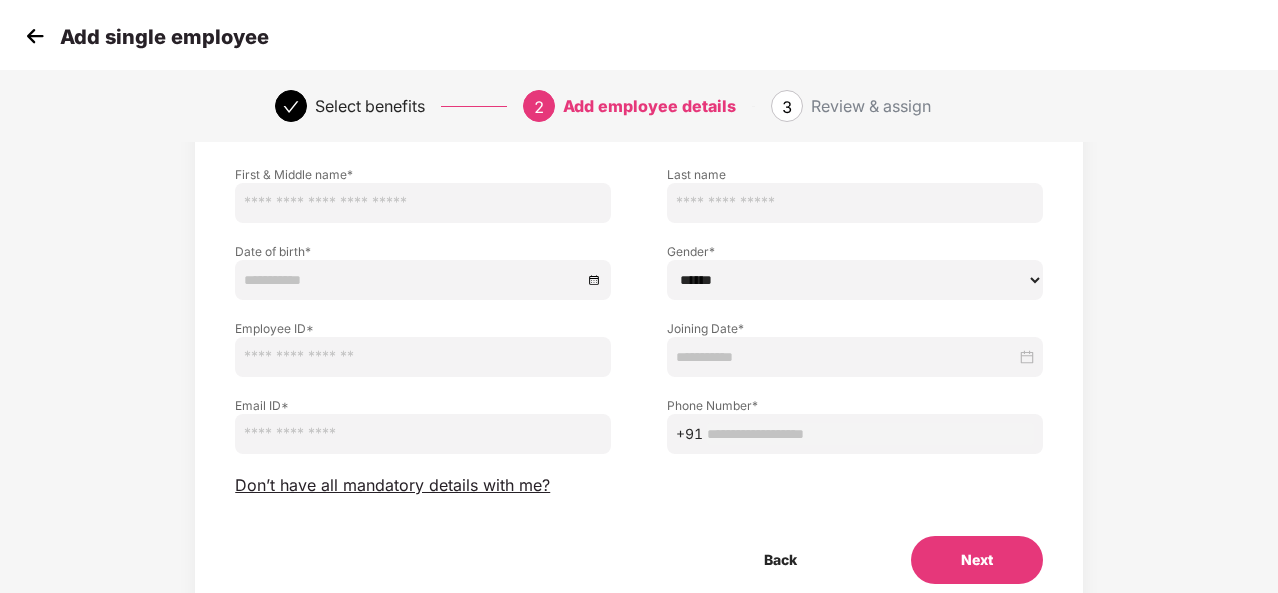 scroll, scrollTop: 129, scrollLeft: 0, axis: vertical 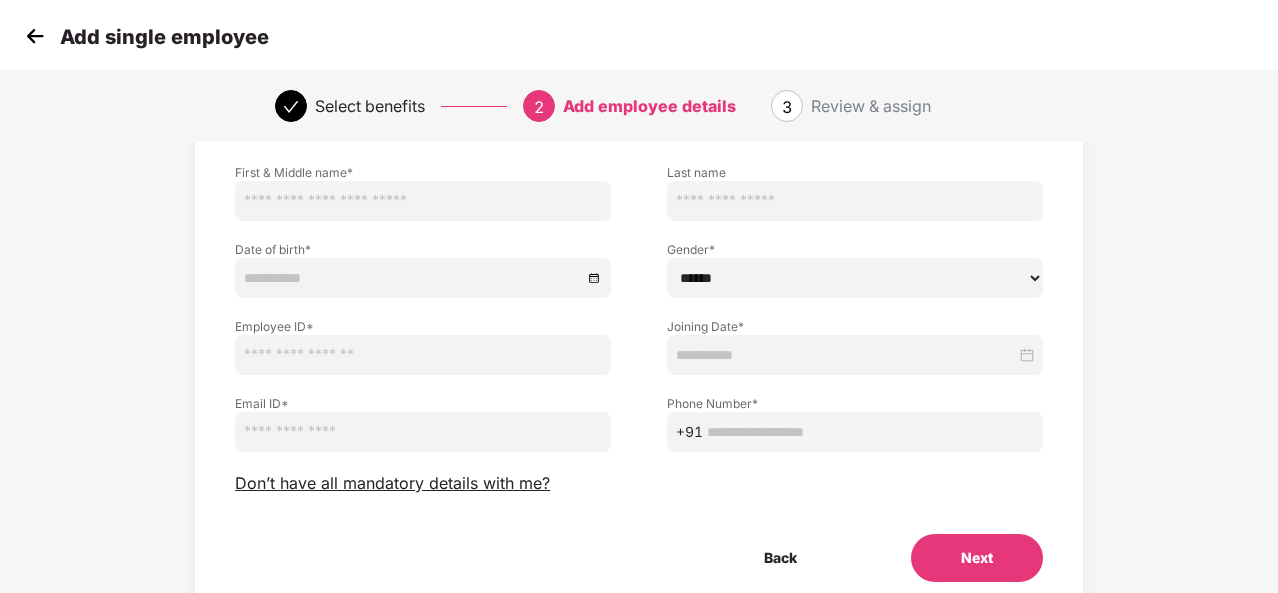 click at bounding box center [35, 36] 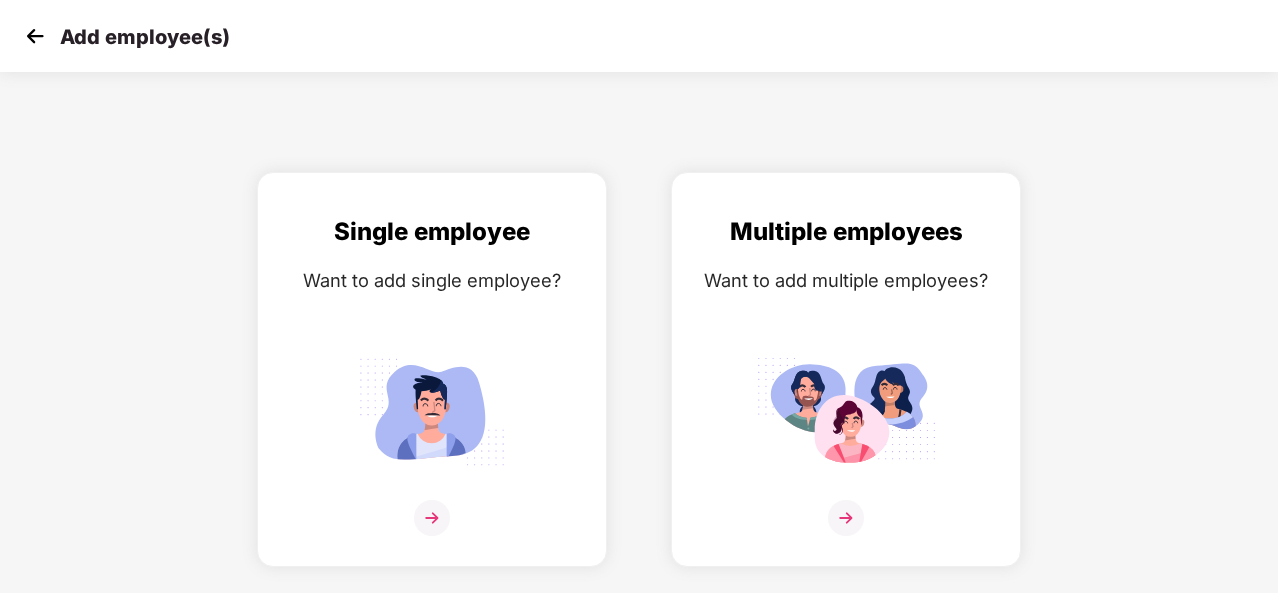 scroll, scrollTop: 0, scrollLeft: 0, axis: both 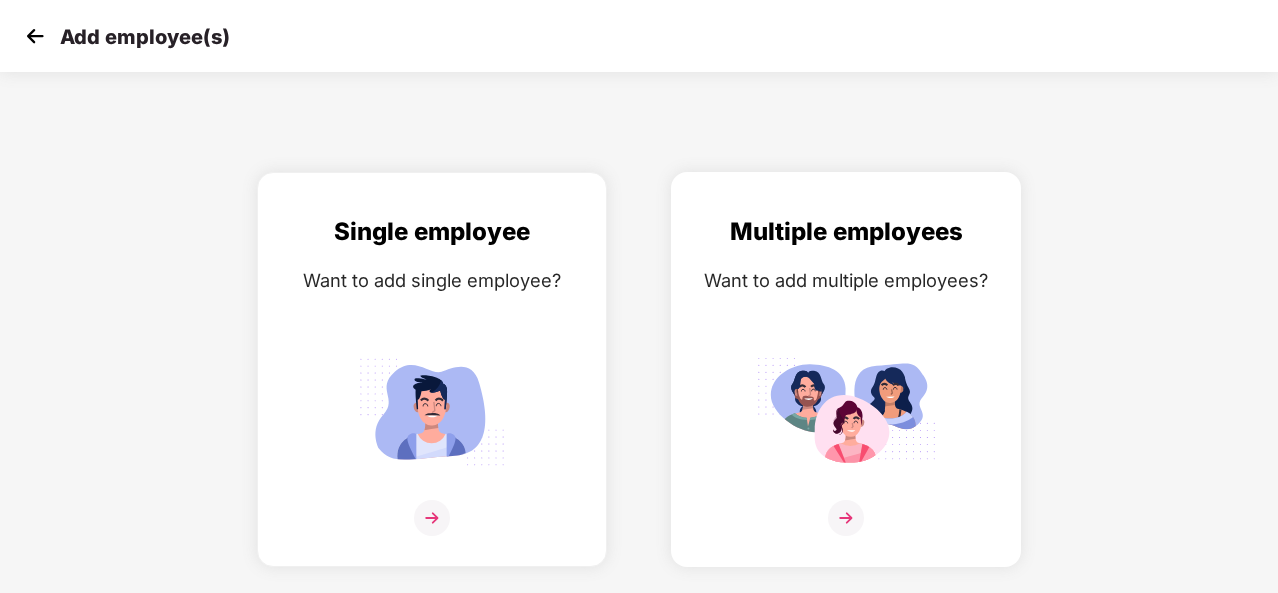 click at bounding box center (846, 518) 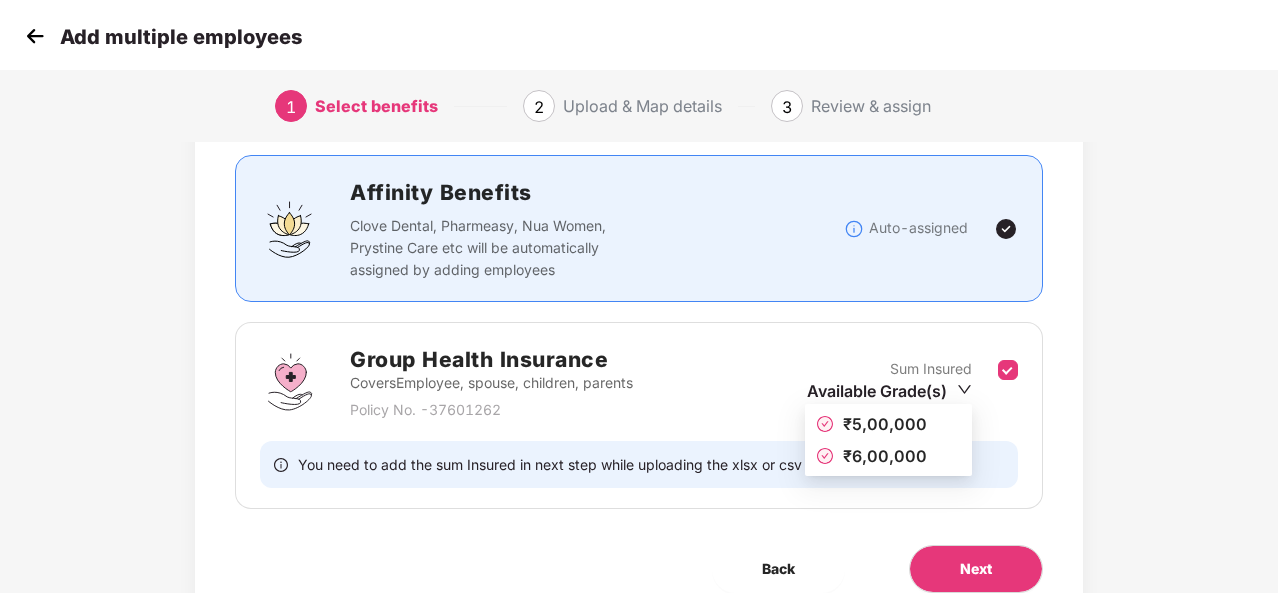 scroll, scrollTop: 152, scrollLeft: 0, axis: vertical 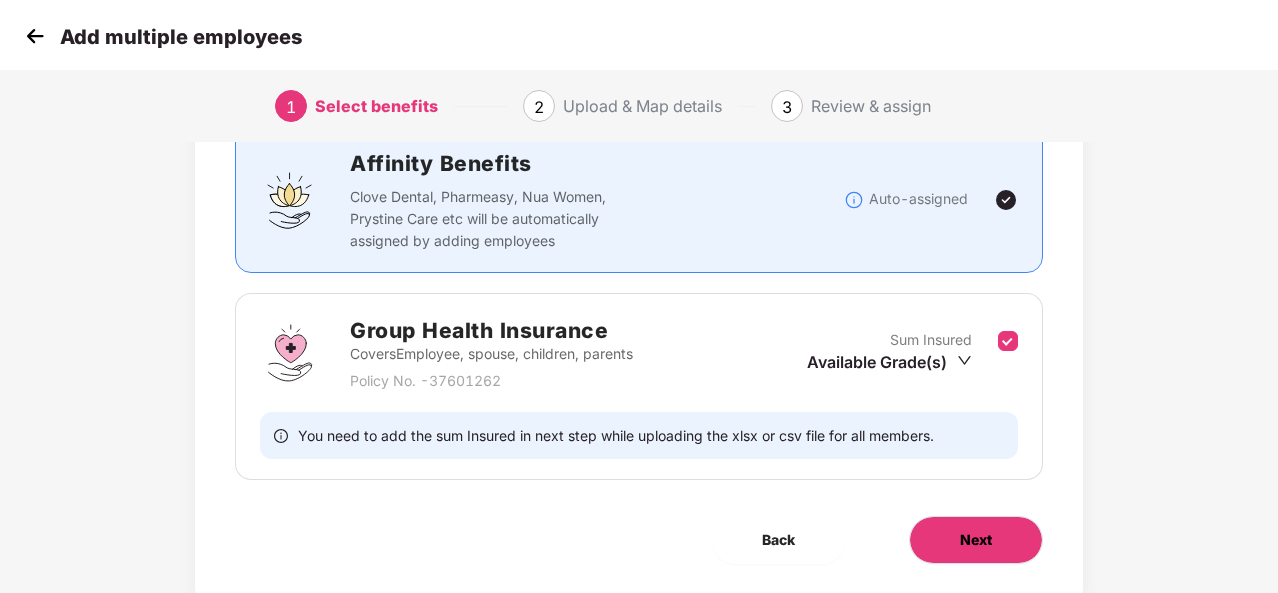 click on "Next" at bounding box center [976, 540] 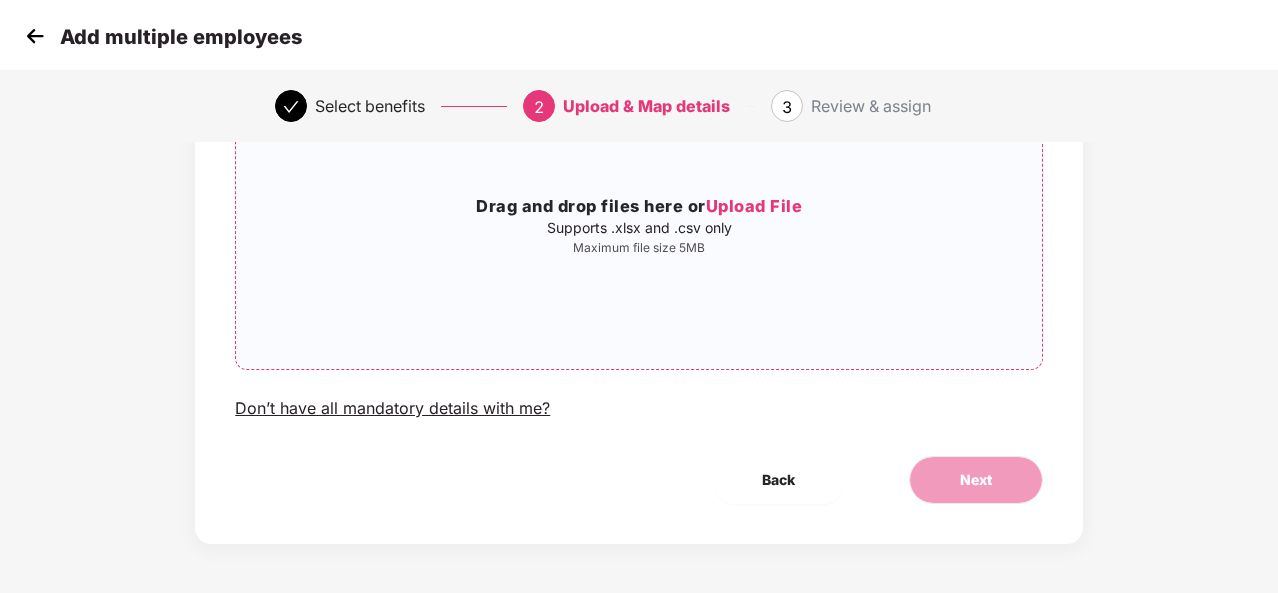 scroll, scrollTop: 0, scrollLeft: 0, axis: both 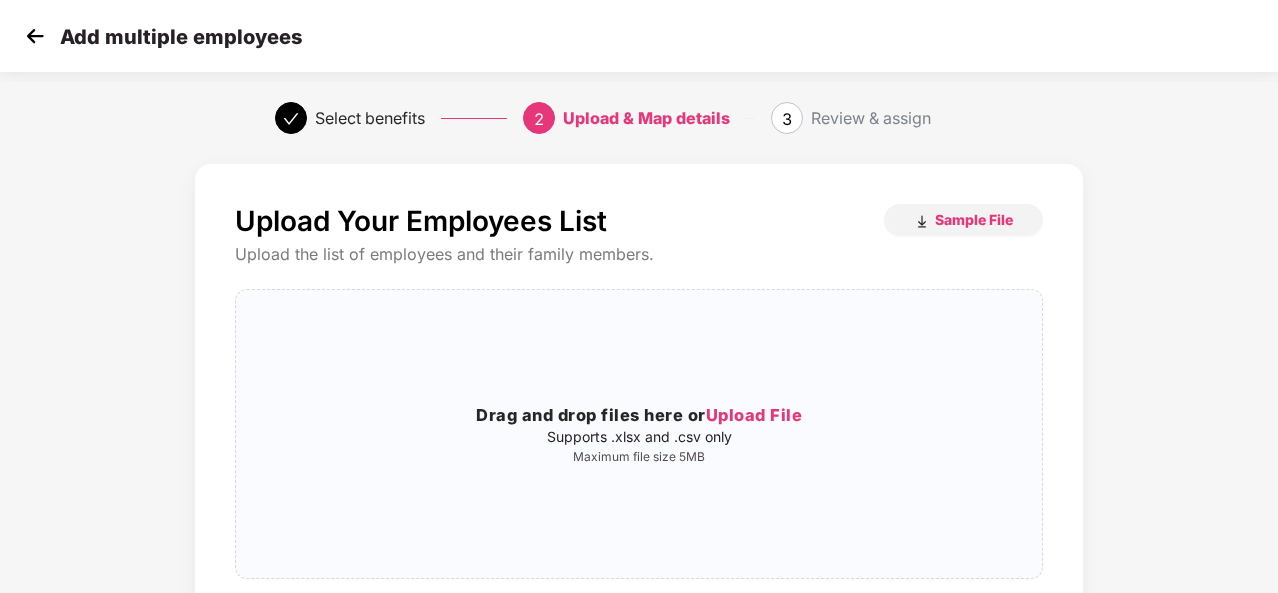 click at bounding box center [35, 36] 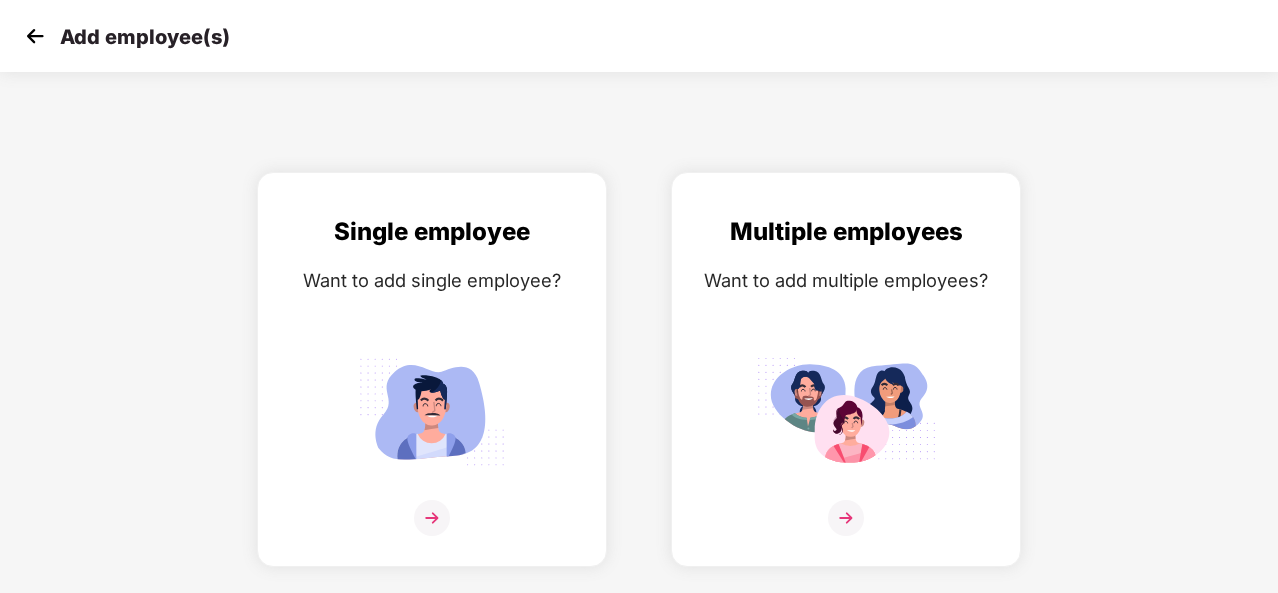click at bounding box center [35, 36] 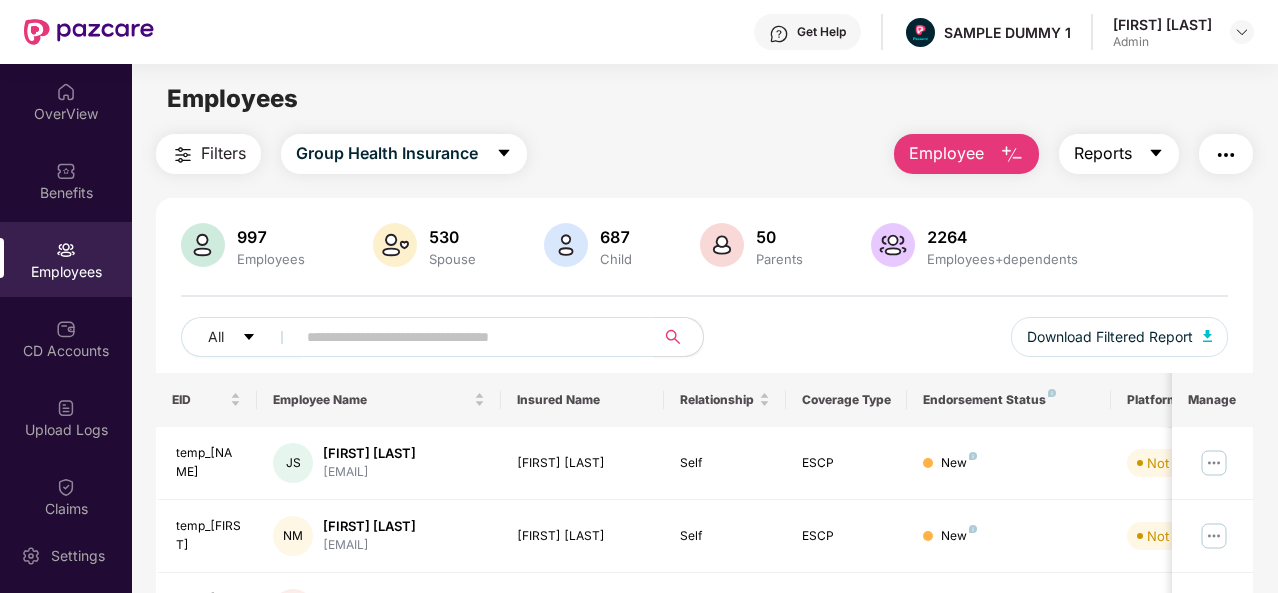 click 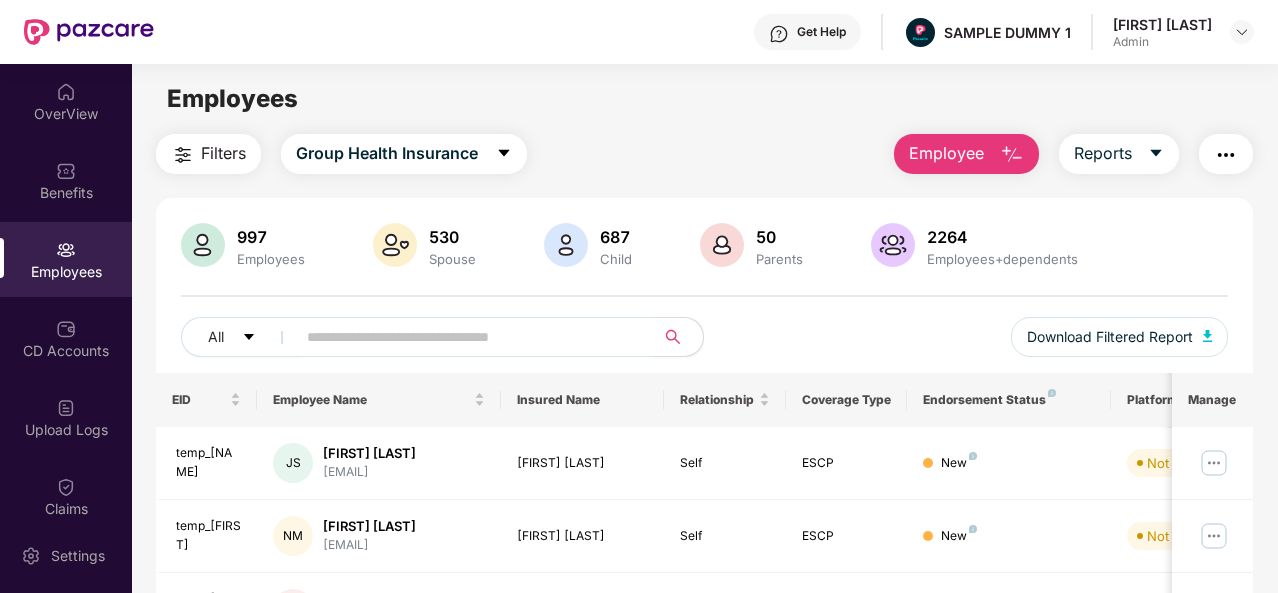 click on "Employees Filters Group Health Insurance Employee  Reports [NUMBER] Employees [NUMBER] Spouse [NUMBER] Child [NUMBER] Parents [NUMBER] Employees+dependents All Download Filtered Report EID Employee Name Insured Name Relationship Coverage Type Endorsement Status Platform Status Joining Date Manage                   temp_[FIRST] [LAST]   [EMAIL] [FIRST] [LAST]  Self ESCP New Not Verified [DD] [MON] [YYYY] temp_[FIRST] [LAST]   [EMAIL] [FIRST] [LAST]  Self ESCP New Not Verified [DD] [MON] [YYYY] temp_[FIRST] [LAST]   [EMAIL] [FIRST] [LAST] Self ESCP New Verified [DD] [MON] [YYYY] temp_[FIRST] [LAST]   [EMAIL] [FIRST] [LAST] Self ESCP New Verified [DD] [MON] [YYYY] temp_[FIRST] [LAST] [LAST]   [EMAIL] [FIRST] [LAST]  Self ESCP New Verified [DD] [MON] [YYYY] temp_[FIRST] [LAST]   [EMAIL] [FIRST] [LAST] Self ESCP New Not Verified [DD] [MON] [YYYY] Temp_[FIRST] [LAST] [LAST]   [EMAIL] [FIRST]  Self ESCP New" at bounding box center [704, 360] 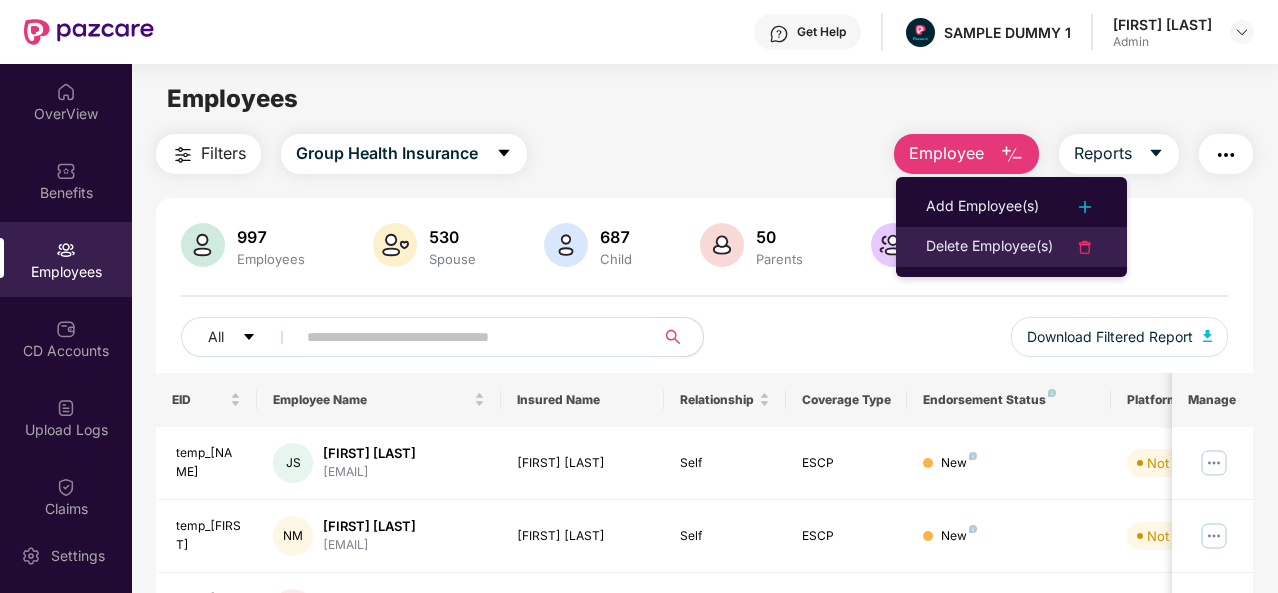 click on "Delete Employee(s)" at bounding box center [989, 247] 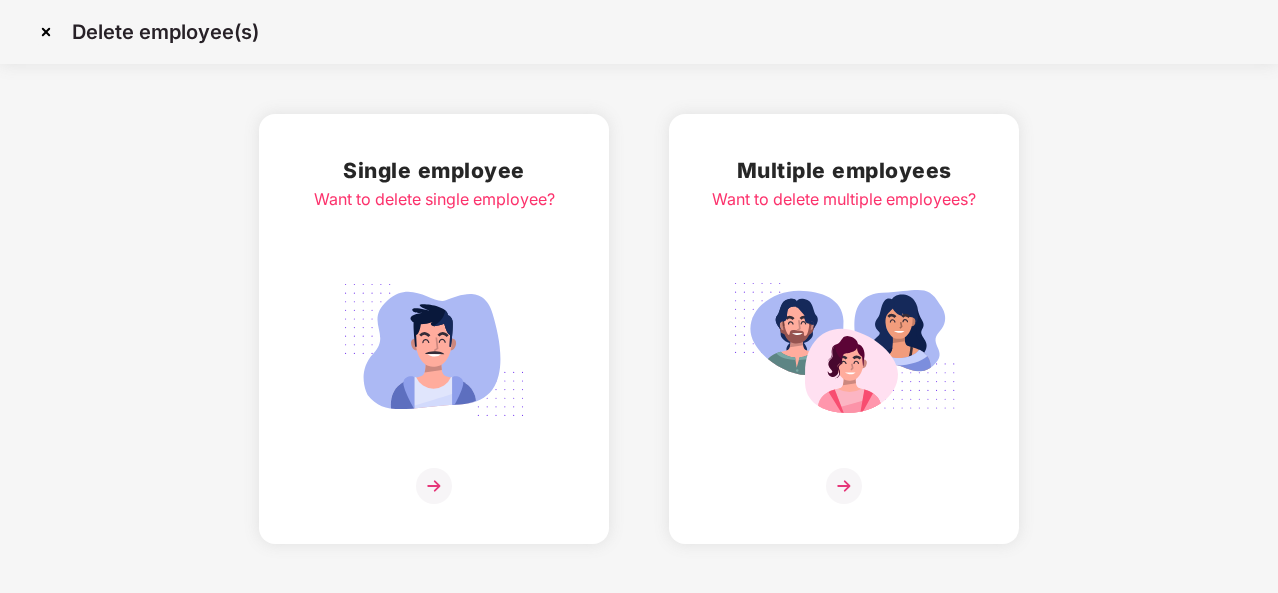 click at bounding box center (434, 486) 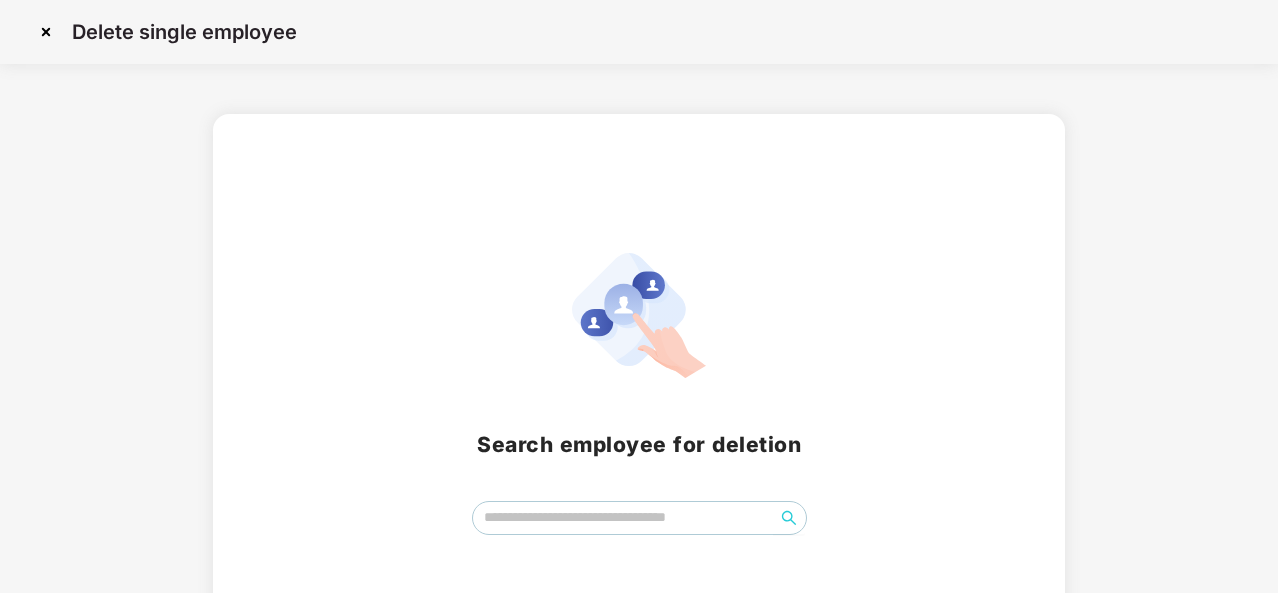 click at bounding box center [46, 32] 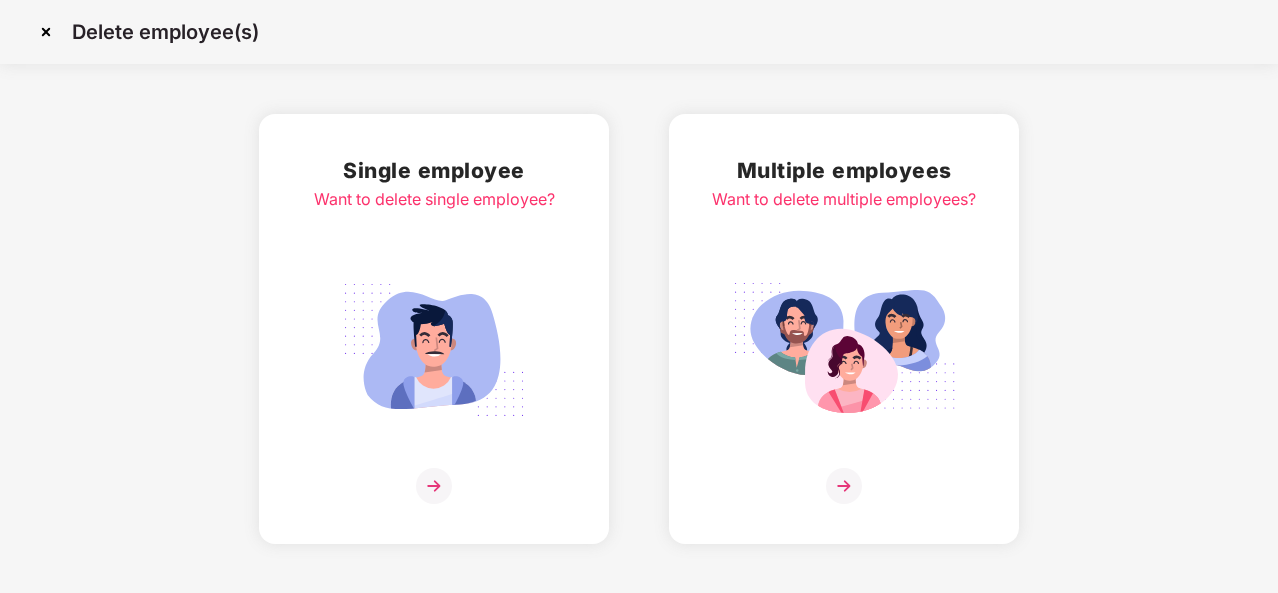 scroll, scrollTop: 0, scrollLeft: 0, axis: both 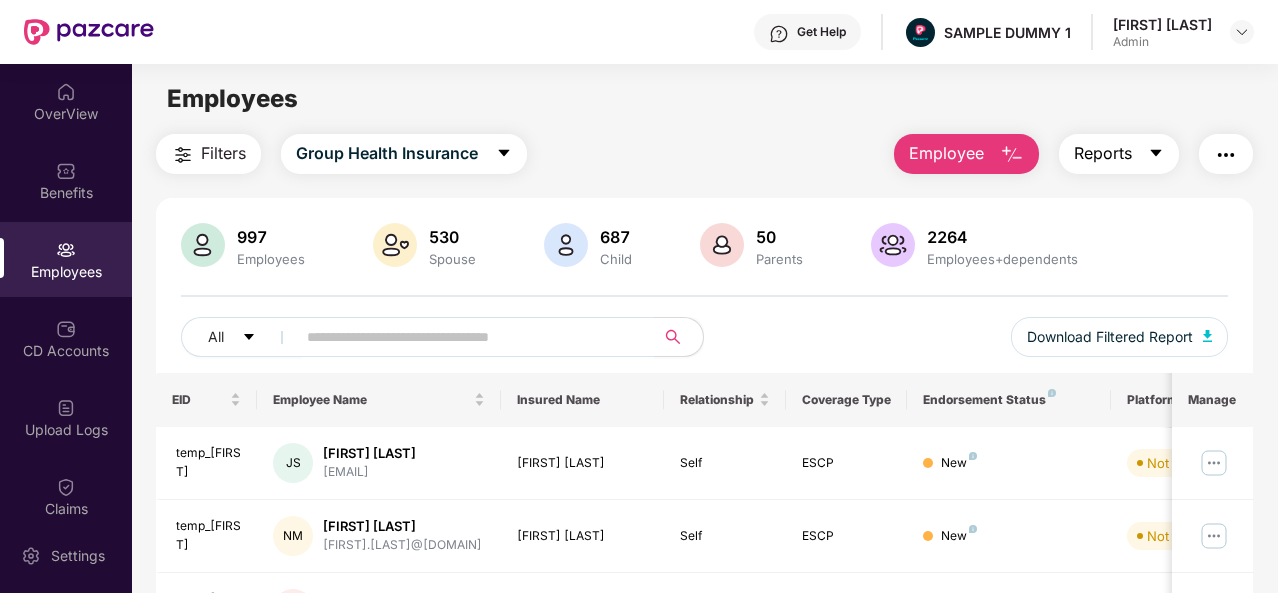 click on "Reports" at bounding box center [1119, 154] 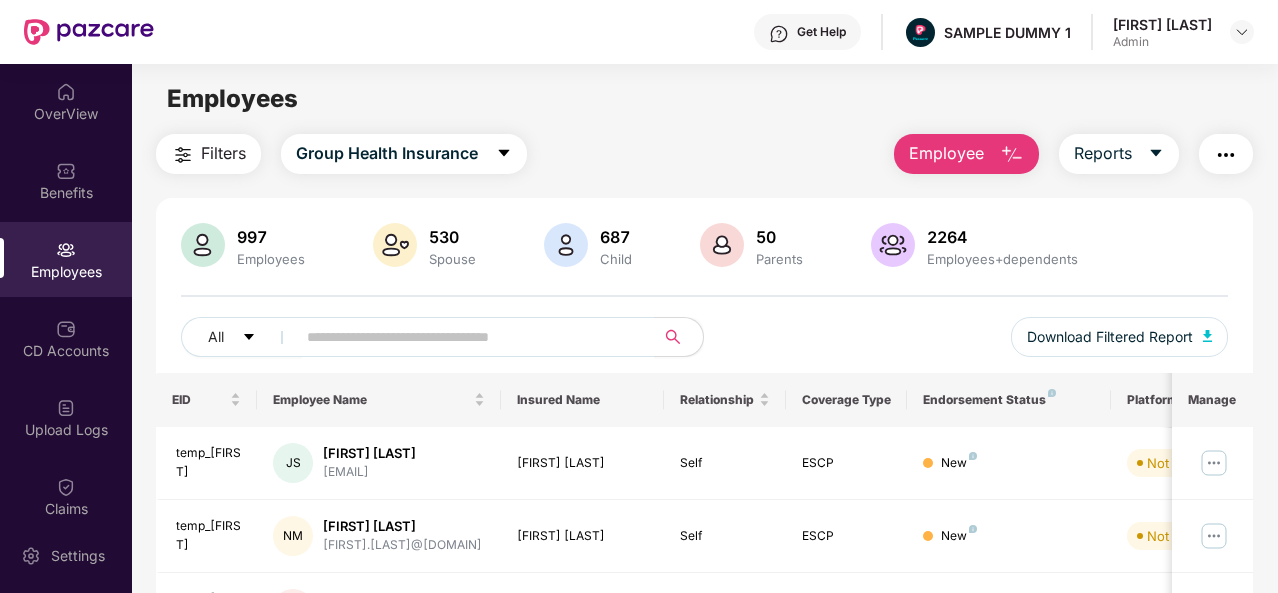 click at bounding box center [1226, 155] 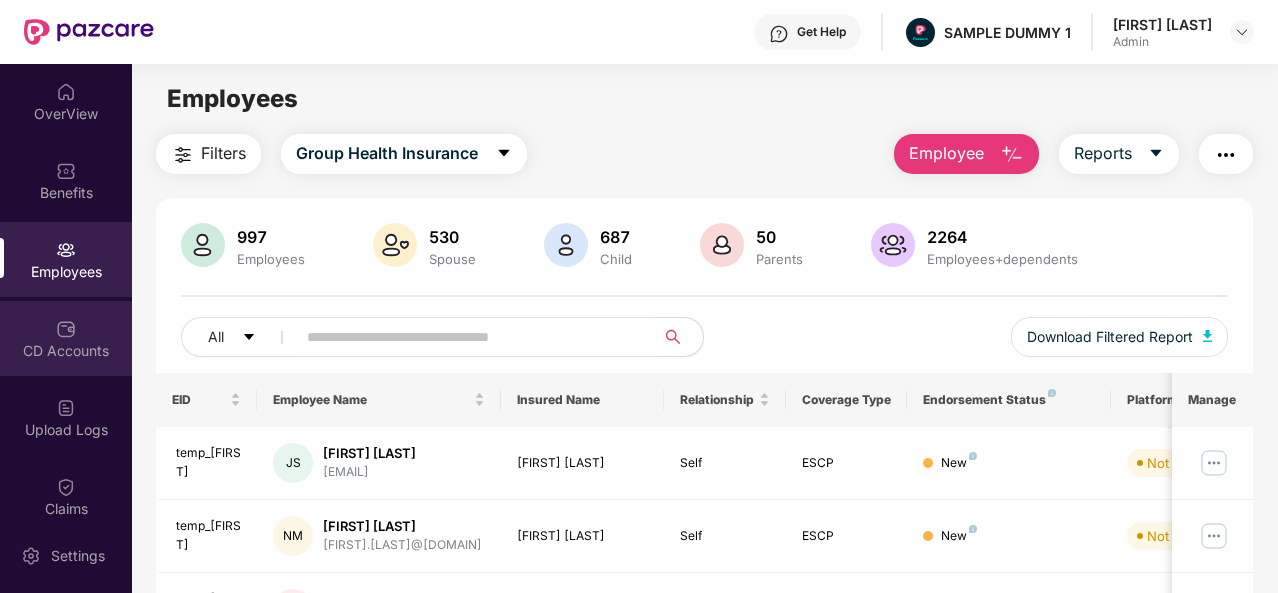 click on "CD Accounts" at bounding box center [66, 351] 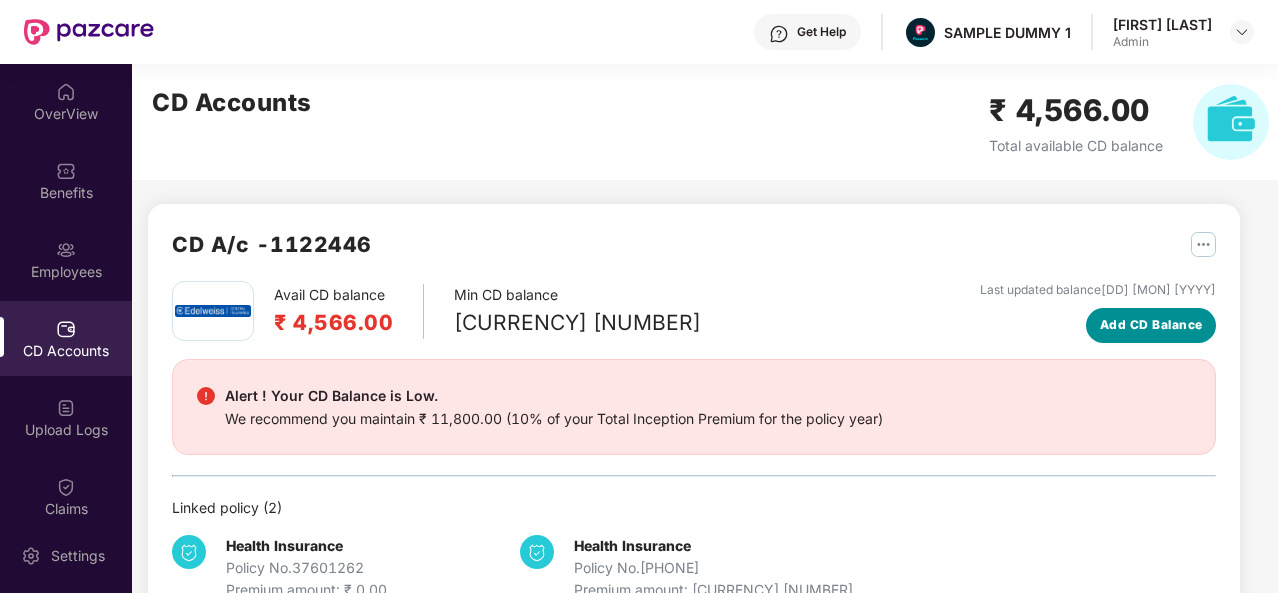 click on "Add CD Balance" at bounding box center (1151, 325) 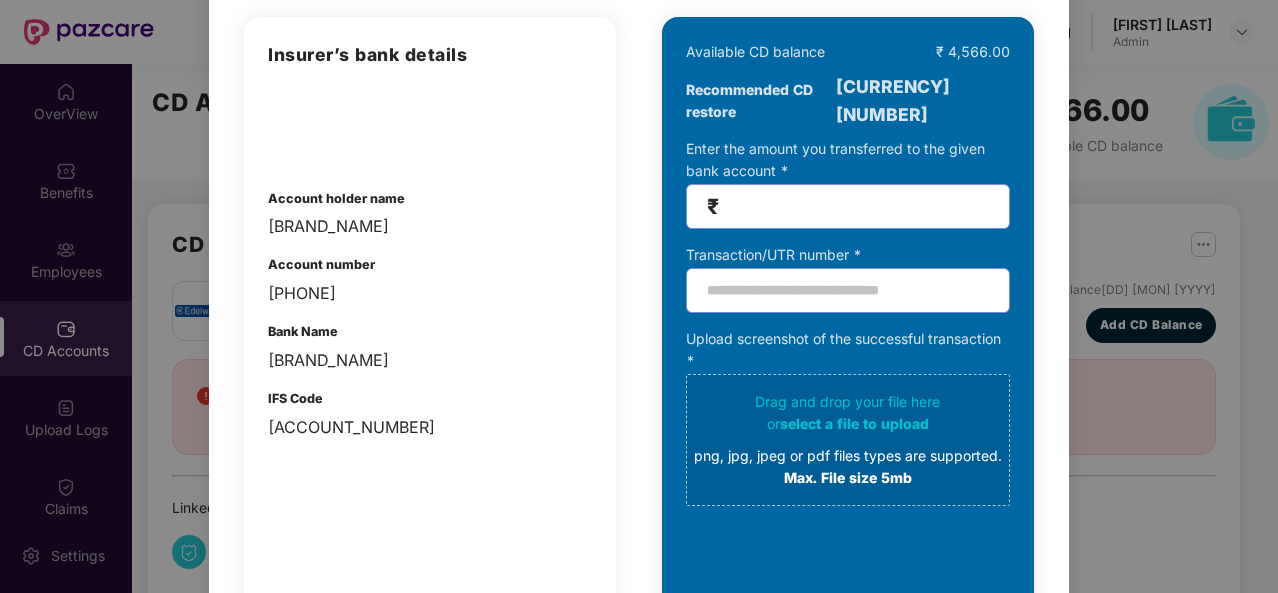 scroll, scrollTop: 0, scrollLeft: 0, axis: both 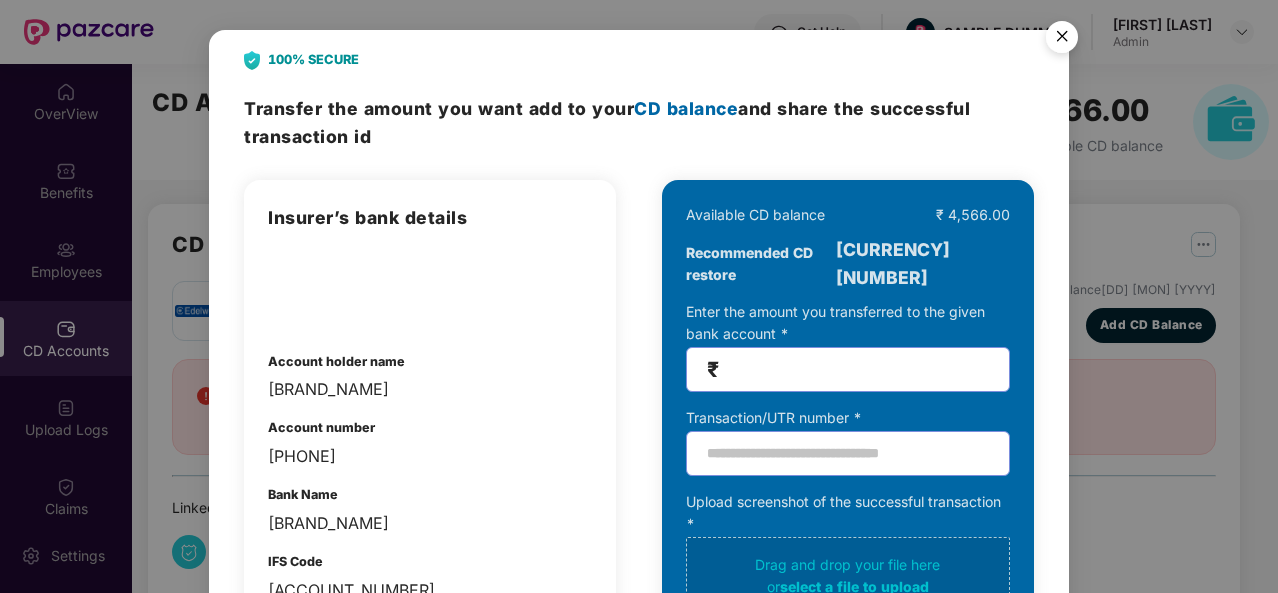 click at bounding box center [1062, 40] 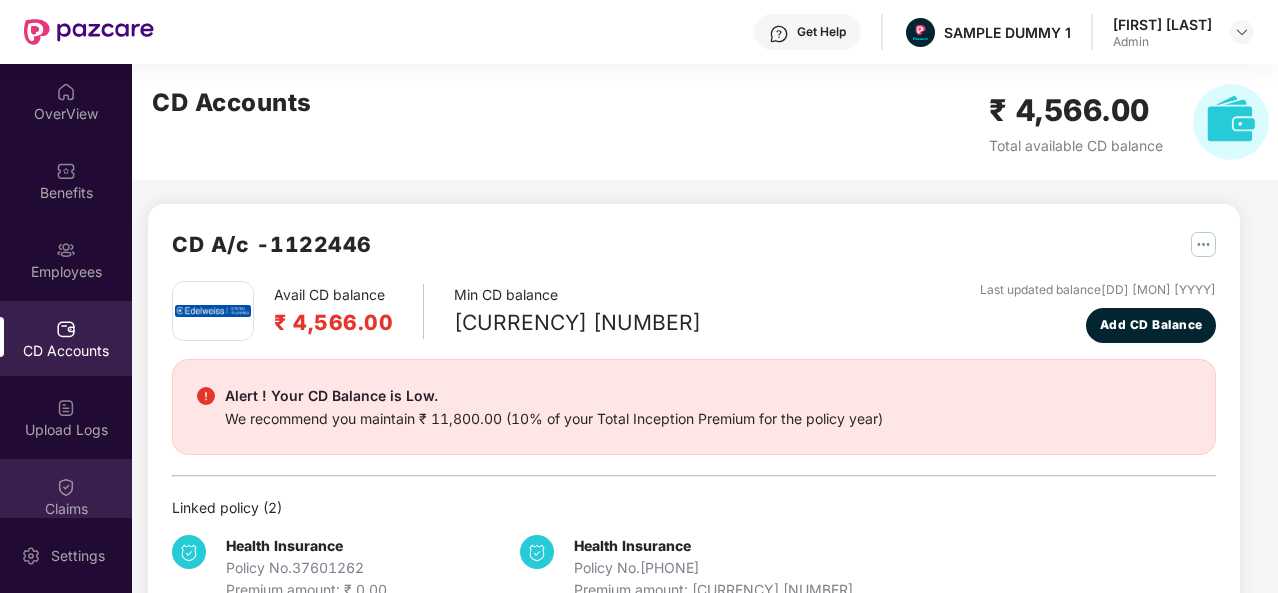 click on "Claims" at bounding box center (66, 496) 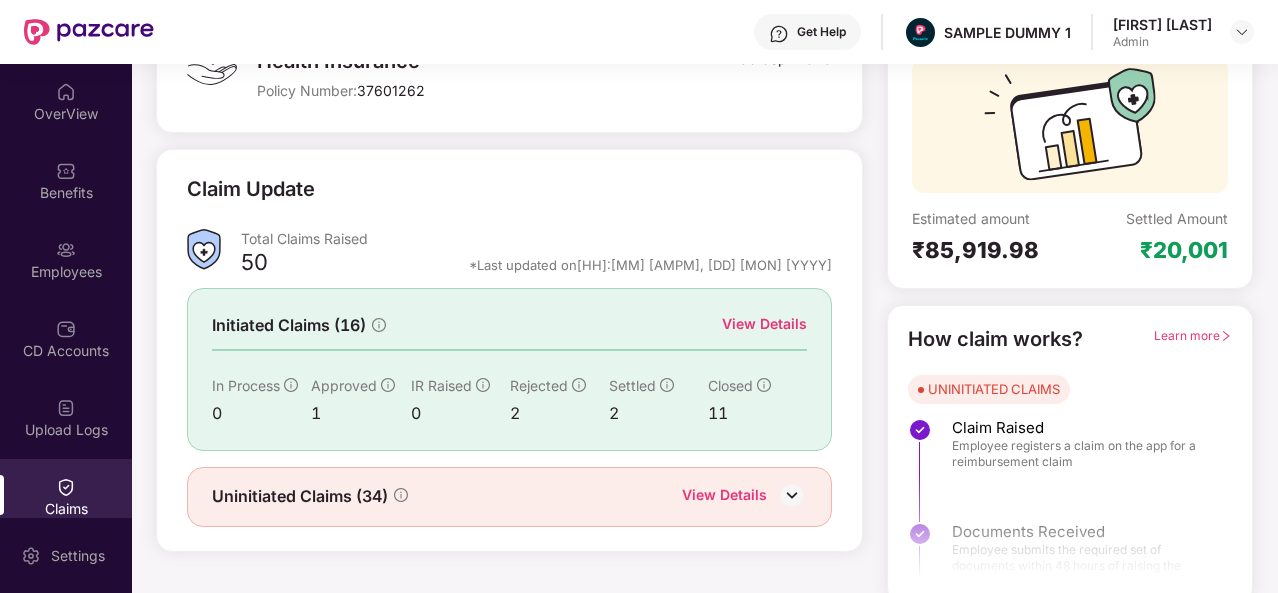 scroll, scrollTop: 188, scrollLeft: 0, axis: vertical 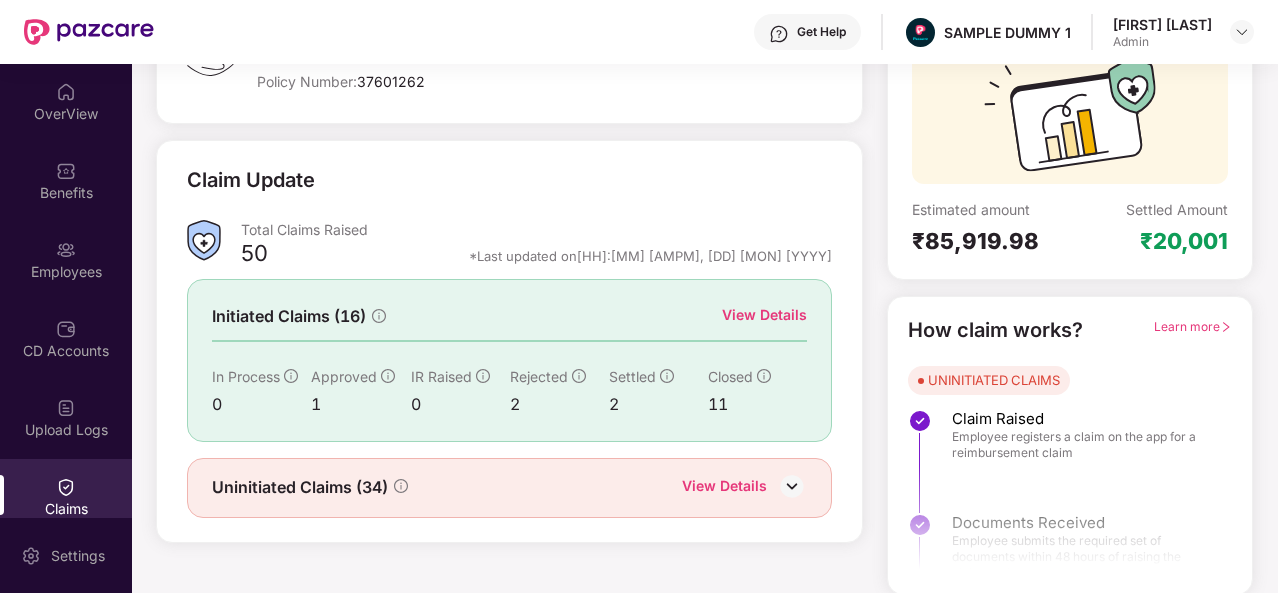 click on "View Details" at bounding box center [764, 315] 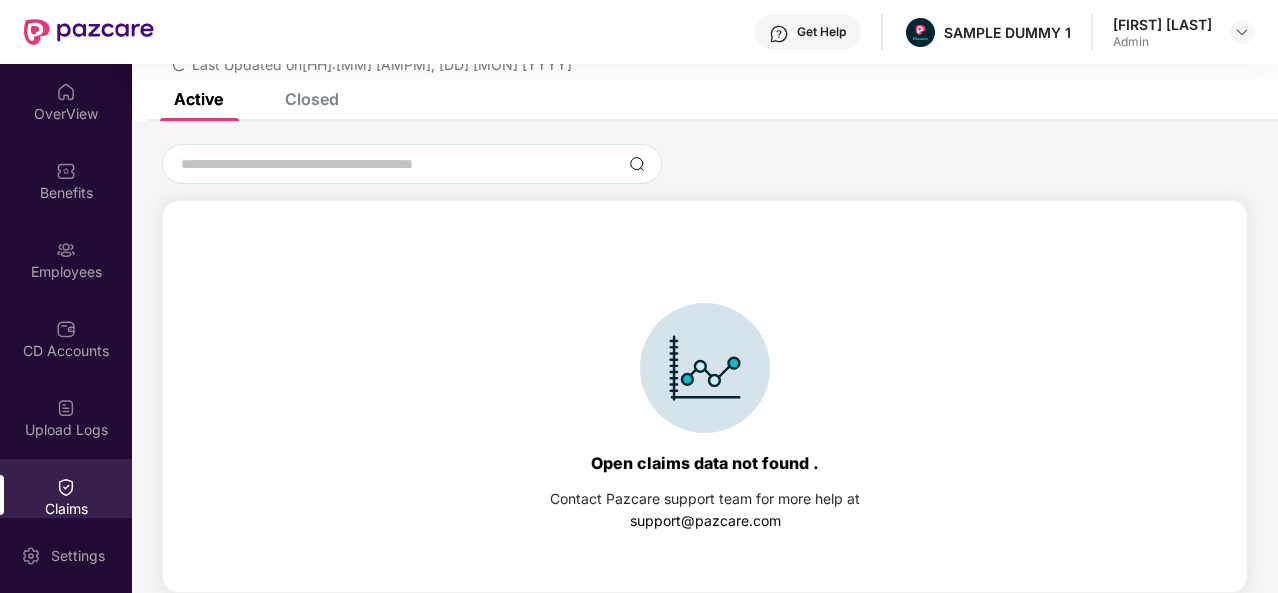 scroll, scrollTop: 86, scrollLeft: 0, axis: vertical 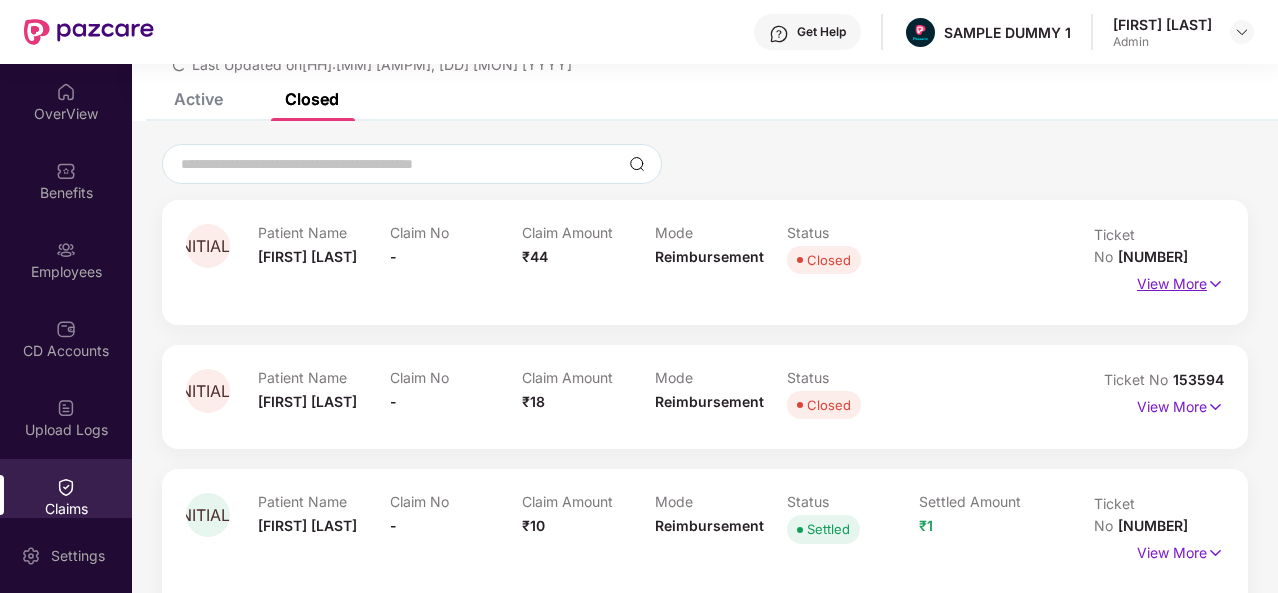 click on "View More" at bounding box center (1180, 281) 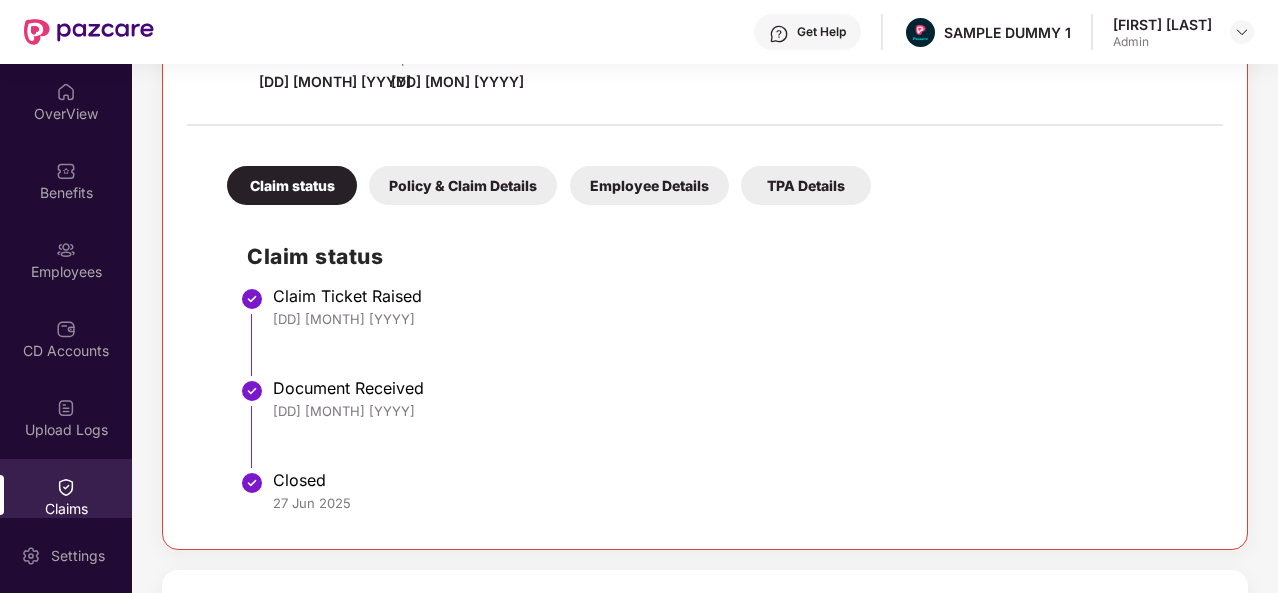 scroll, scrollTop: 341, scrollLeft: 0, axis: vertical 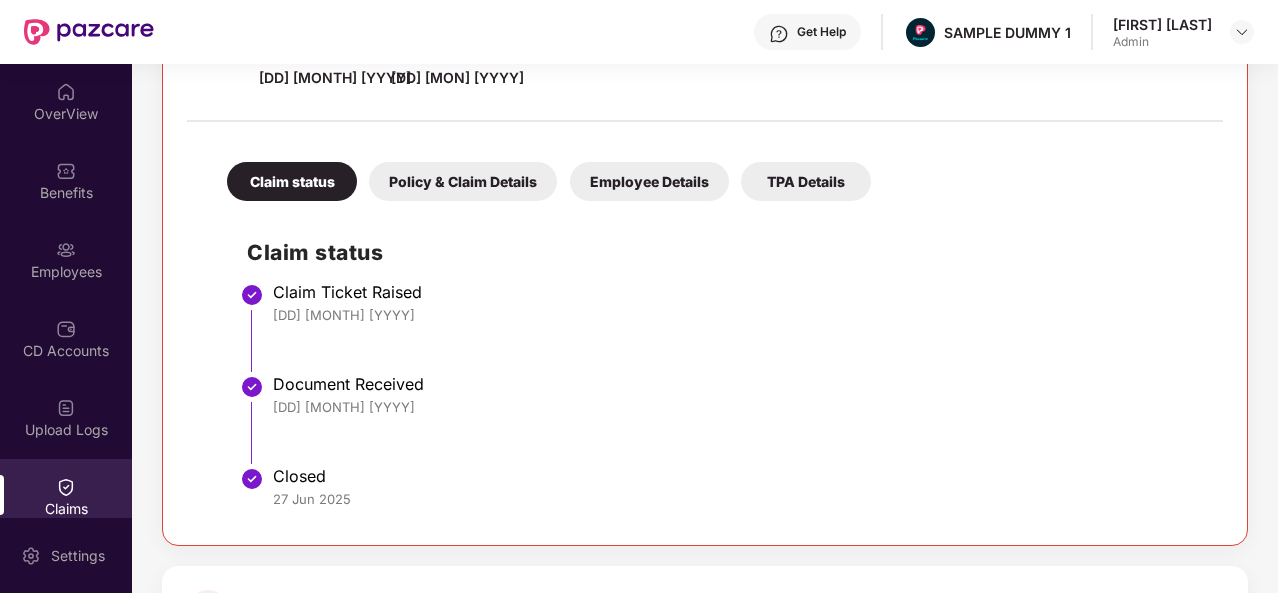 click on "Policy & Claim Details" at bounding box center [463, 181] 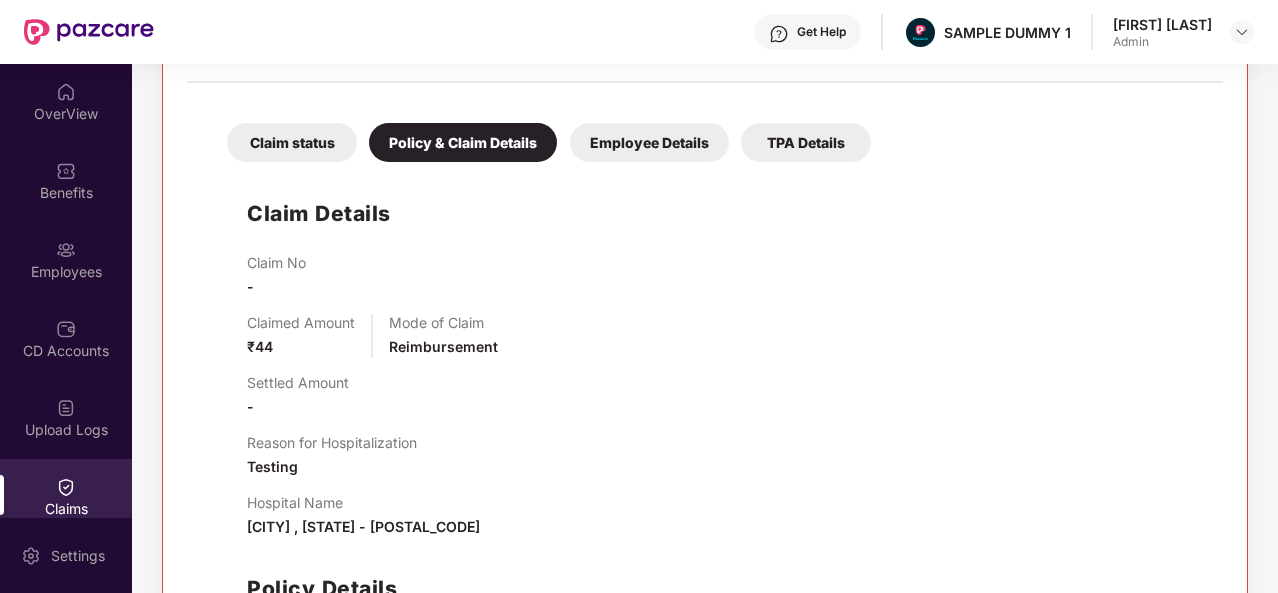 scroll, scrollTop: 387, scrollLeft: 0, axis: vertical 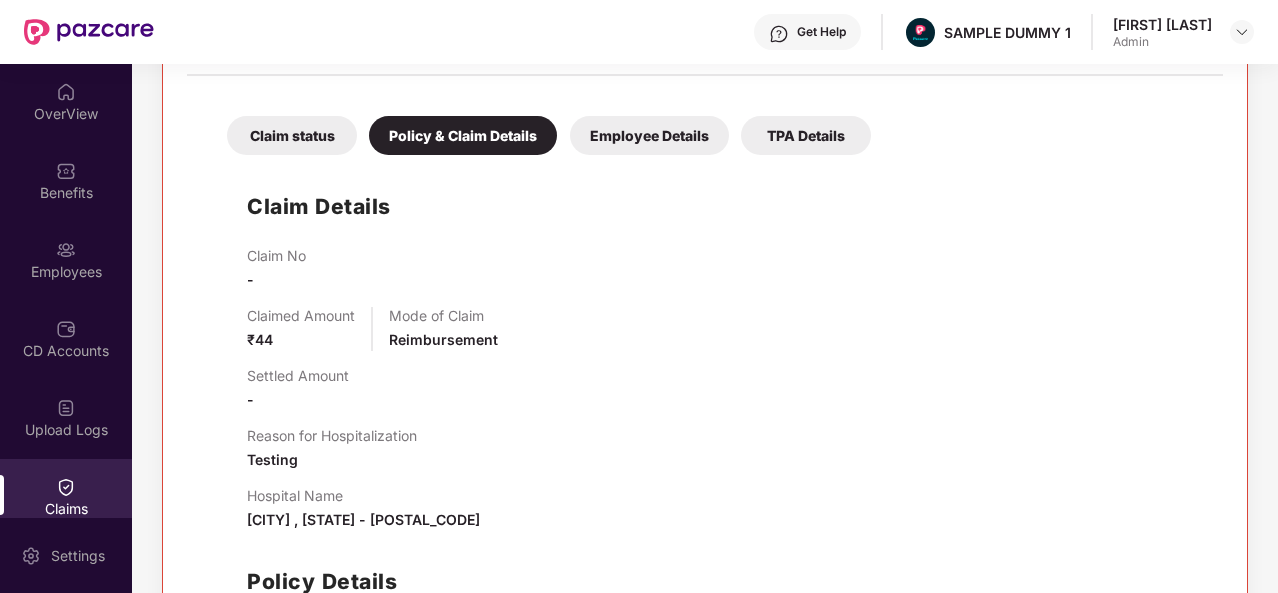 click on "Employee Details" at bounding box center (649, 135) 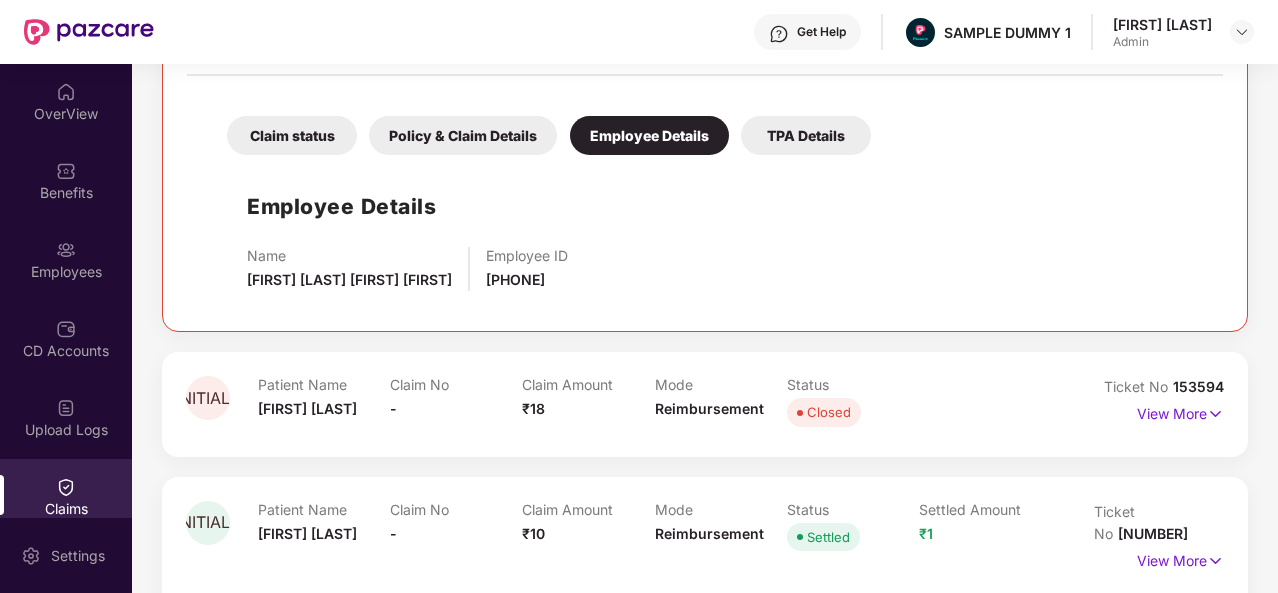 click on "TPA Details" at bounding box center (806, 135) 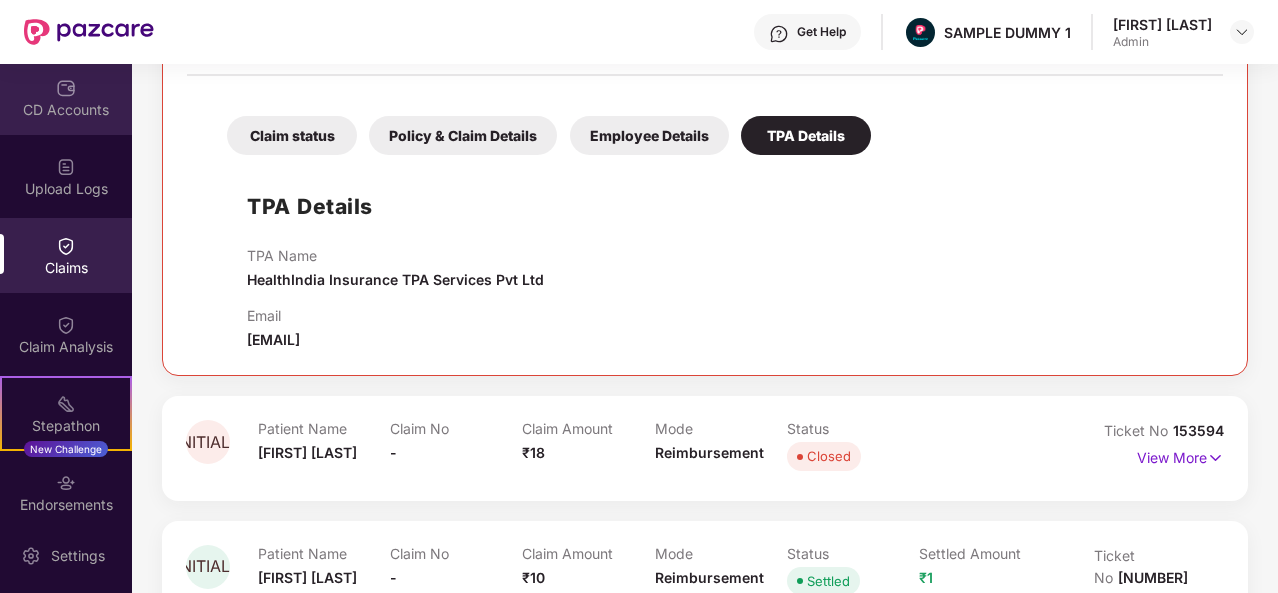 scroll, scrollTop: 243, scrollLeft: 0, axis: vertical 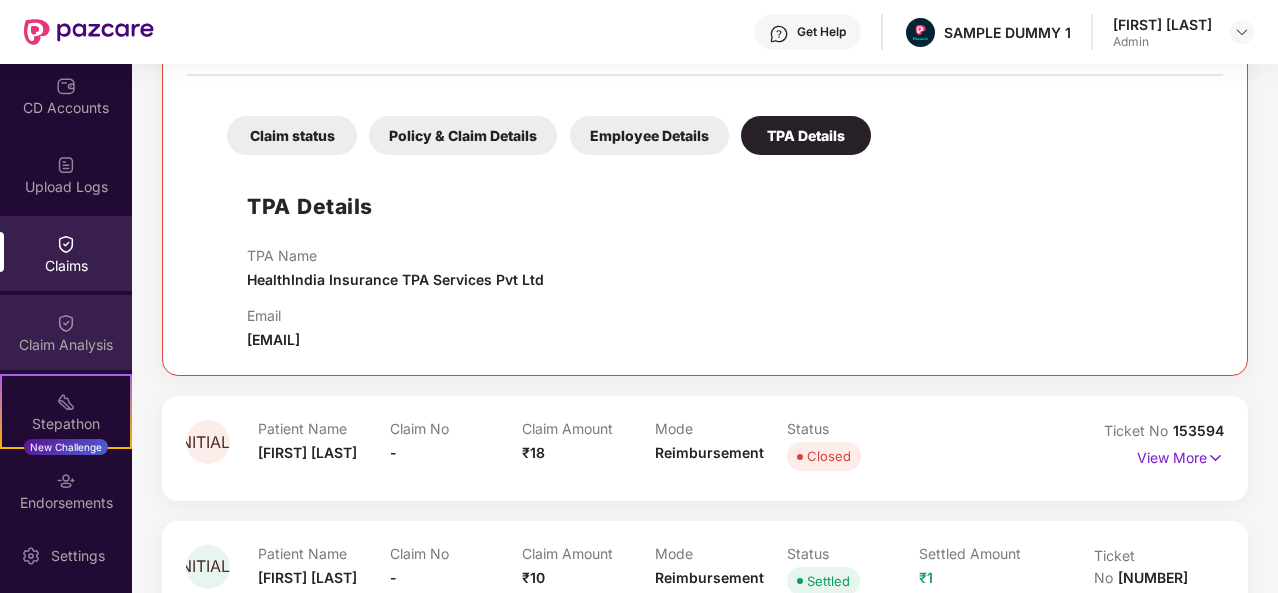 click on "Claim Analysis" at bounding box center [66, 332] 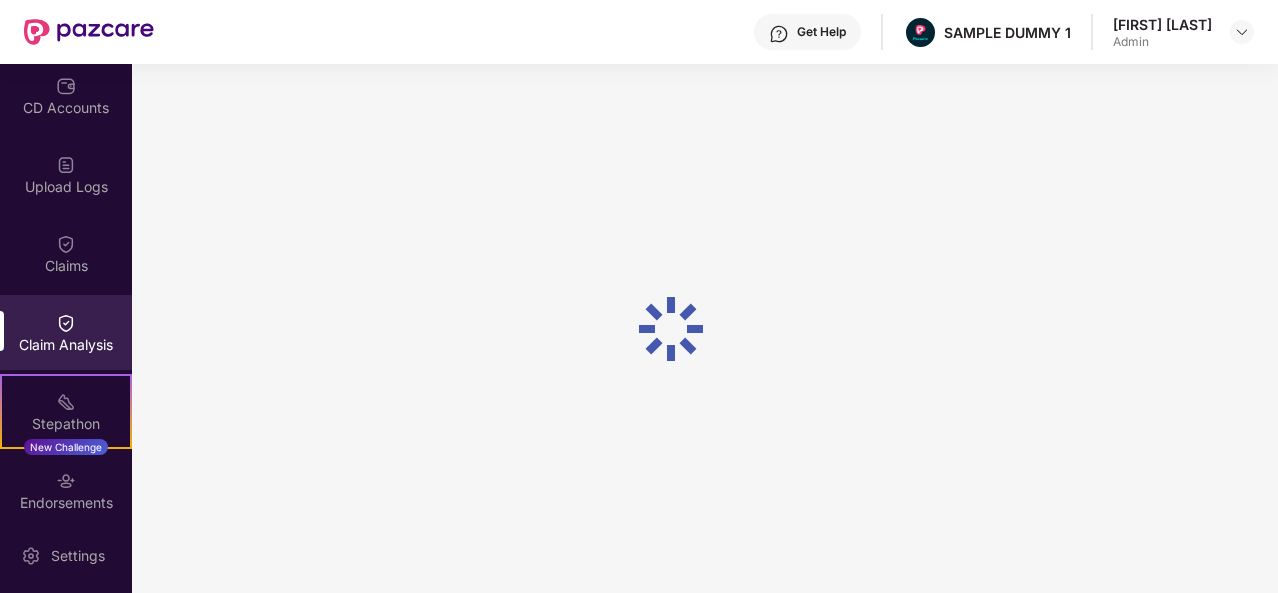 scroll, scrollTop: 0, scrollLeft: 0, axis: both 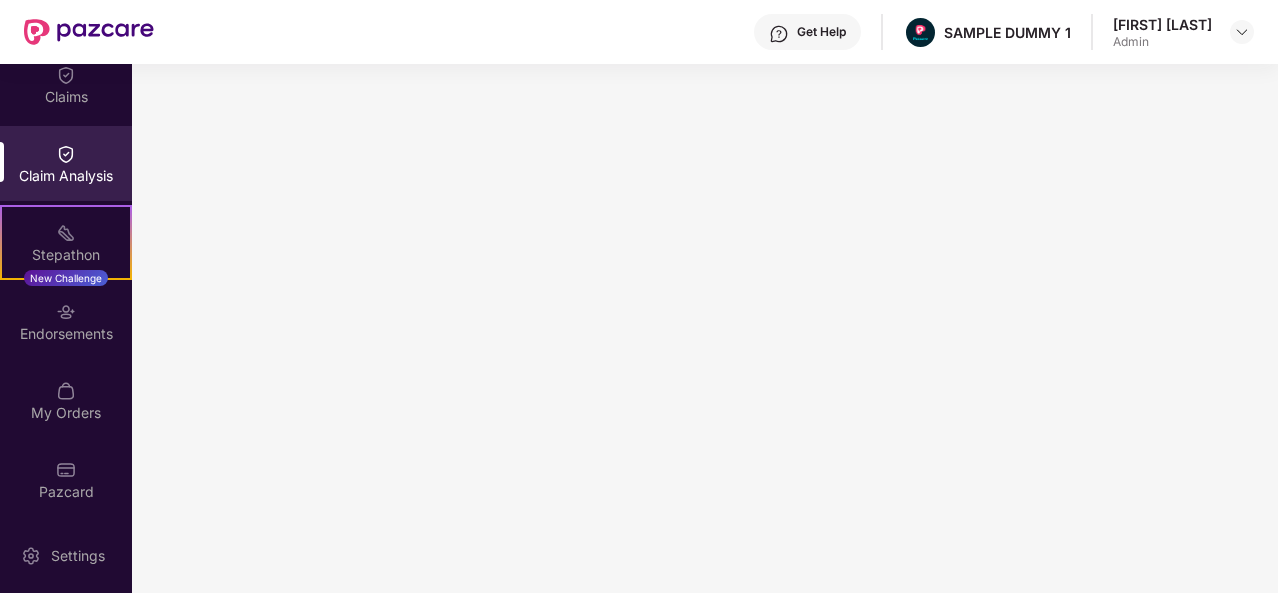 click on "Endorsements" at bounding box center (66, 321) 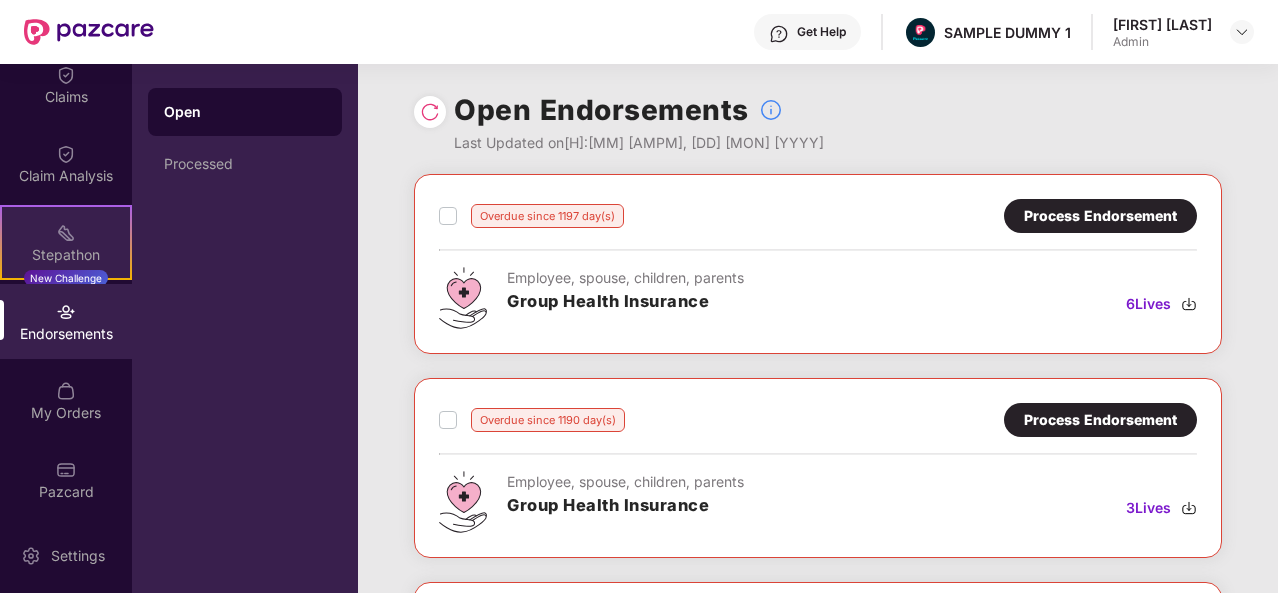 click on "Stepathon New Challenge" at bounding box center (66, 242) 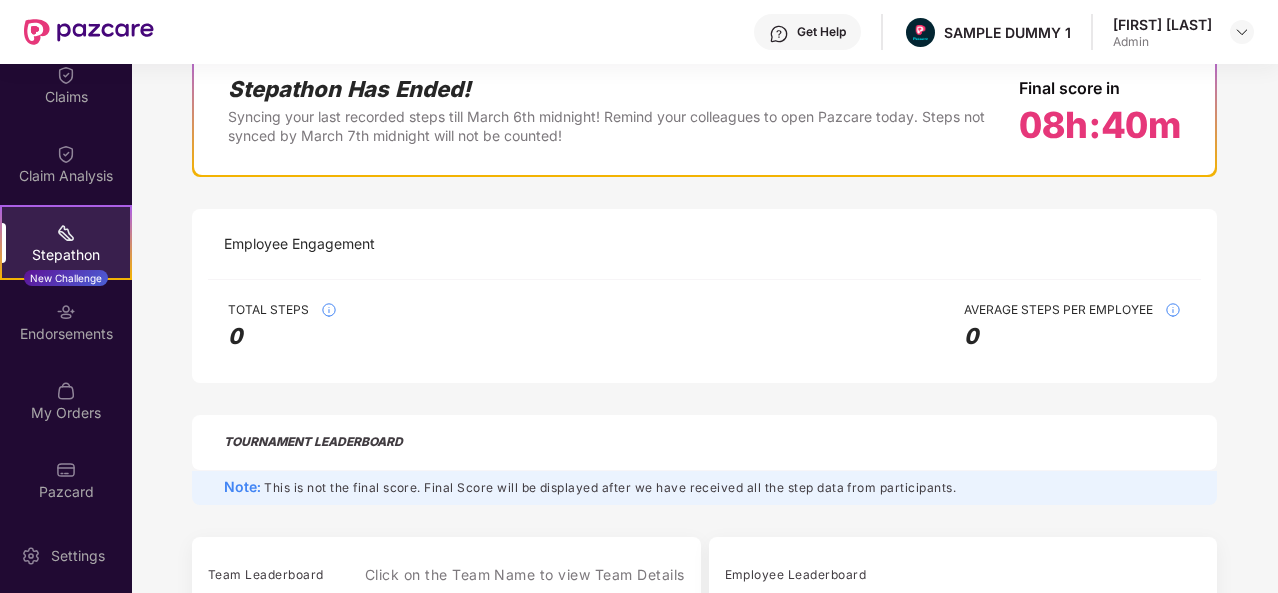 scroll, scrollTop: 160, scrollLeft: 0, axis: vertical 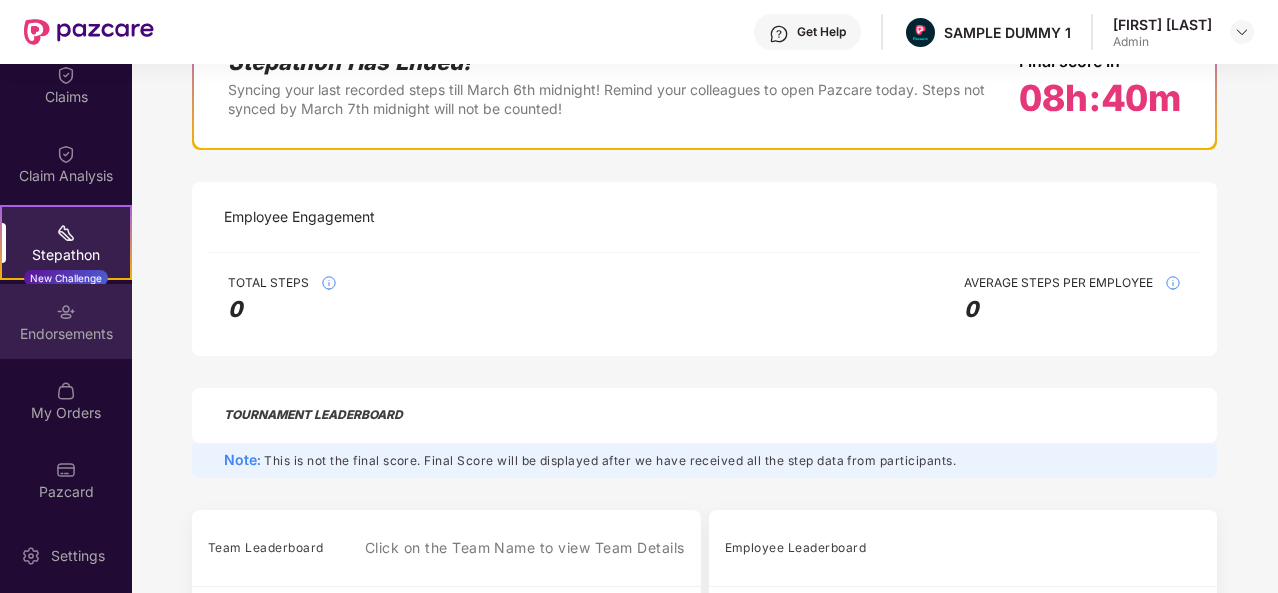 click on "Endorsements" at bounding box center [66, 334] 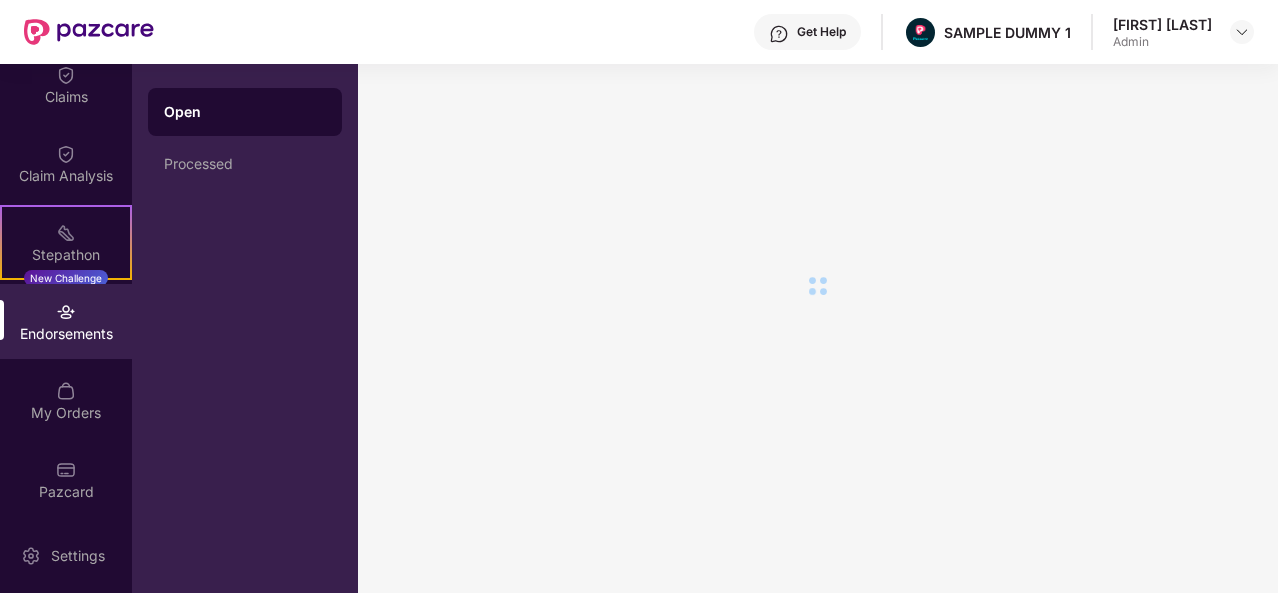 scroll, scrollTop: 0, scrollLeft: 0, axis: both 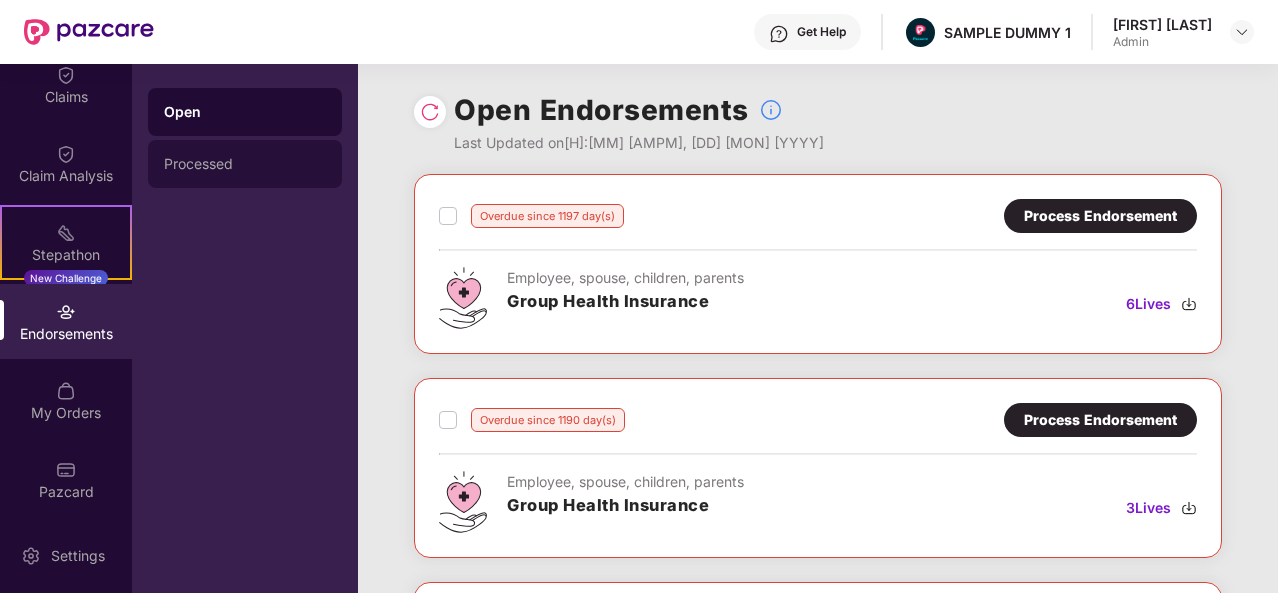 click on "Processed" at bounding box center (245, 164) 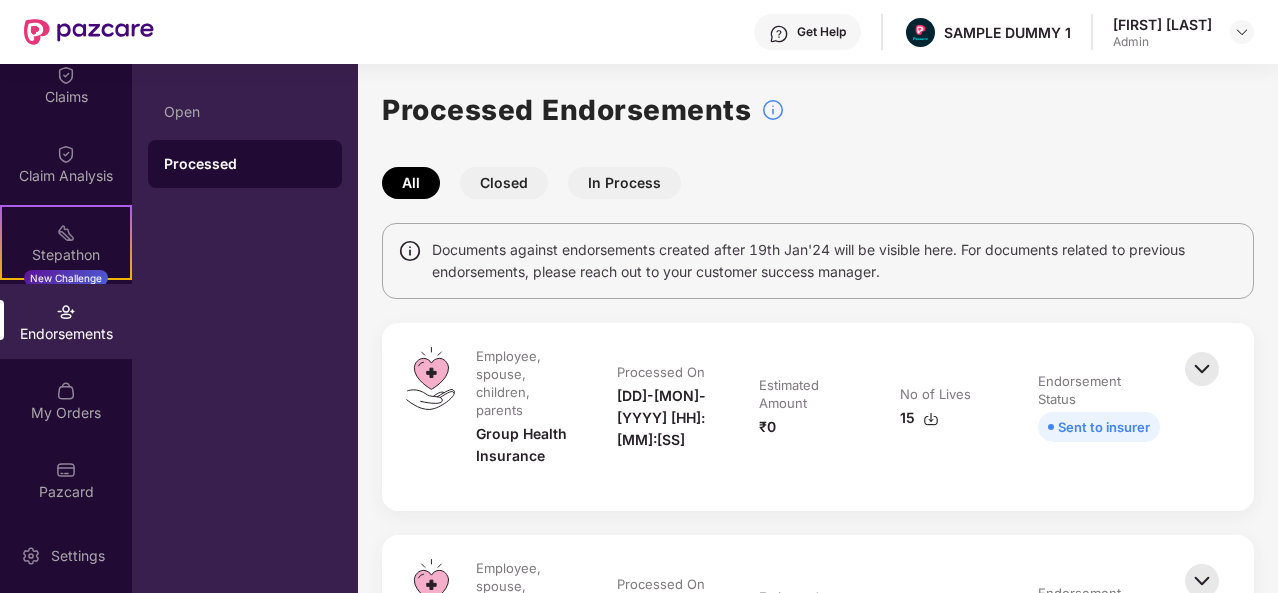 click on "Closed" at bounding box center [504, 183] 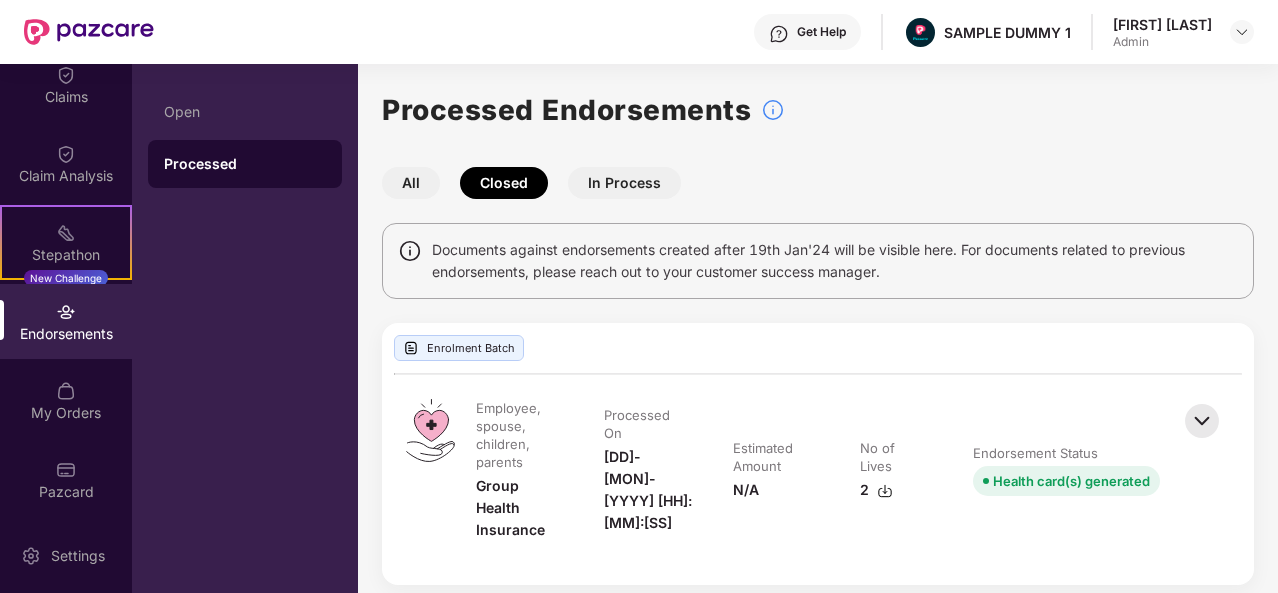 click on "In Process" at bounding box center (624, 183) 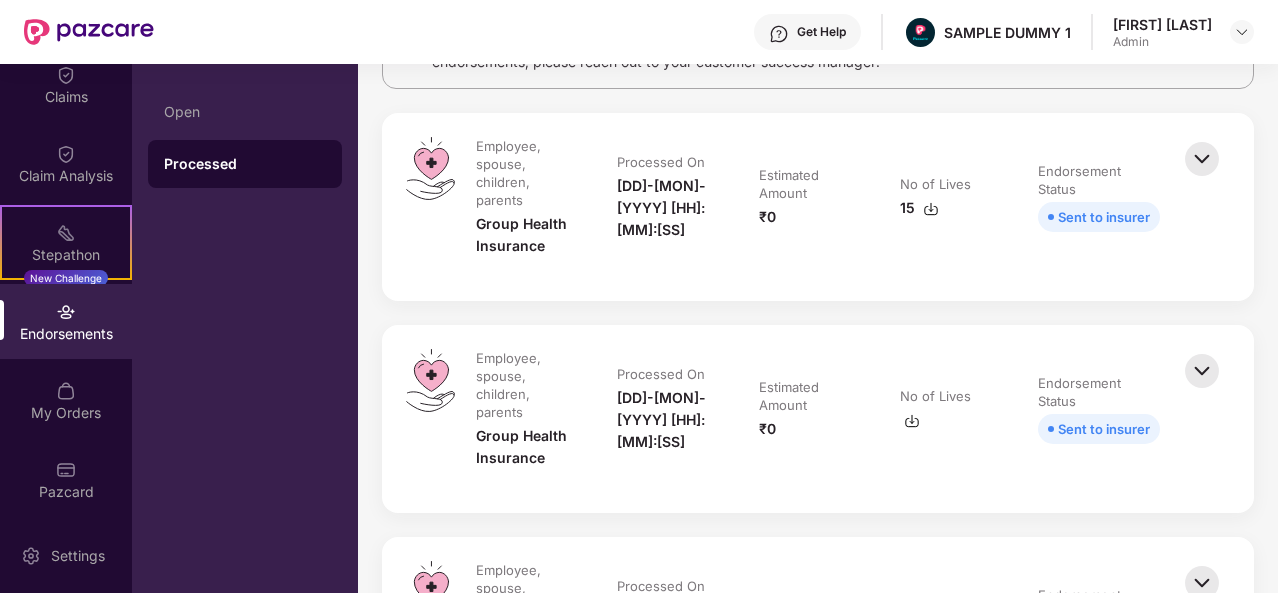 scroll, scrollTop: 211, scrollLeft: 0, axis: vertical 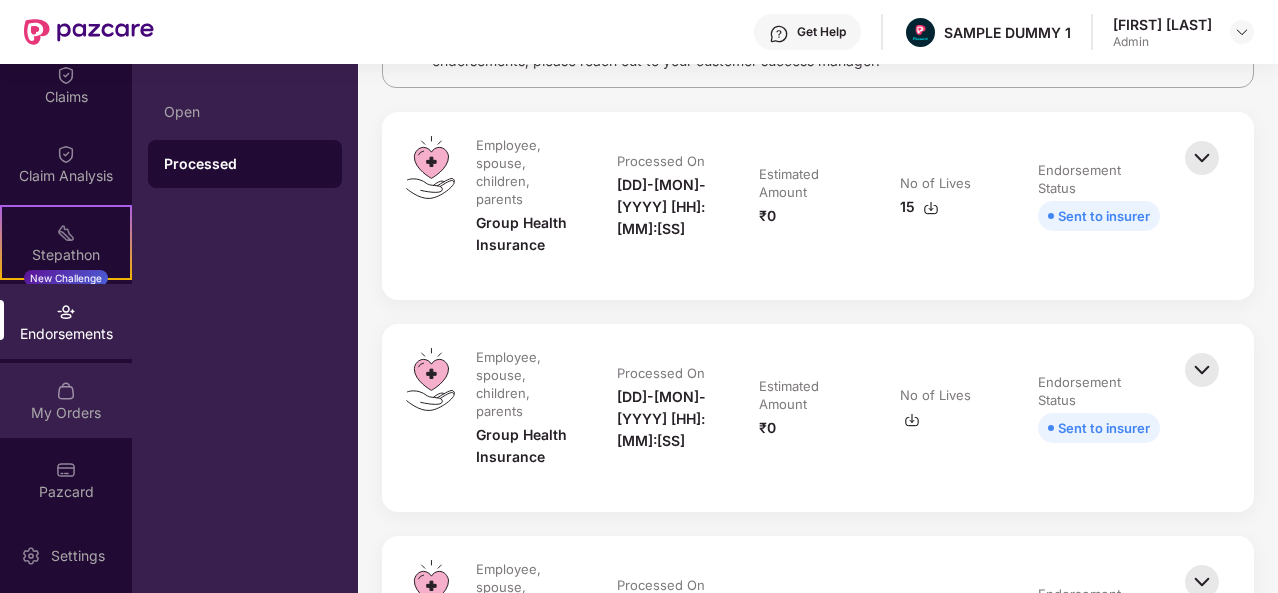 click on "My Orders" at bounding box center (66, 413) 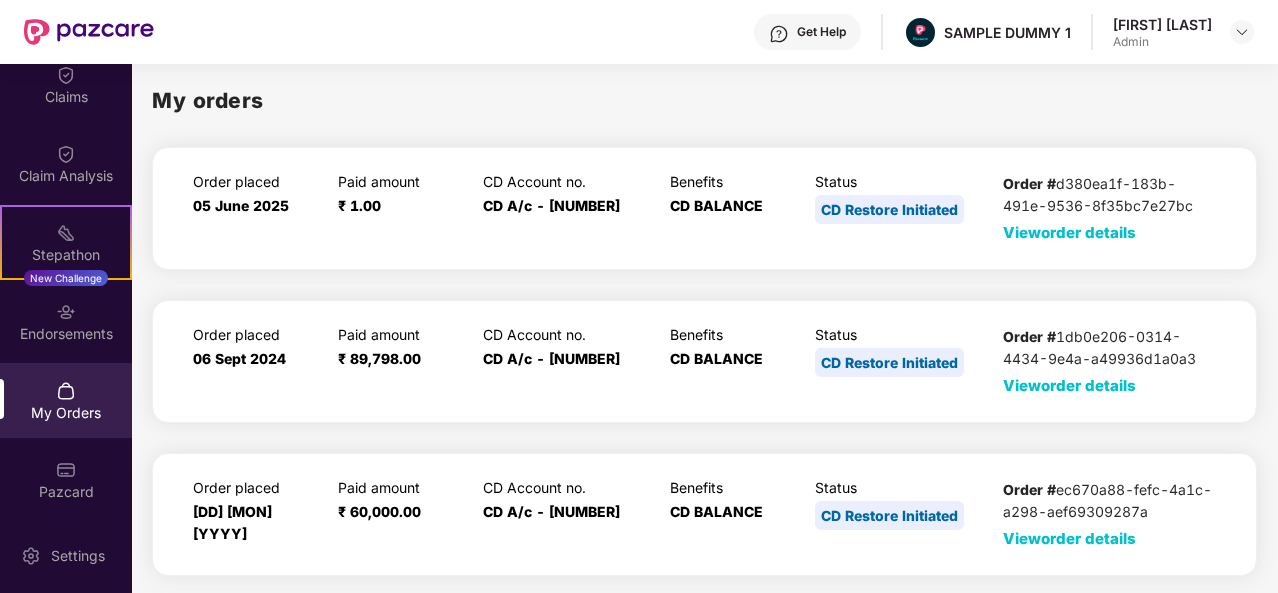 scroll, scrollTop: 178, scrollLeft: 0, axis: vertical 